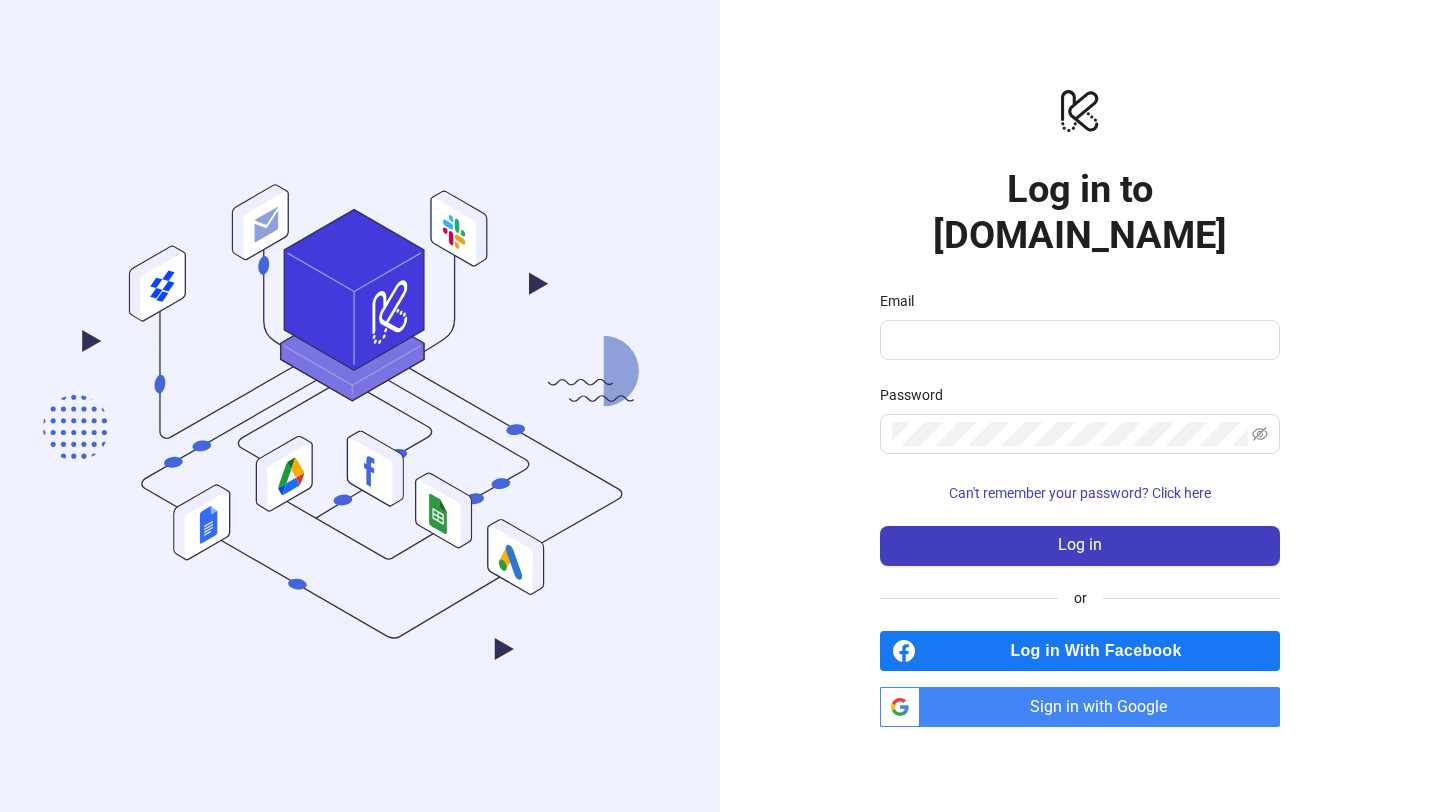 scroll, scrollTop: 0, scrollLeft: 0, axis: both 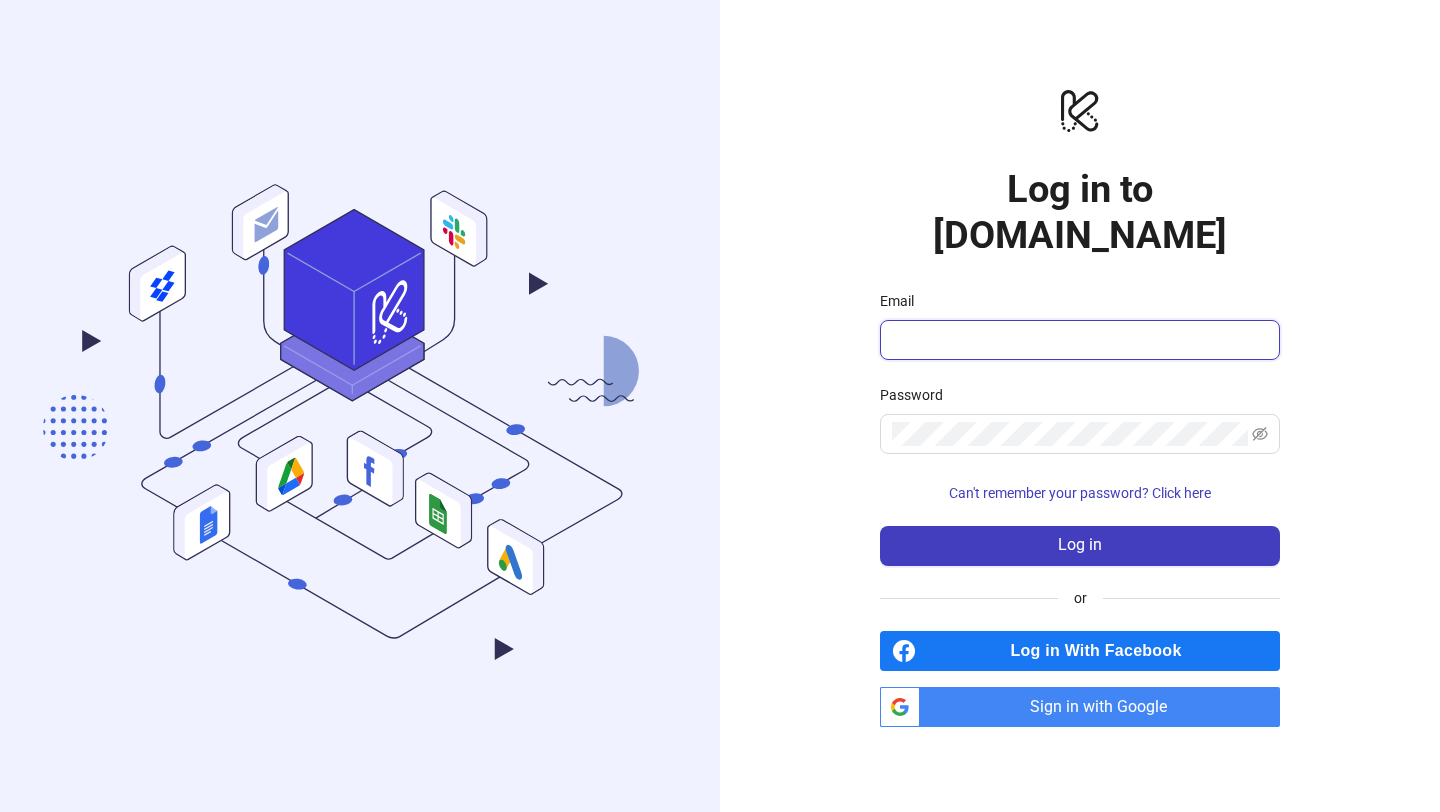 click on "Email" at bounding box center [1078, 340] 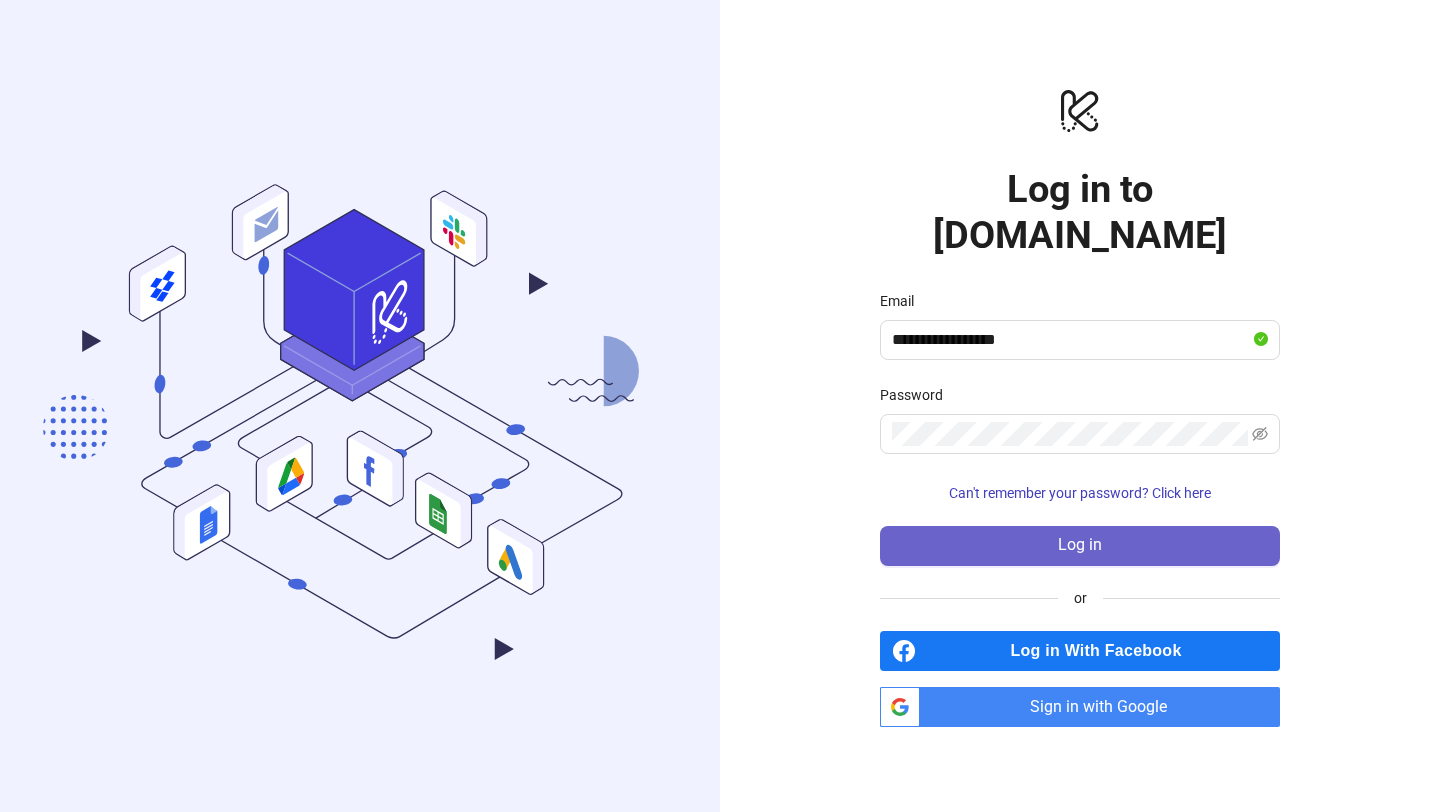 click on "Log in" at bounding box center [1080, 546] 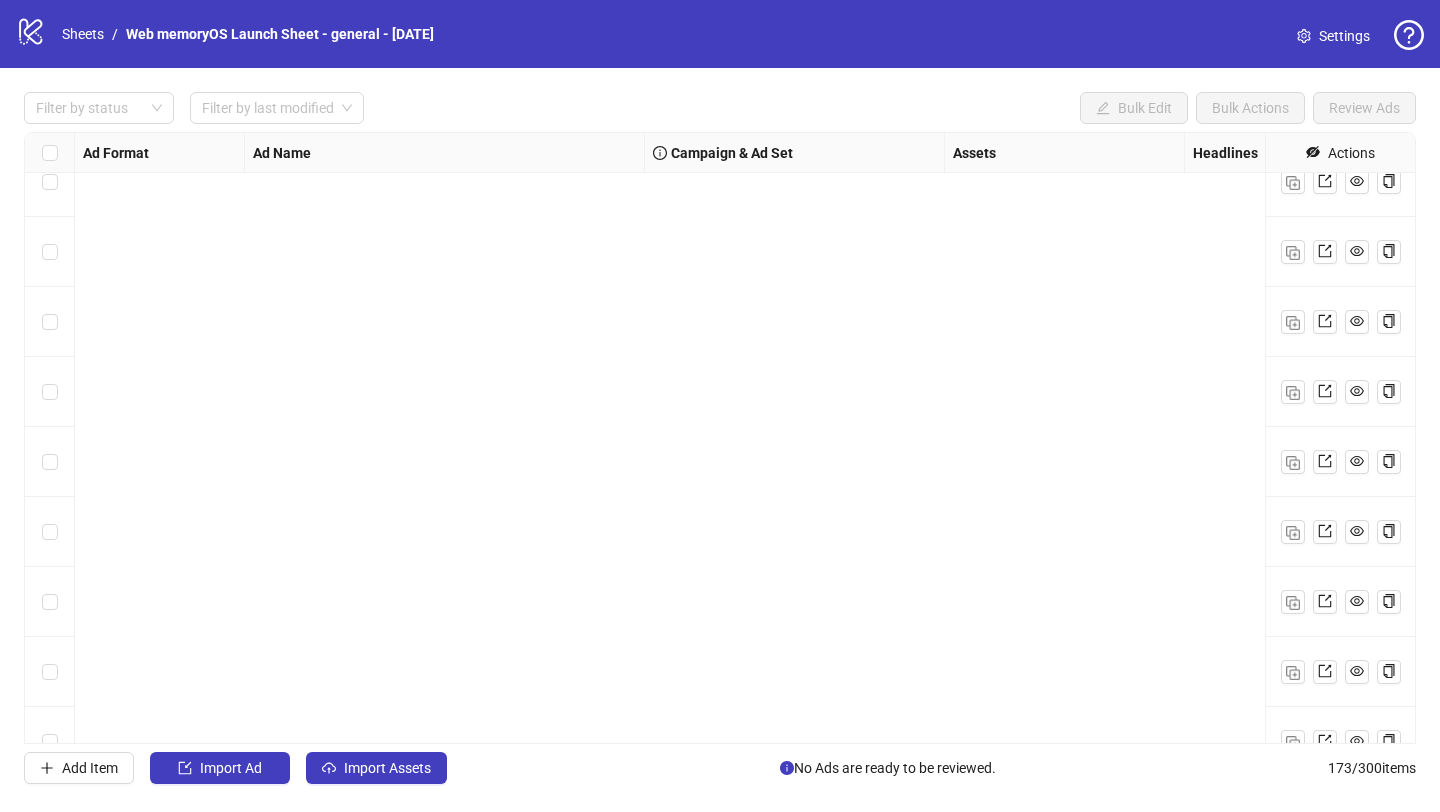 scroll, scrollTop: 0, scrollLeft: 0, axis: both 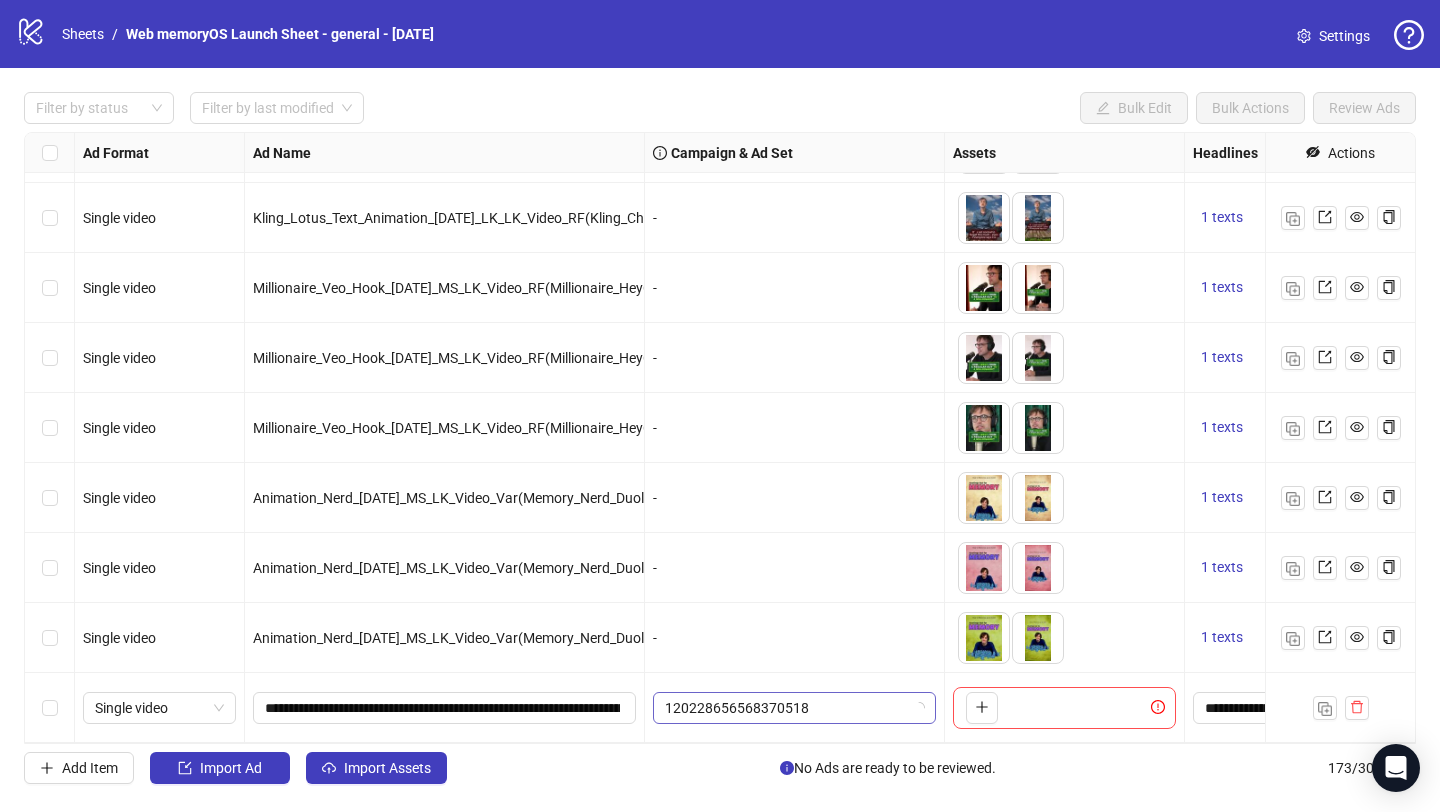 click on "120228656568370518" at bounding box center [794, 708] 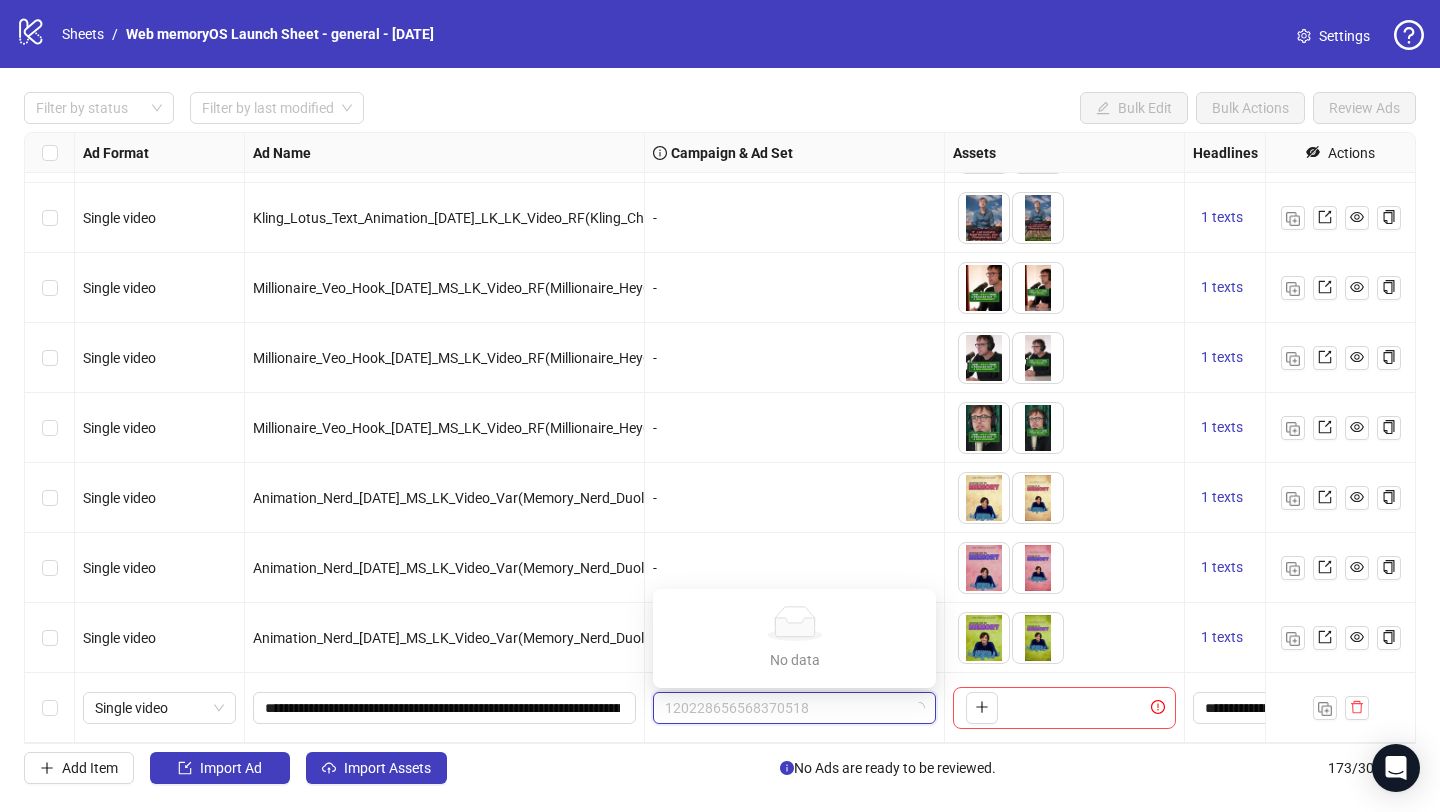 paste on "**********" 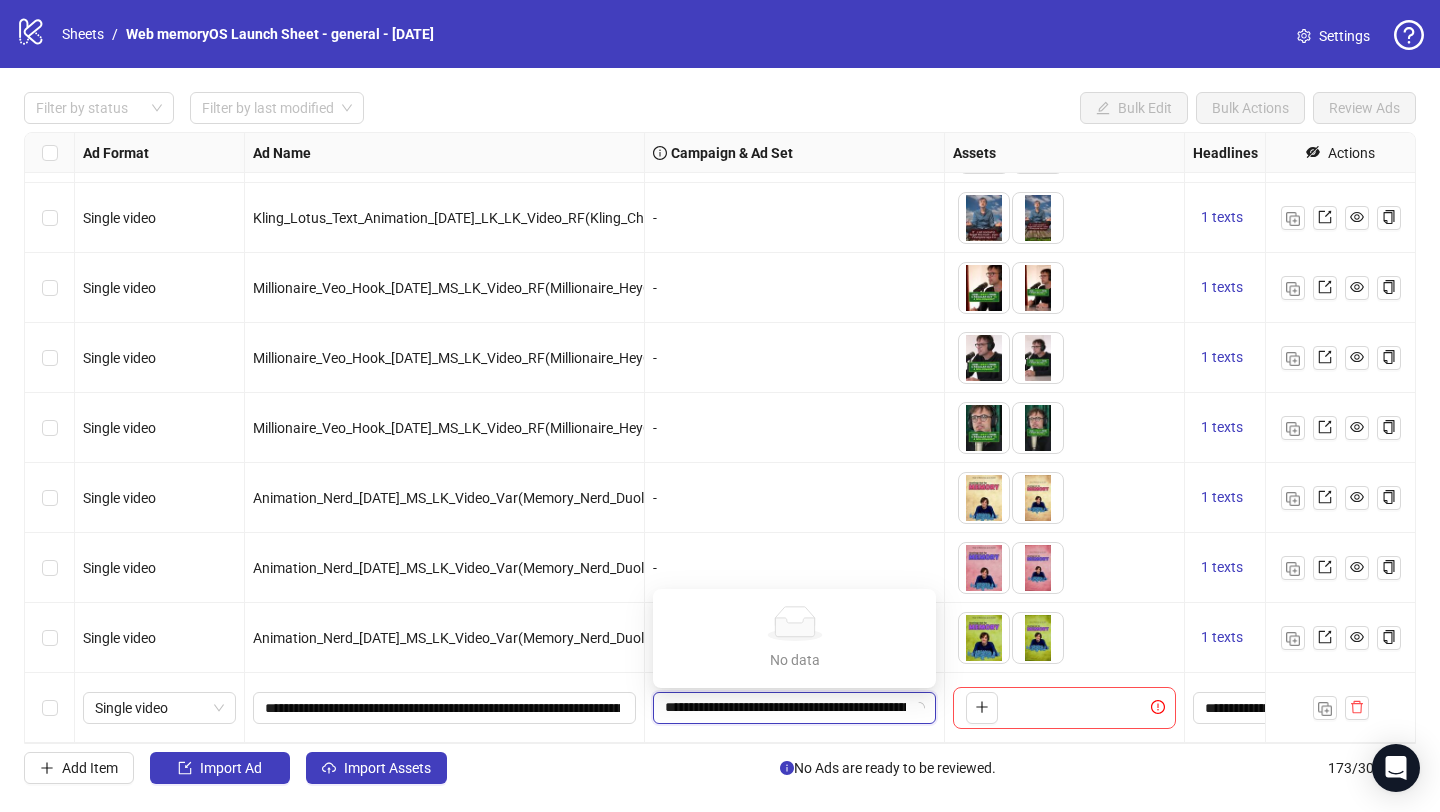 scroll, scrollTop: 0, scrollLeft: 279, axis: horizontal 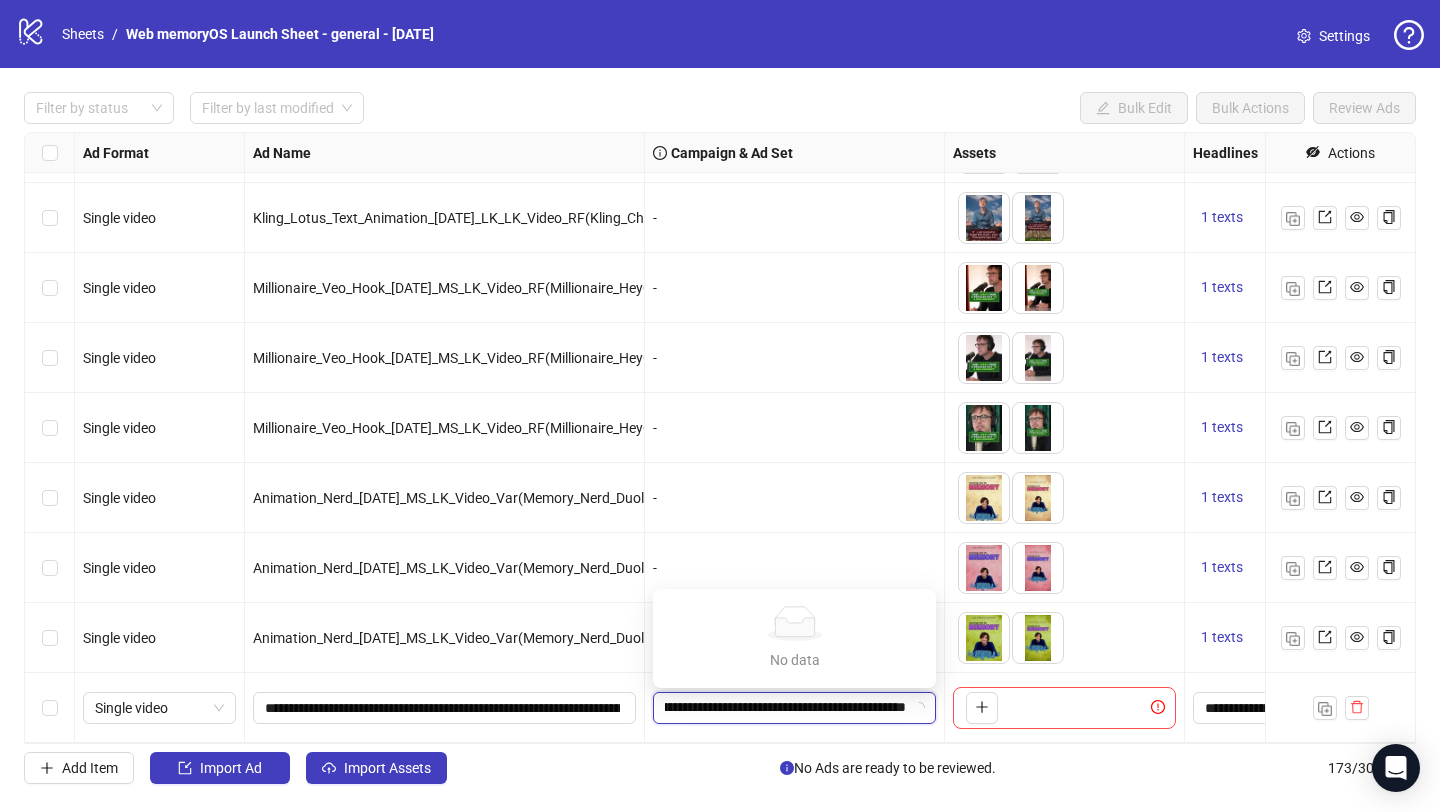 type on "**********" 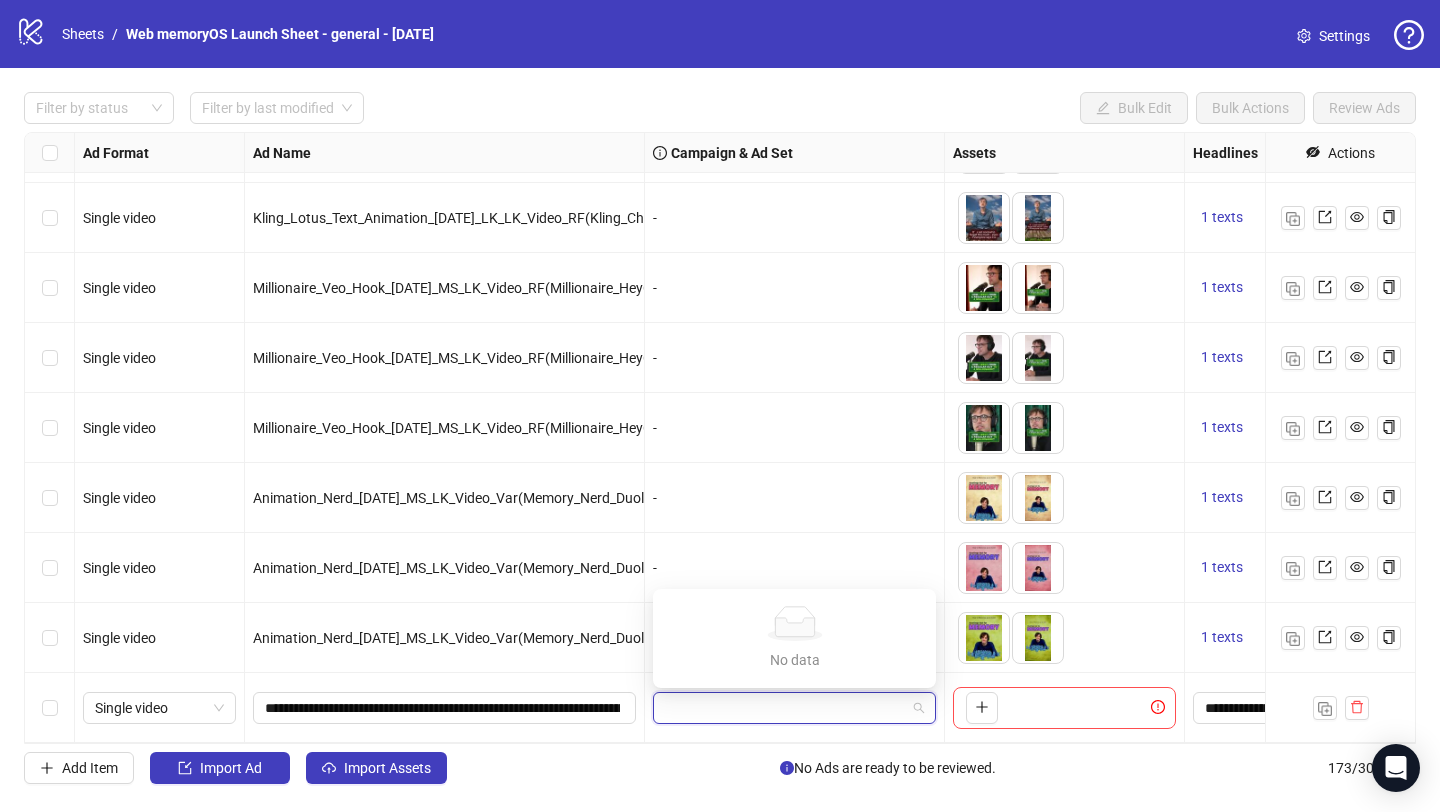 scroll, scrollTop: 0, scrollLeft: 0, axis: both 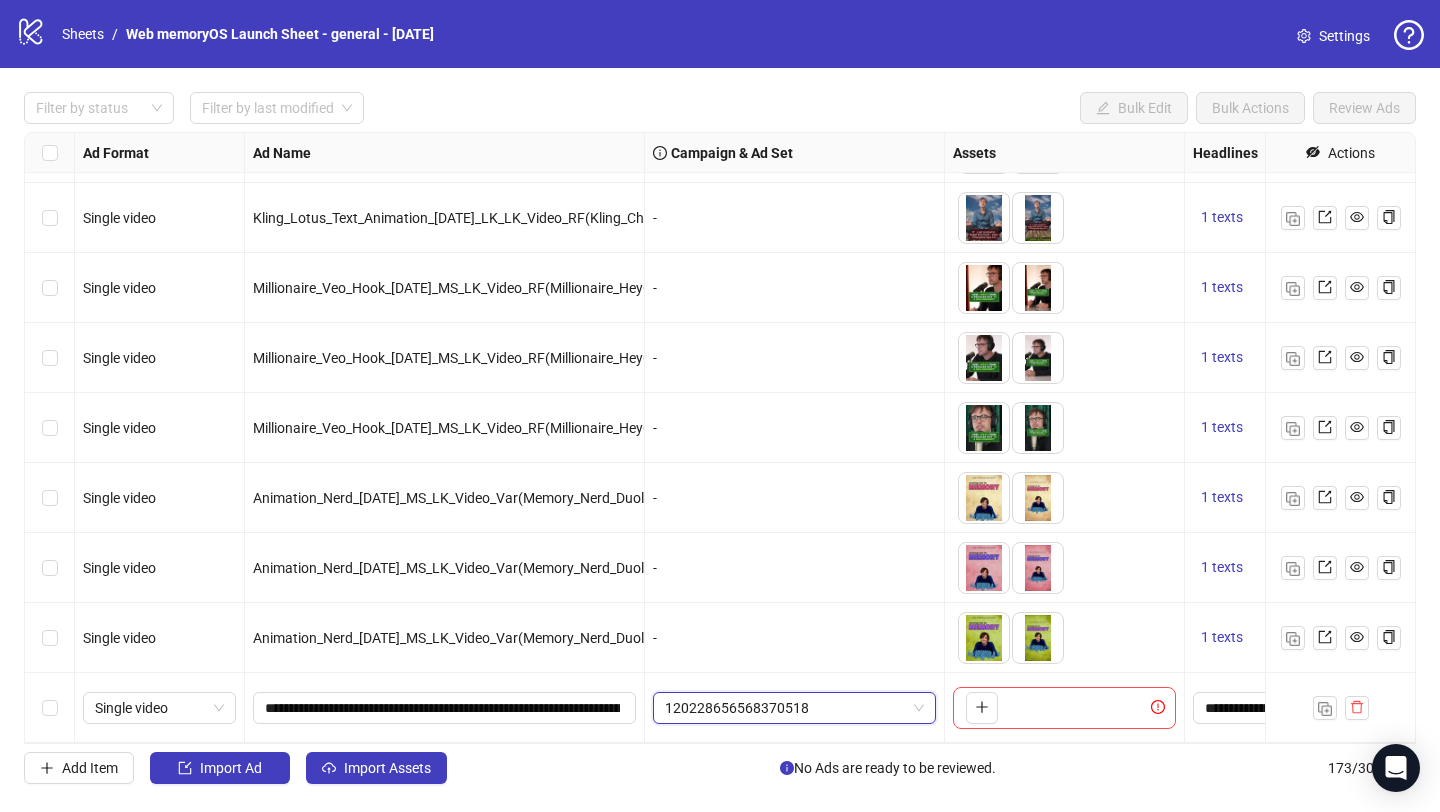 click on "120228656568370518" at bounding box center [794, 708] 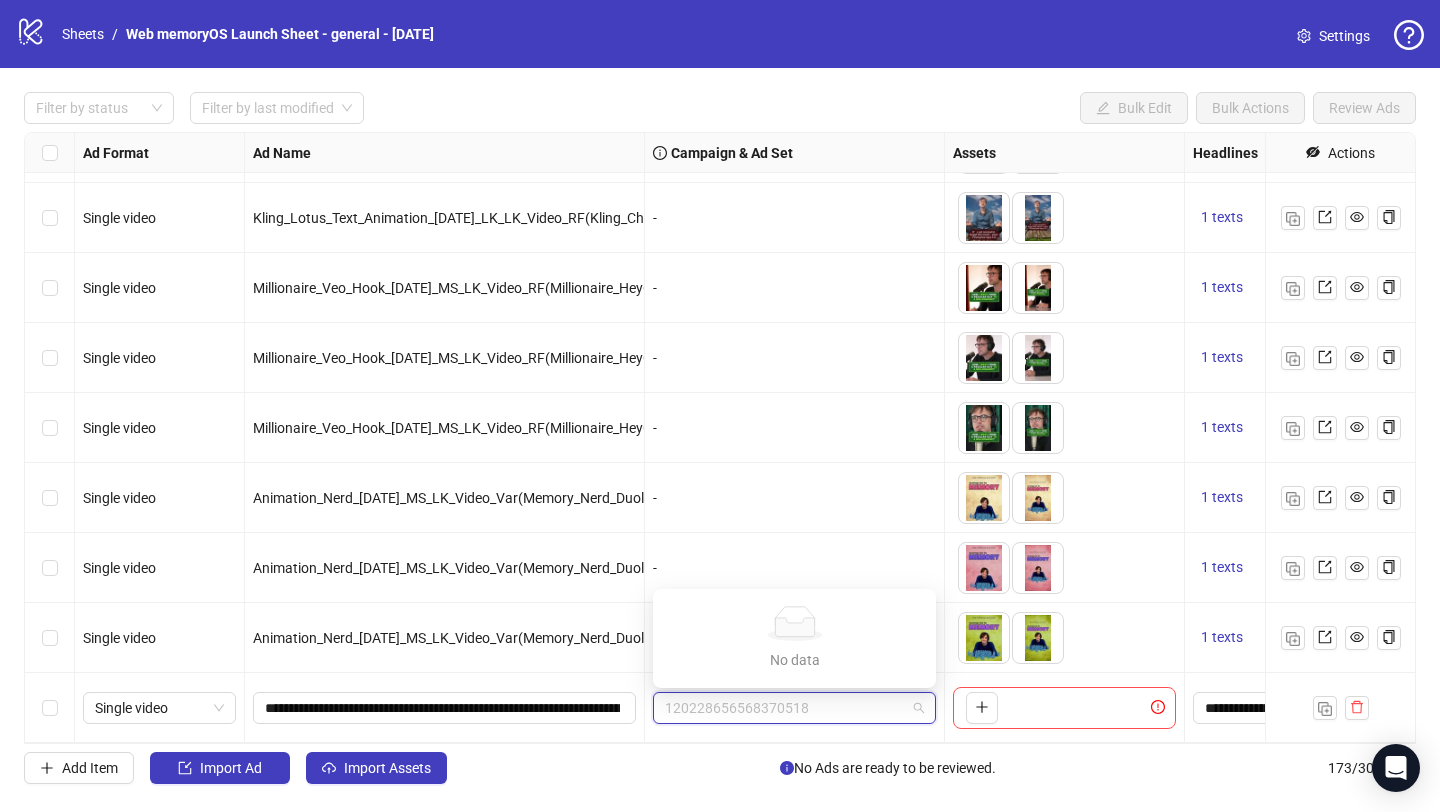 paste on "**********" 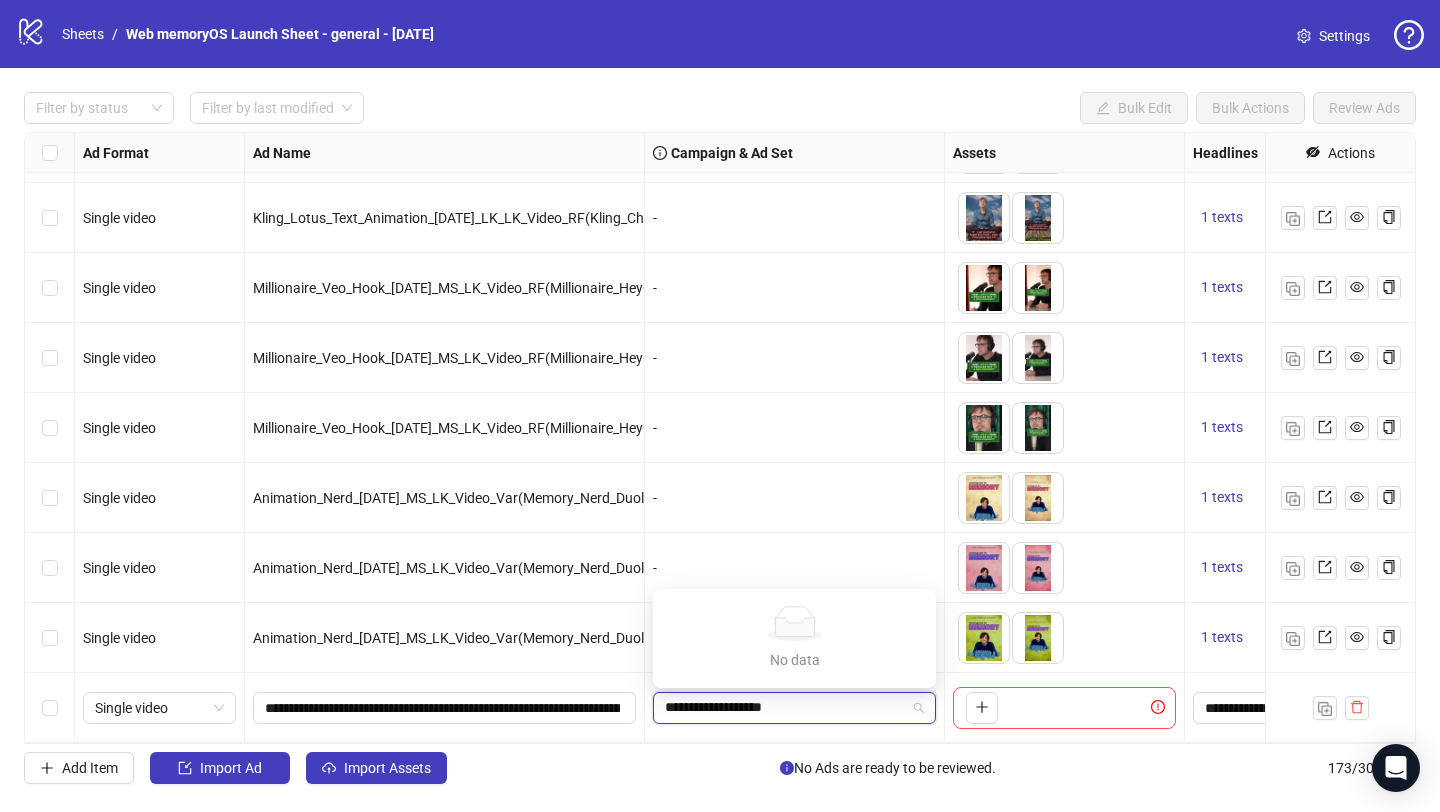 click on "**********" at bounding box center (785, 708) 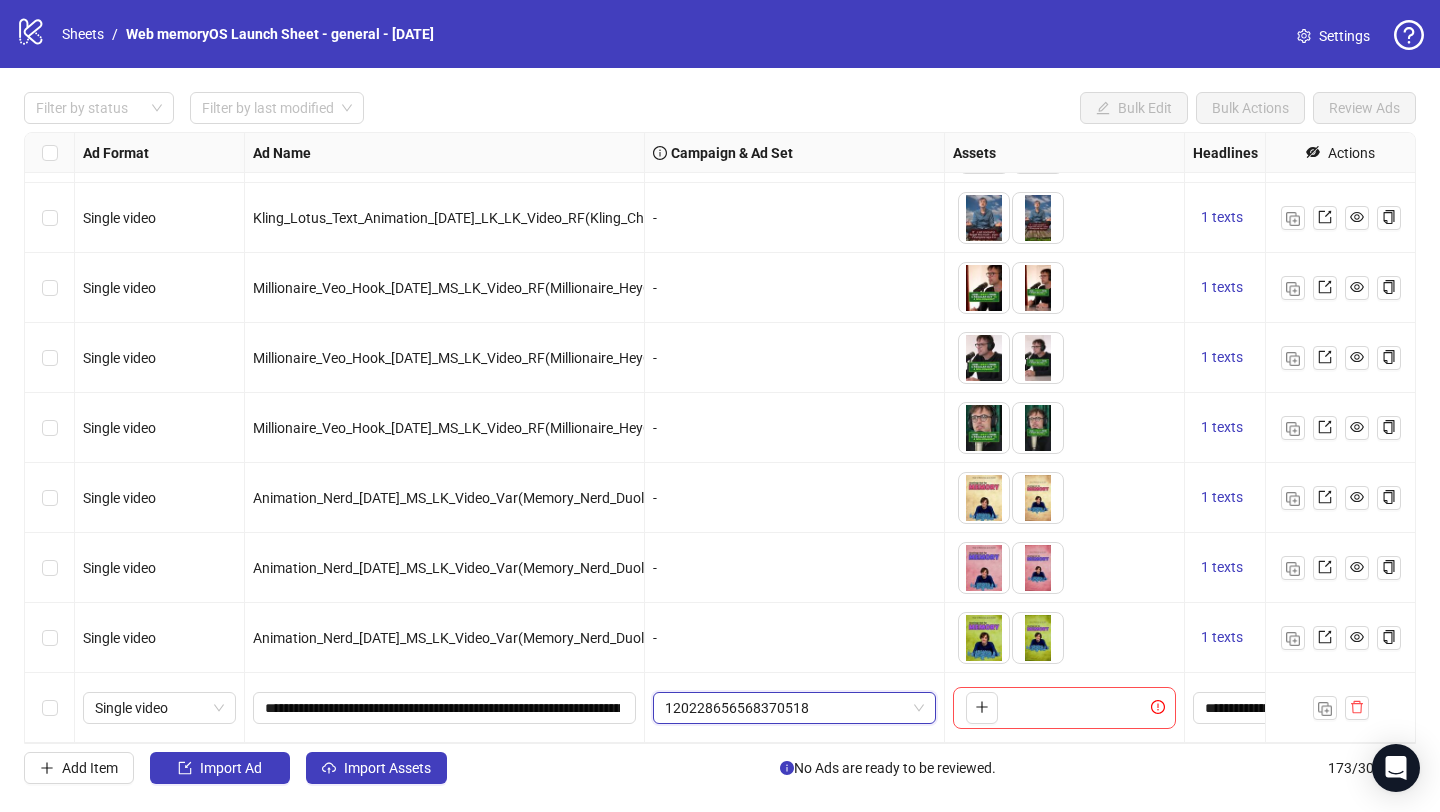 click on "120228656568370518" at bounding box center (794, 708) 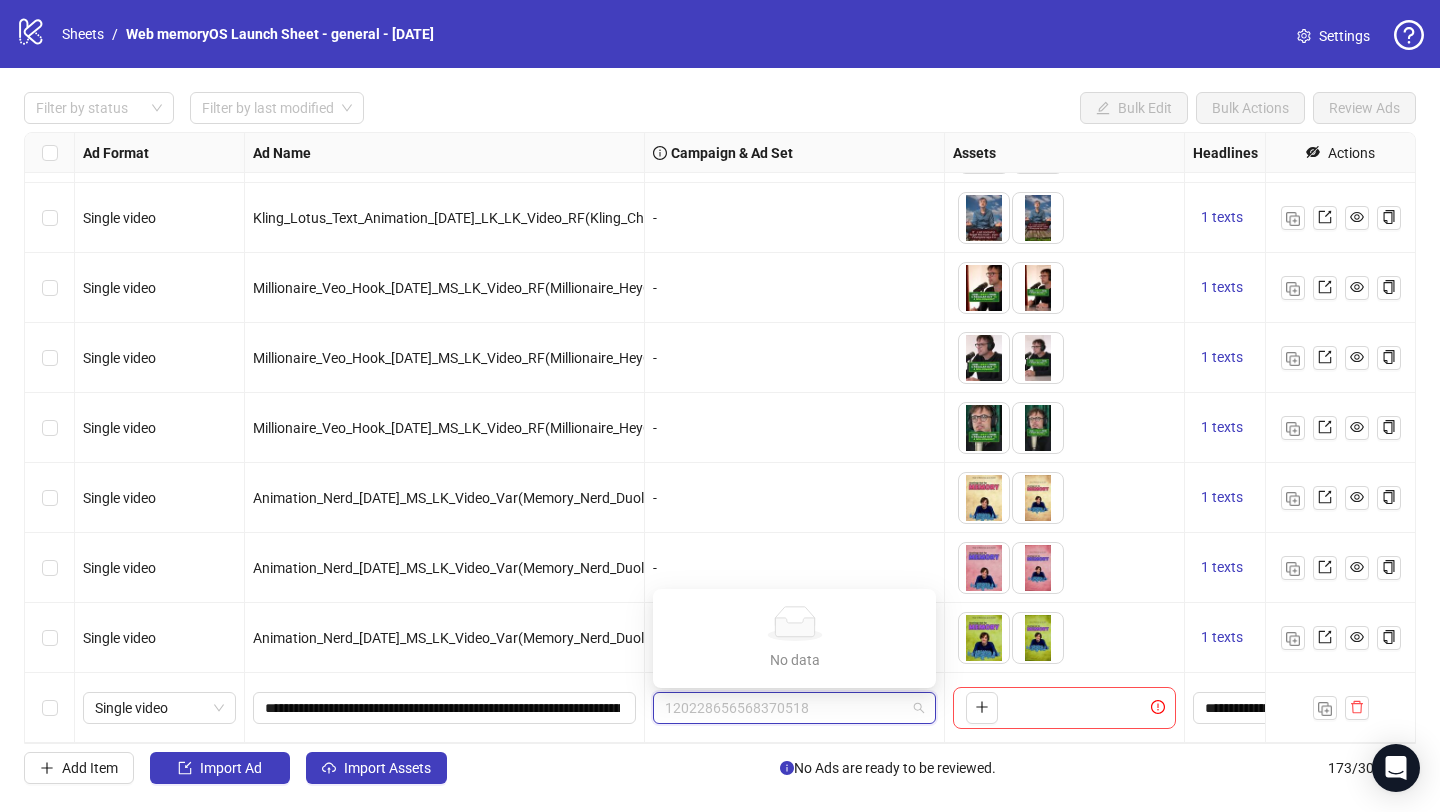 paste on "**********" 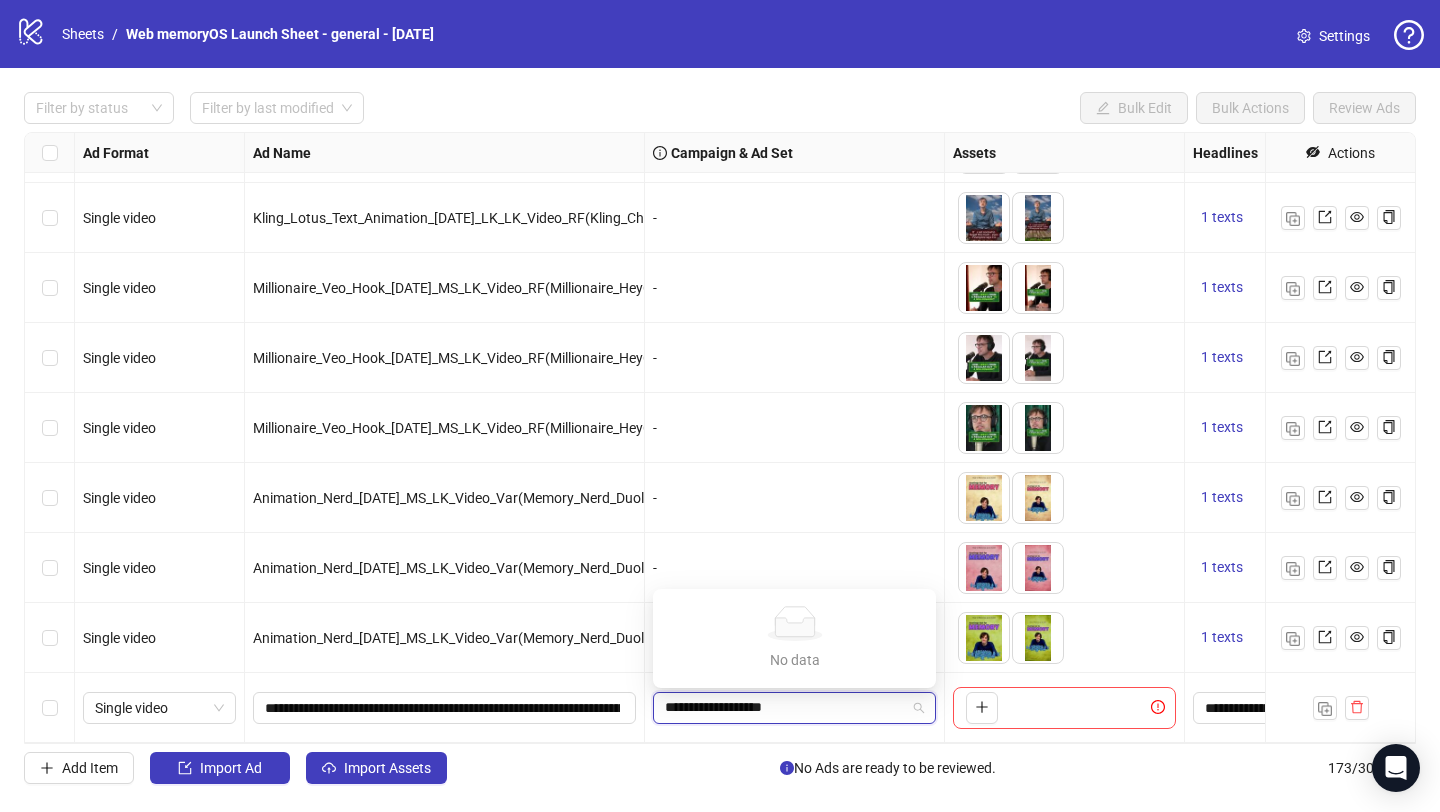 type on "**********" 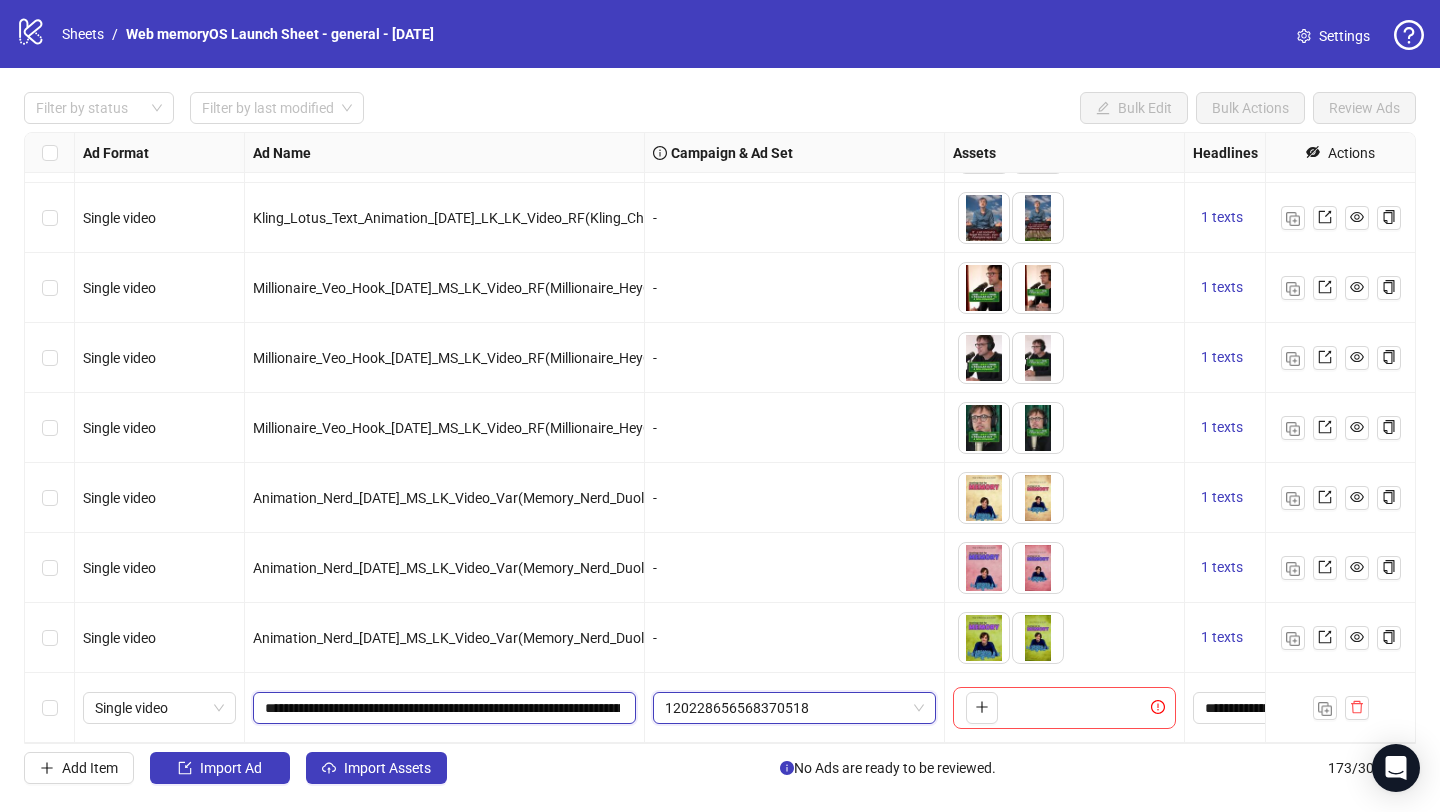 click on "**********" at bounding box center [442, 708] 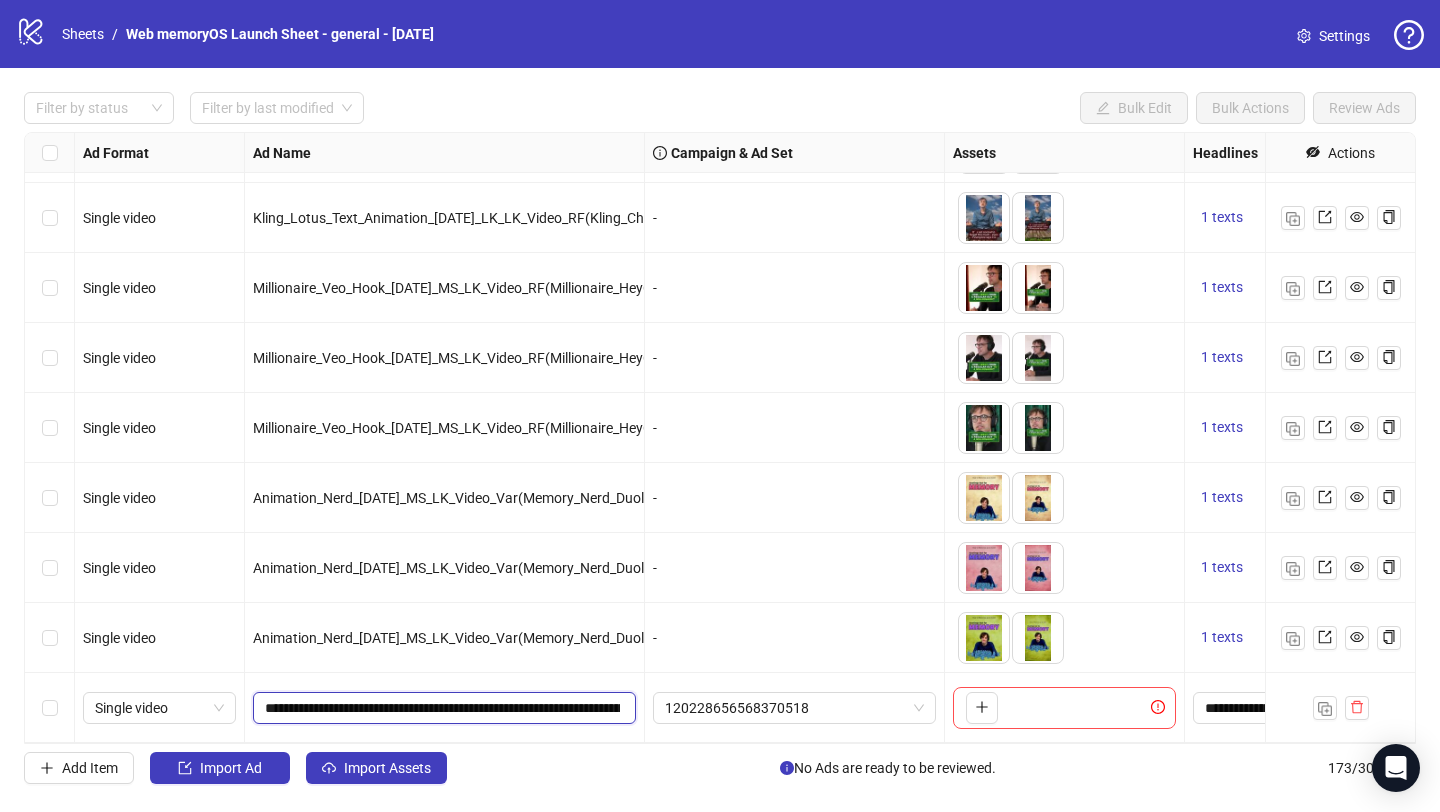 paste on "**********" 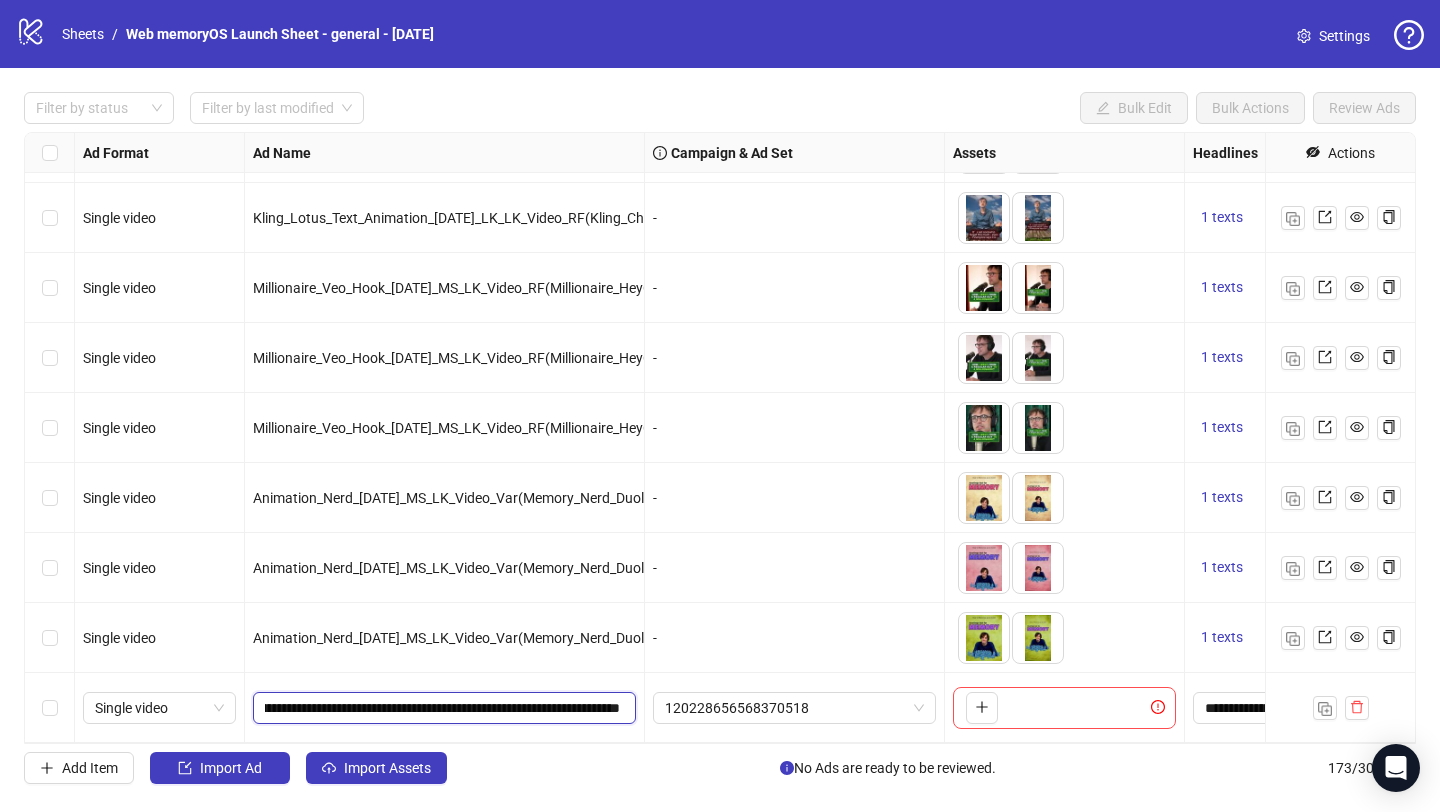 type on "**********" 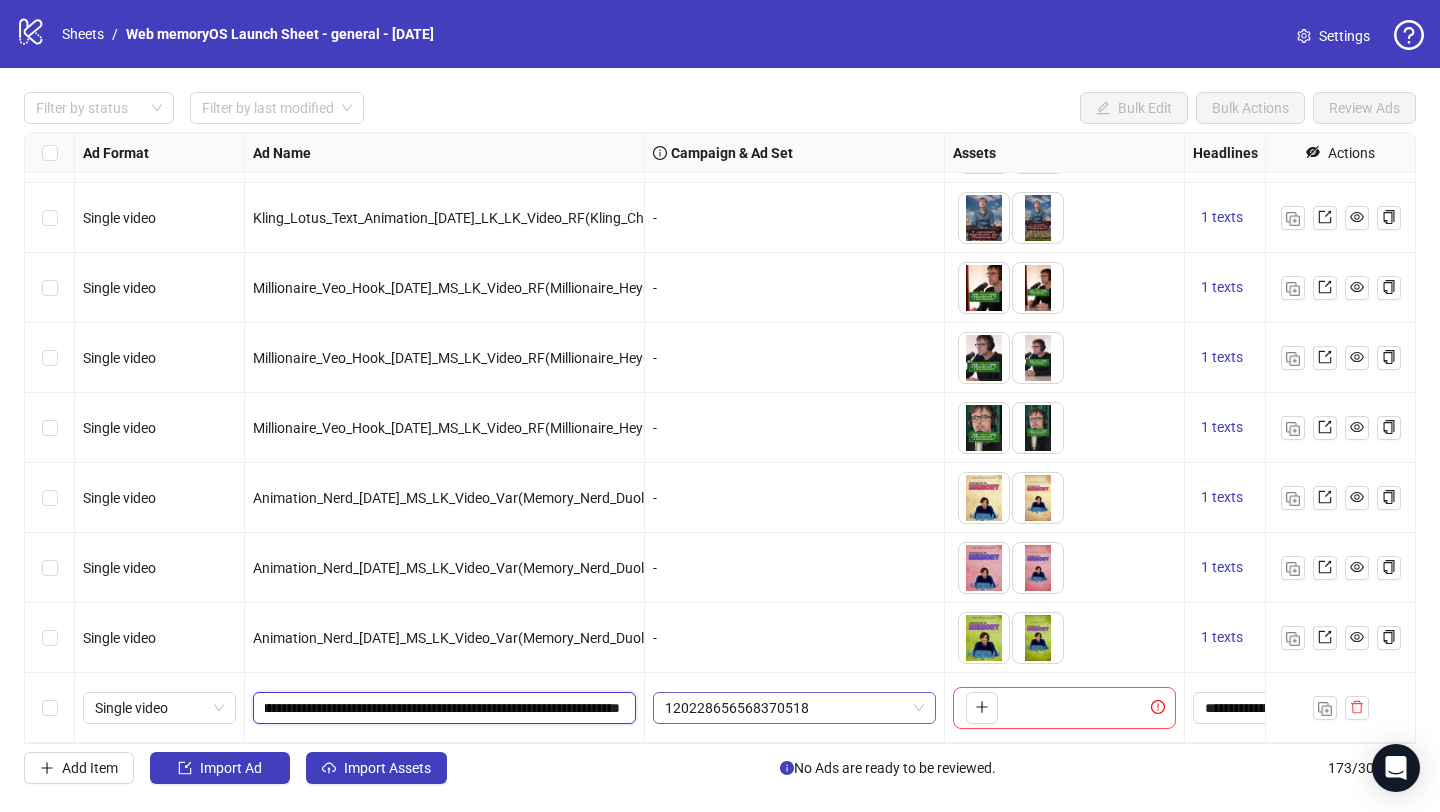 scroll, scrollTop: 0, scrollLeft: 297, axis: horizontal 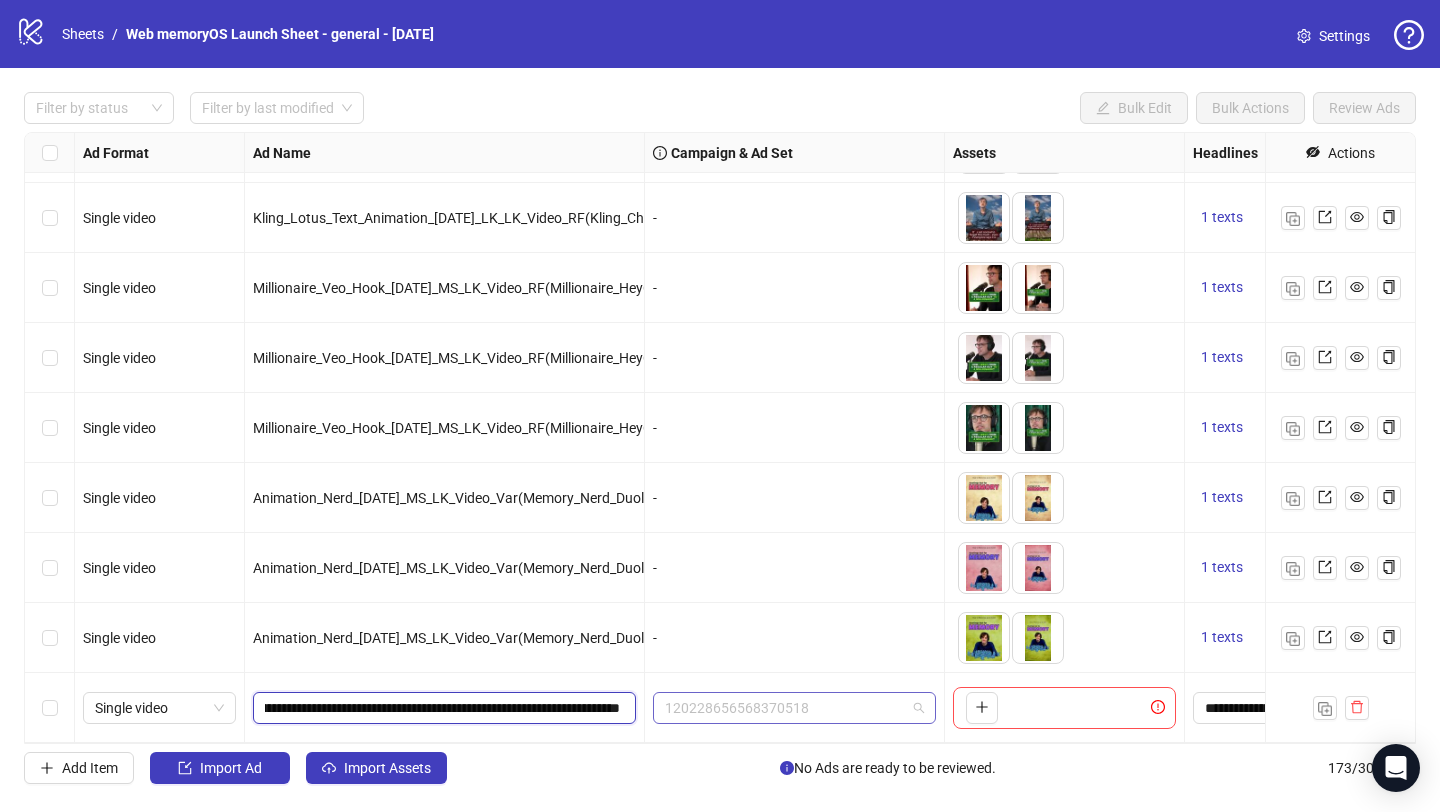 click on "120228656568370518" at bounding box center (794, 708) 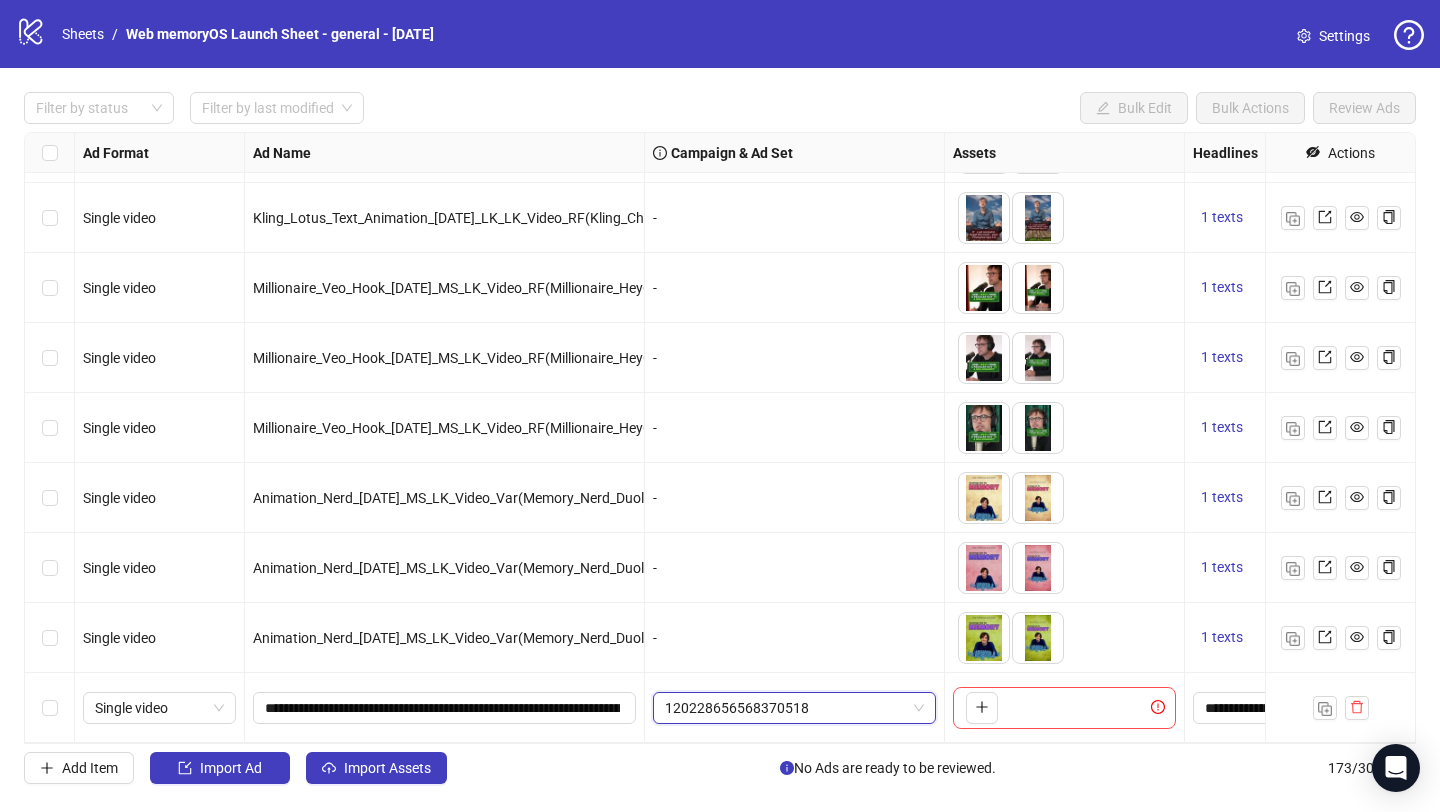 click on "120228656568370518" at bounding box center (794, 708) 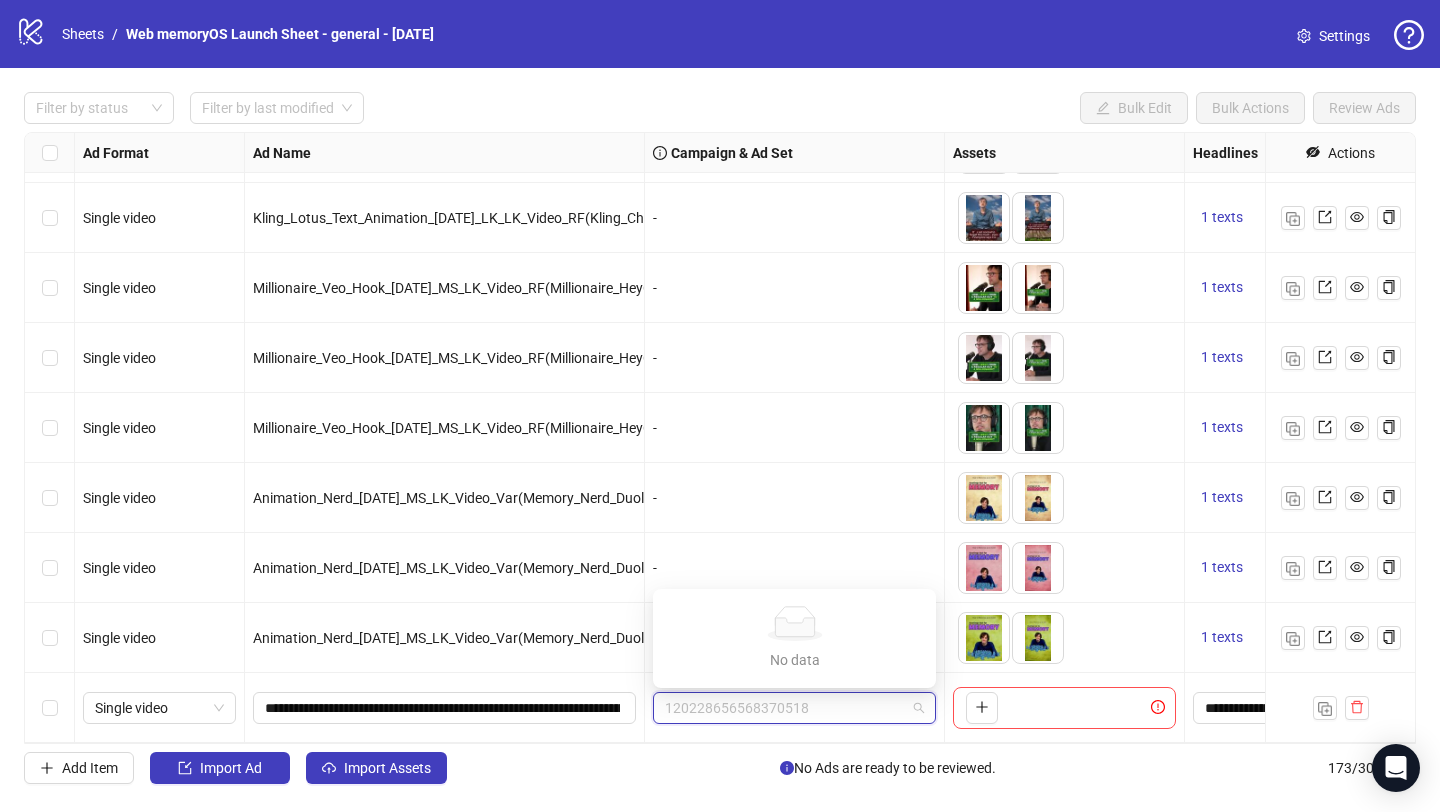 paste on "**********" 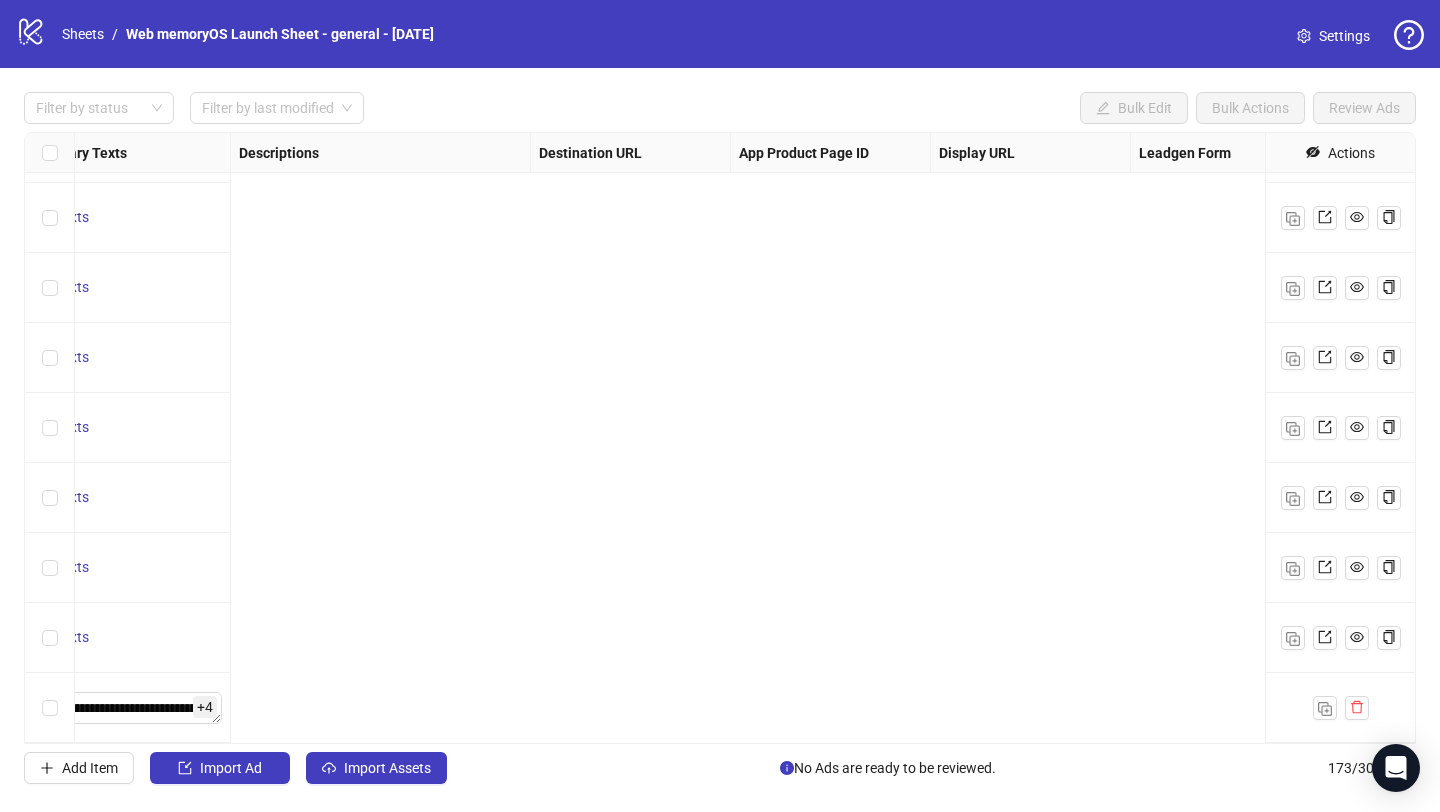 scroll, scrollTop: 11540, scrollLeft: 0, axis: vertical 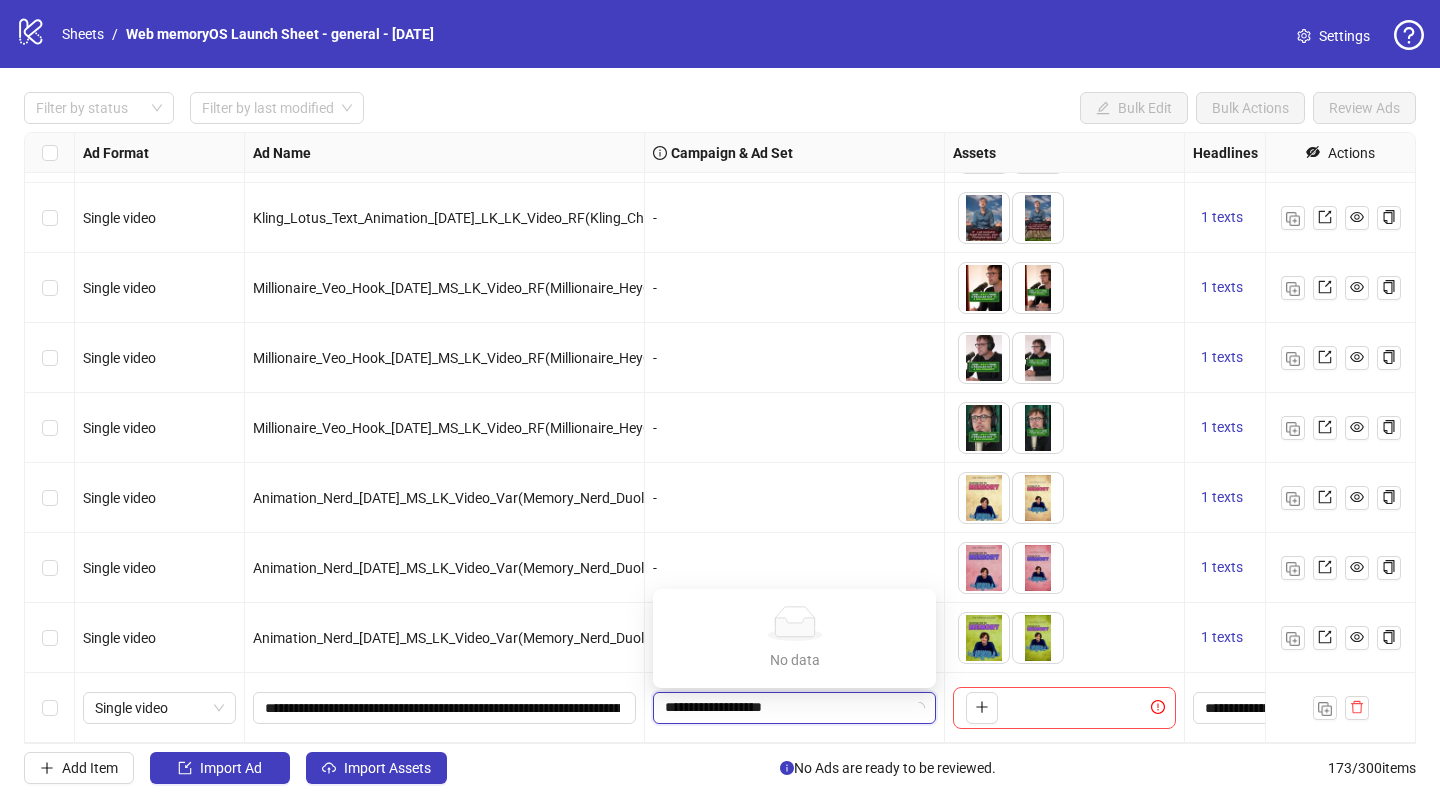 type on "**********" 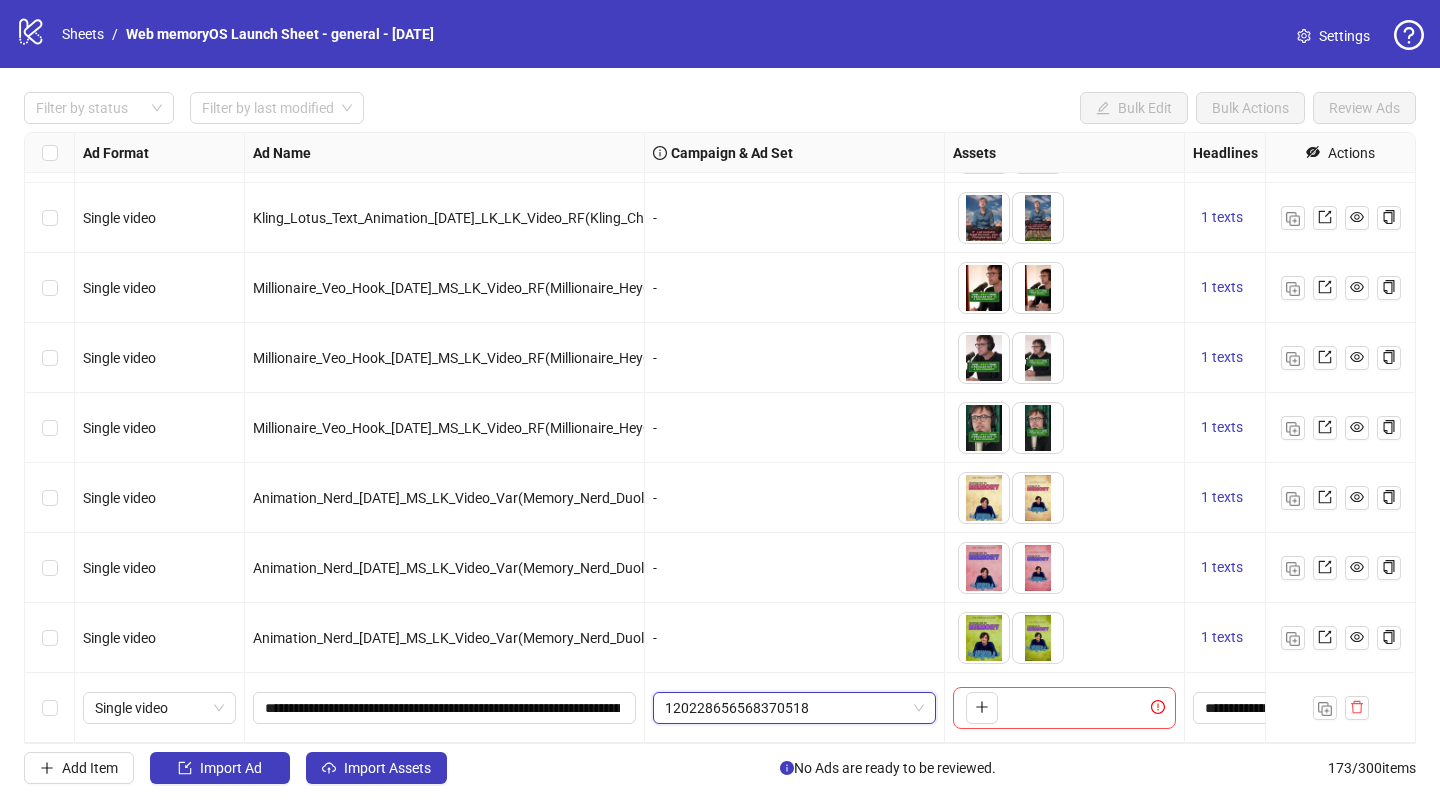 click on "Filter by status Filter by last modified Bulk Edit Bulk Actions Review Ads Ad Format Ad Name Campaign & Ad Set Assets Headlines Primary Texts Descriptions Destination URL App Product Page ID Display URL Leadgen Form Product Set ID Call to Action Actions Single video Kling_Lotus_Text_Animation_25.06.2025_LK_LK_Video_RF(Kling_Character_Text_Animation)_1 -
To pick up a draggable item, press the space bar.
While dragging, use the arrow keys to move the item.
Press space again to drop the item in its new position, or press escape to cancel.
1 texts 5 texts Single video Kling_Lotus_Text_Animation_25.06.2025_LK_LK_Video_RF(Kling_Character_Text_Animation)_2 -
To pick up a draggable item, press the space bar.
While dragging, use the arrow keys to move the item.
Press space again to drop the item in its new position, or press escape to cancel.
1 texts 5 texts Single video Kling_Lotus_Text_Animation_25.06.2025_LK_LK_Video_RF(Kling_Character_Text_Animation)_3 - 1 texts 5 texts - 1 texts" at bounding box center (720, 438) 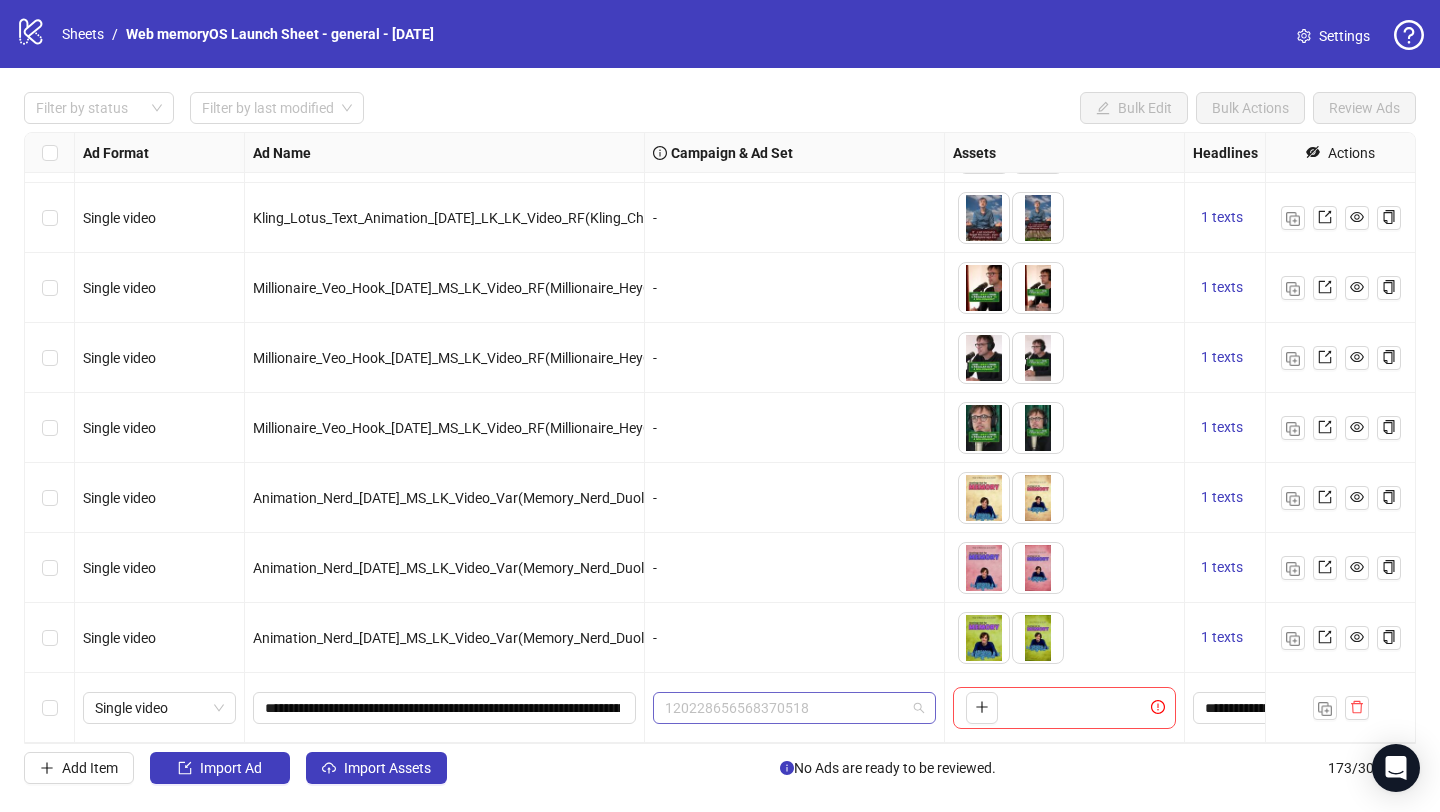 click on "120228656568370518" at bounding box center [794, 708] 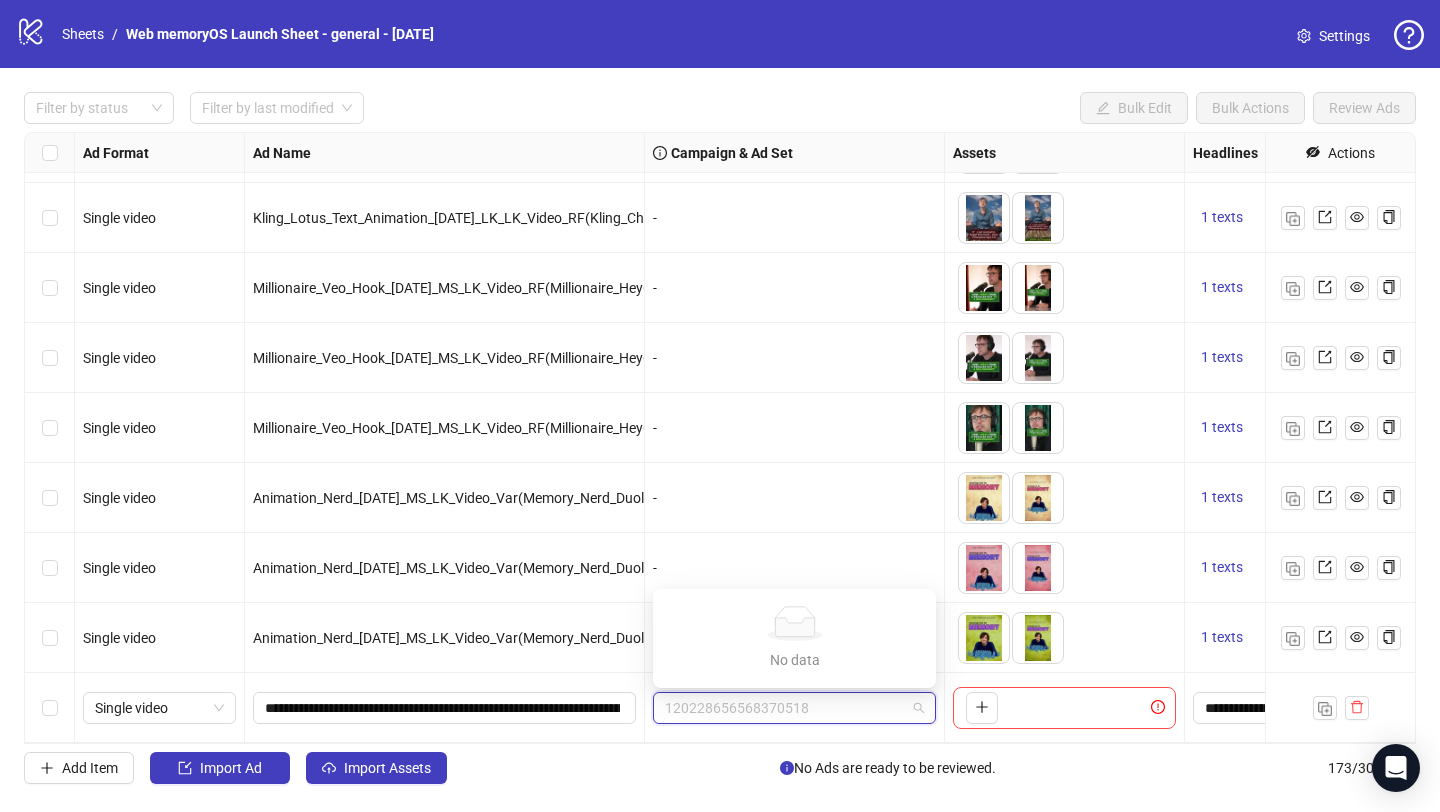paste on "**********" 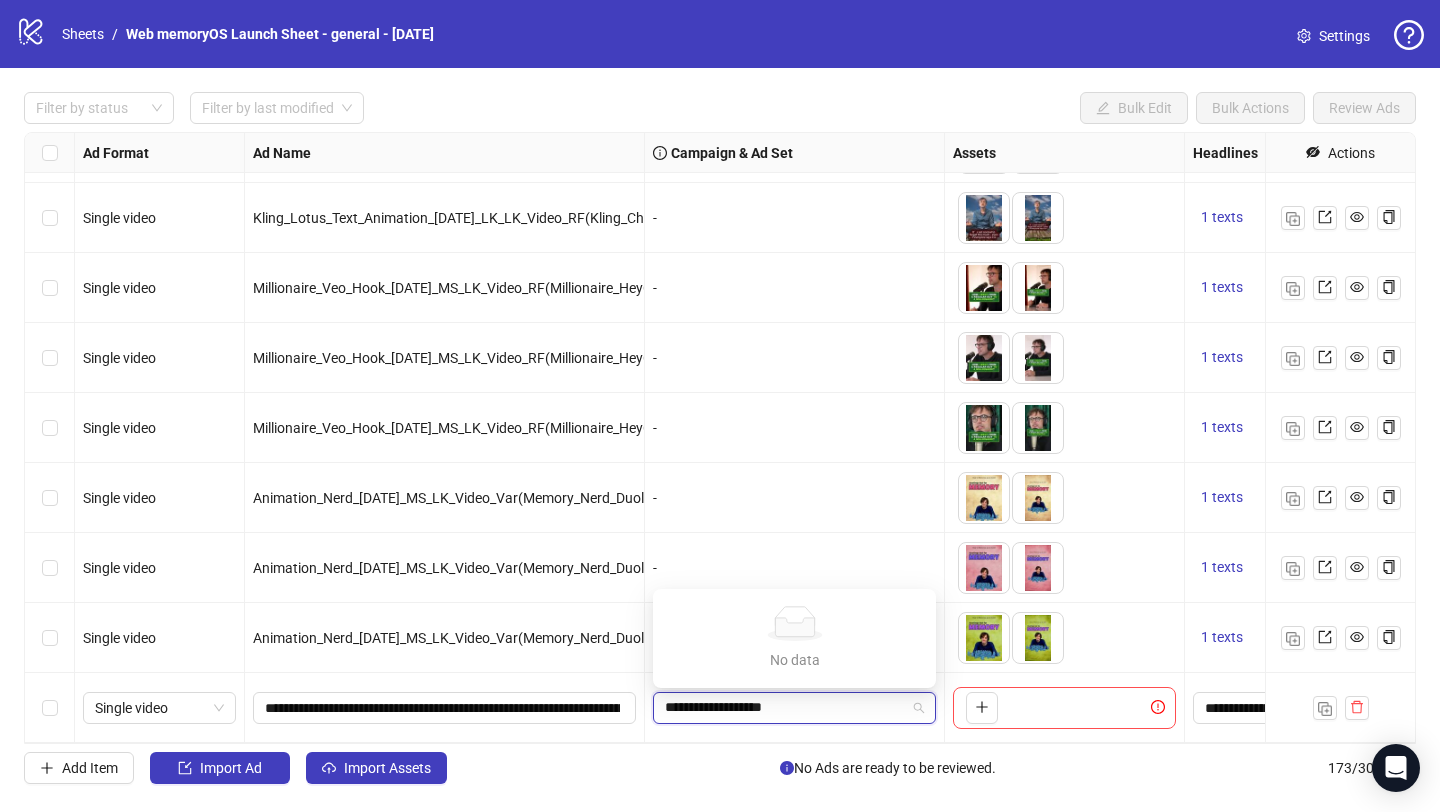 type on "**********" 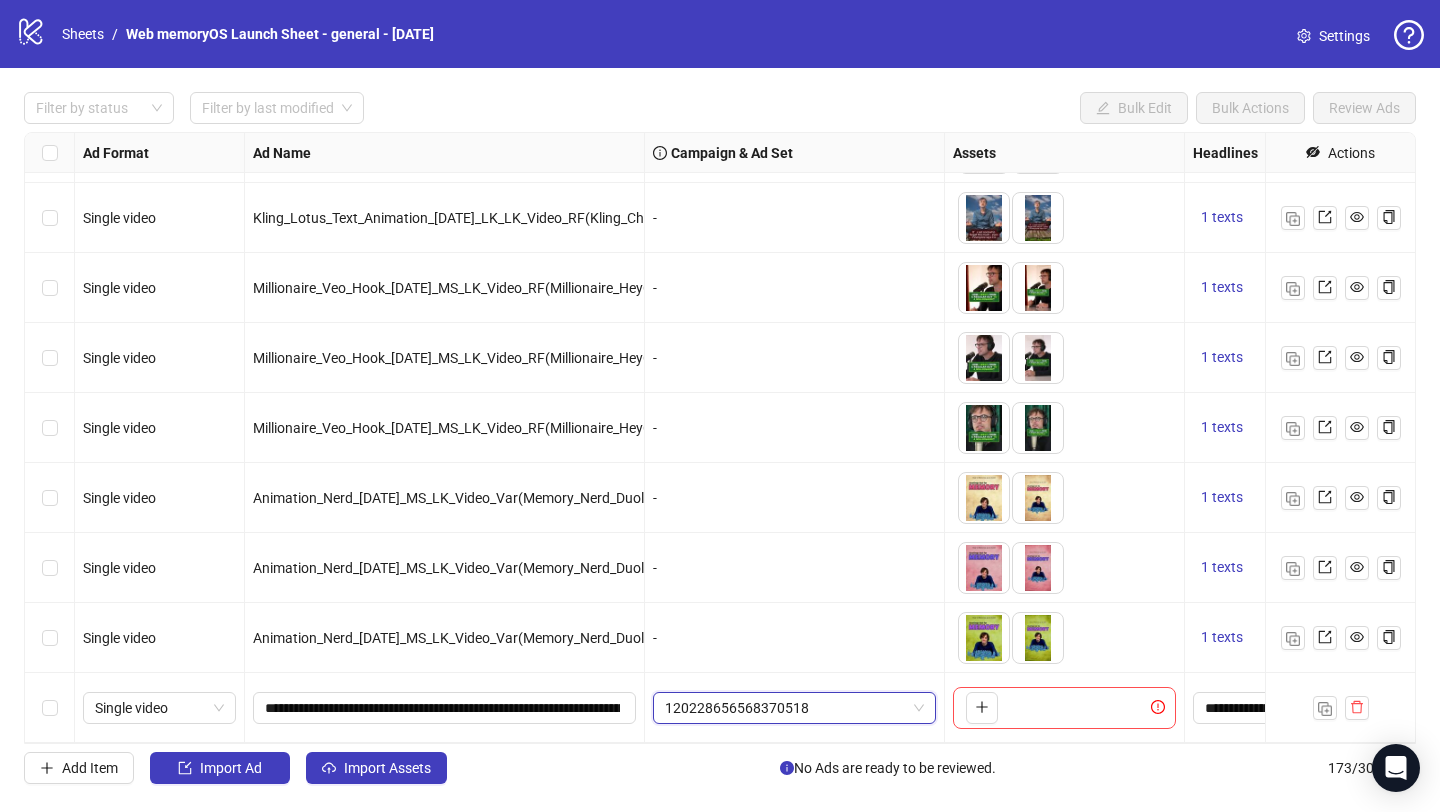paste on "**********" 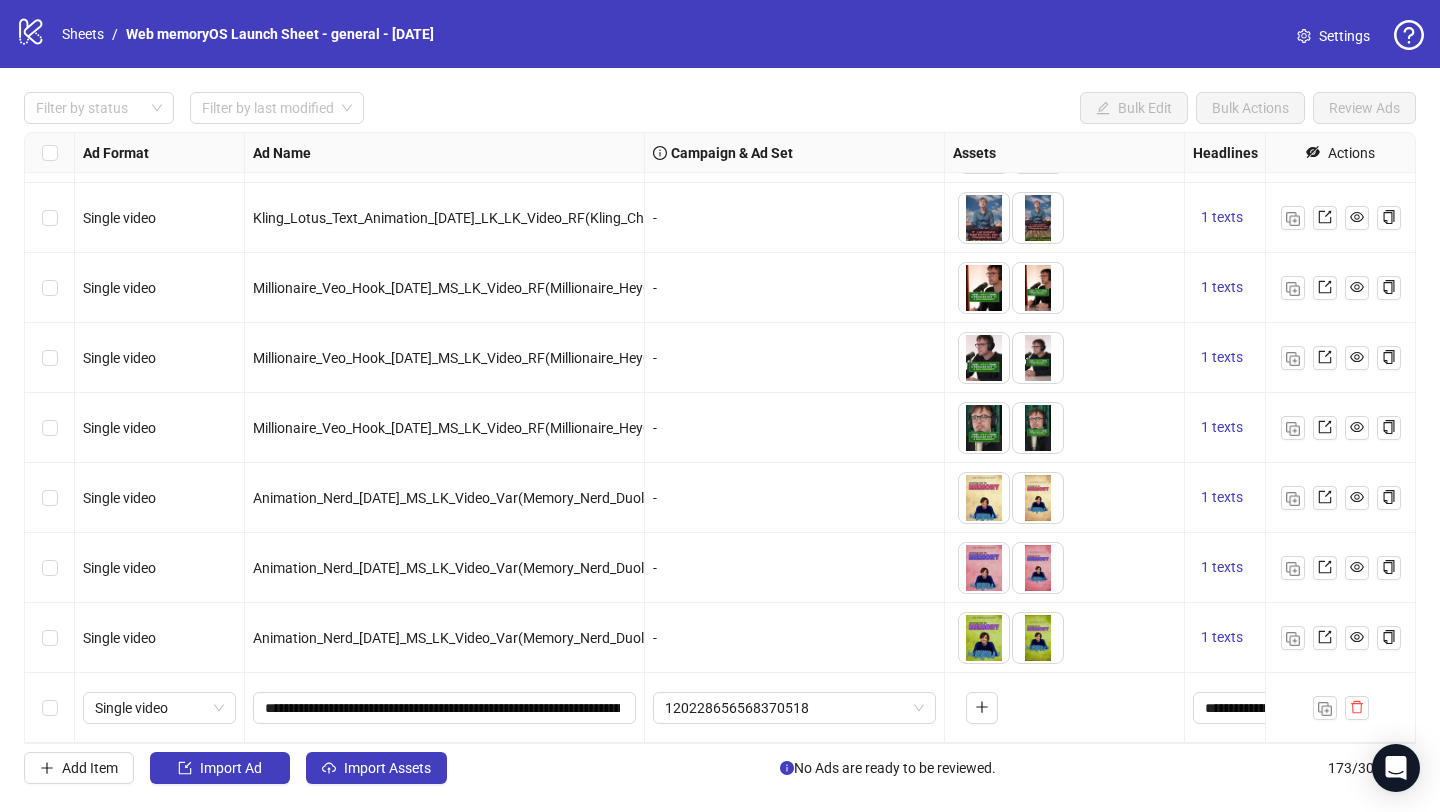 scroll, scrollTop: 11540, scrollLeft: 0, axis: vertical 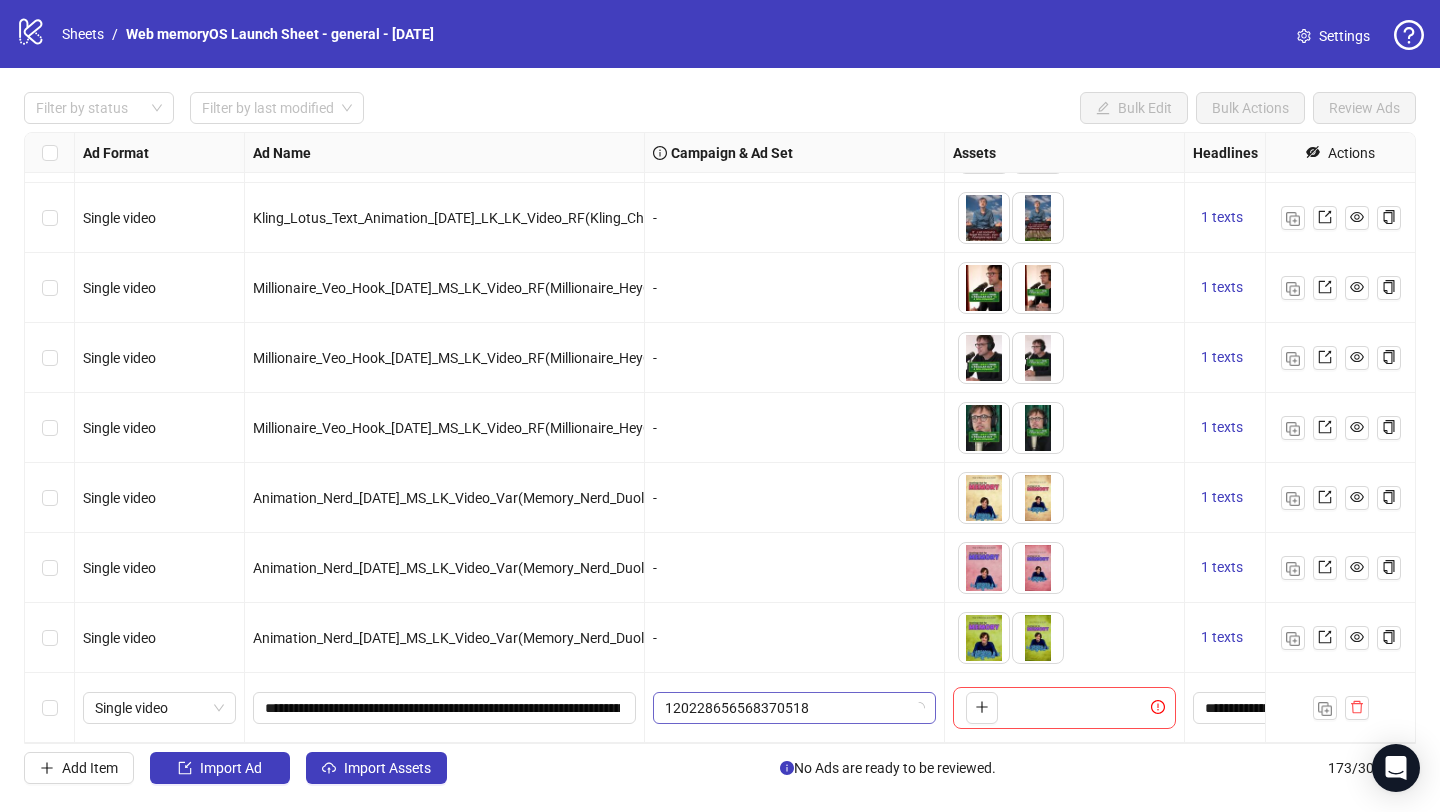 click on "120228656568370518" at bounding box center [794, 708] 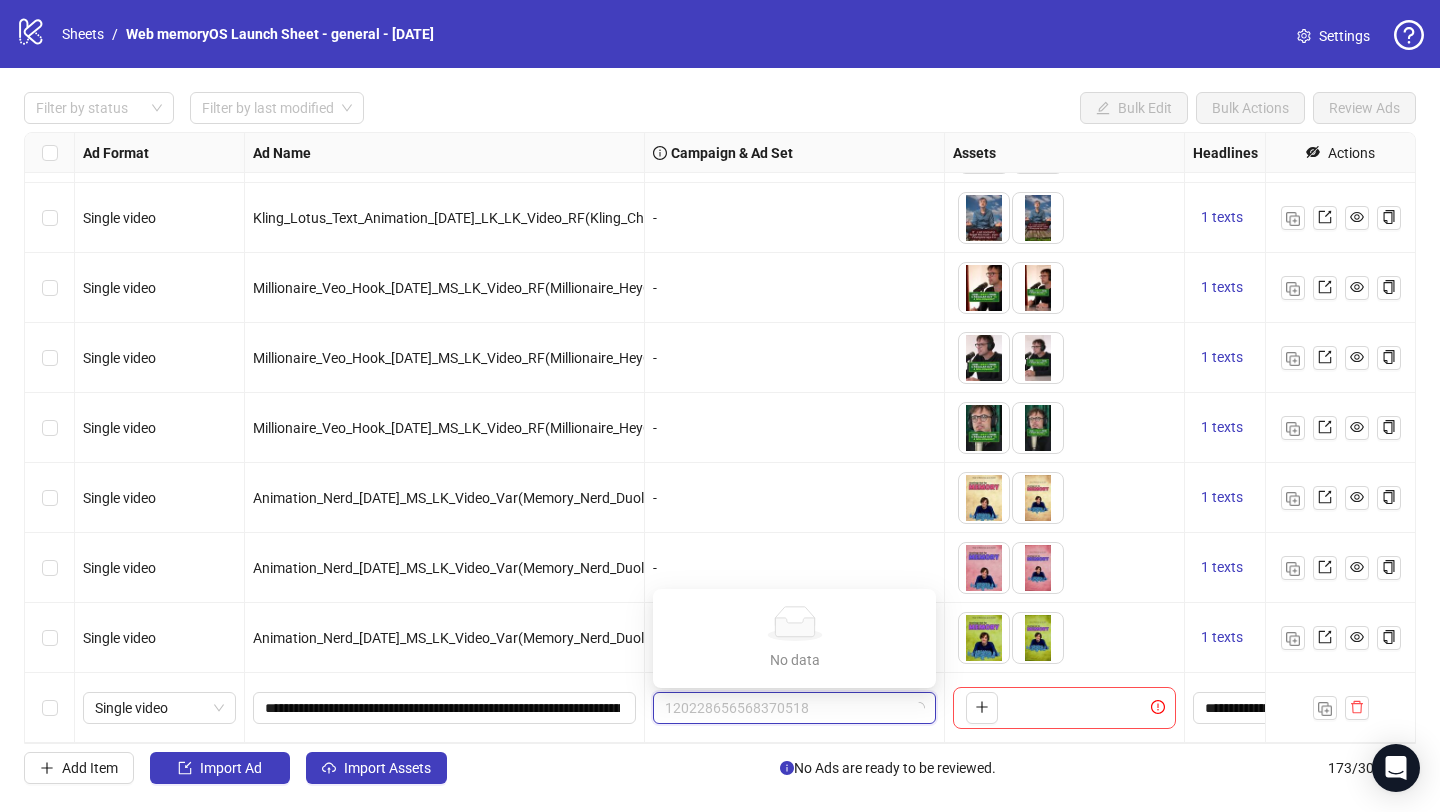 paste on "**********" 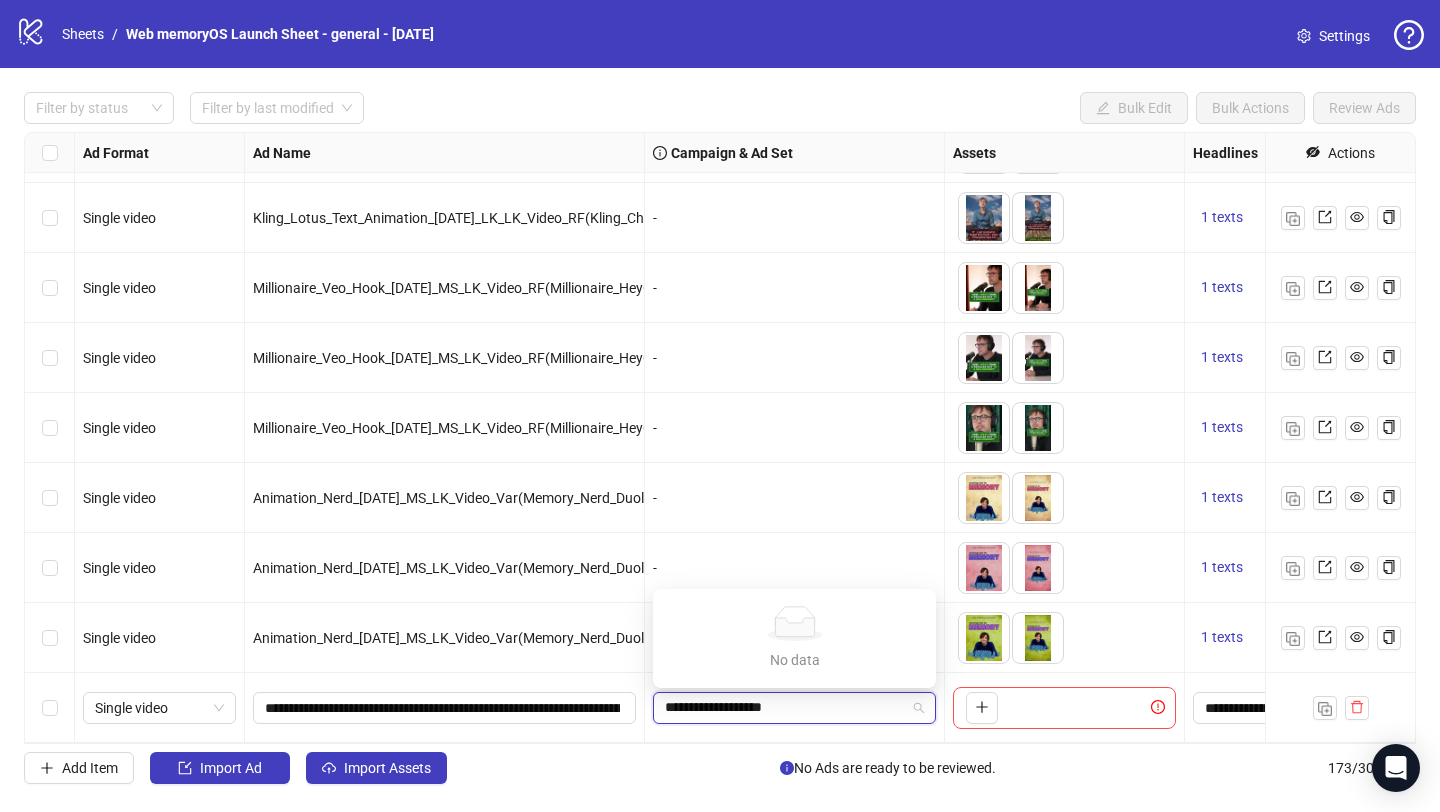 type on "**********" 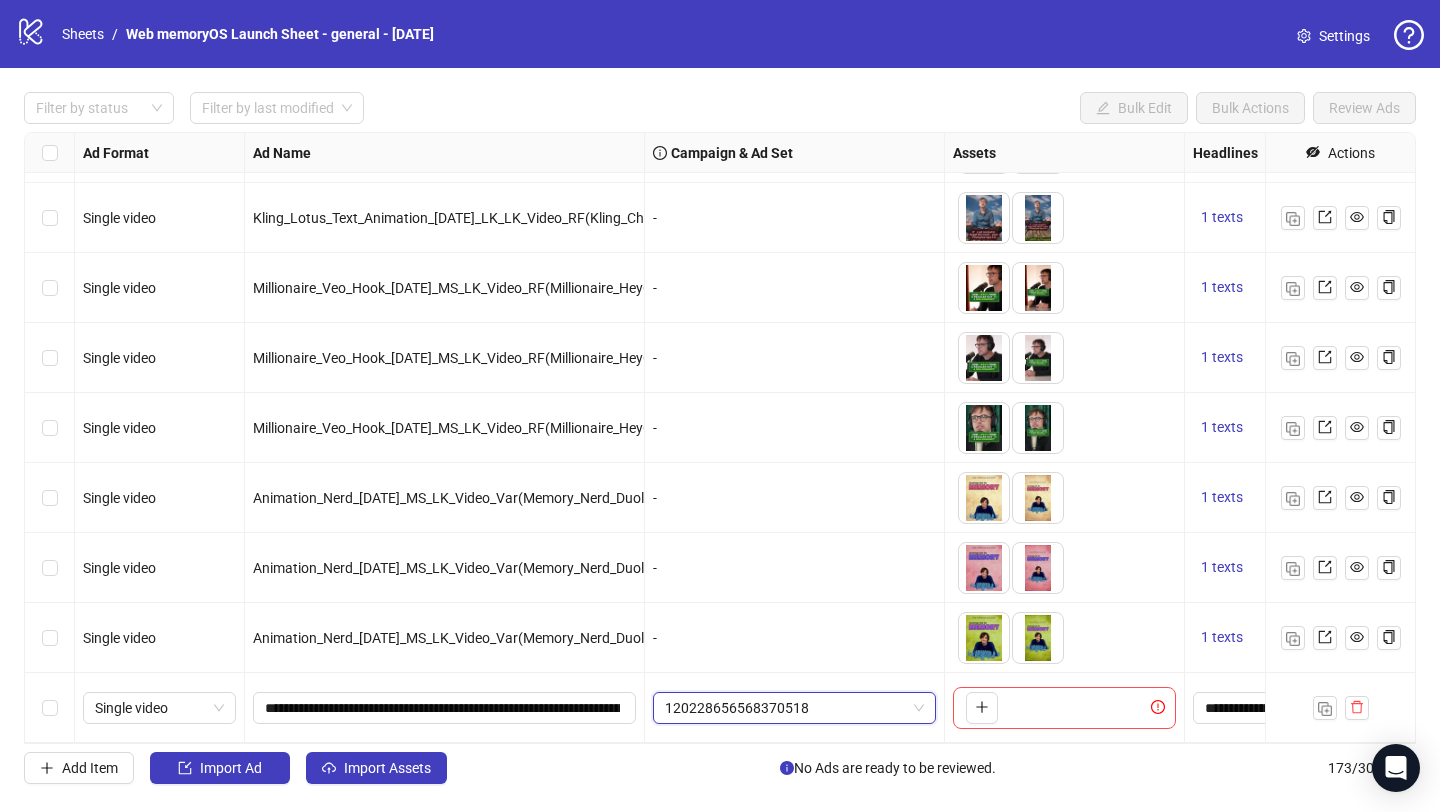 click on "120228656568370518" at bounding box center (794, 708) 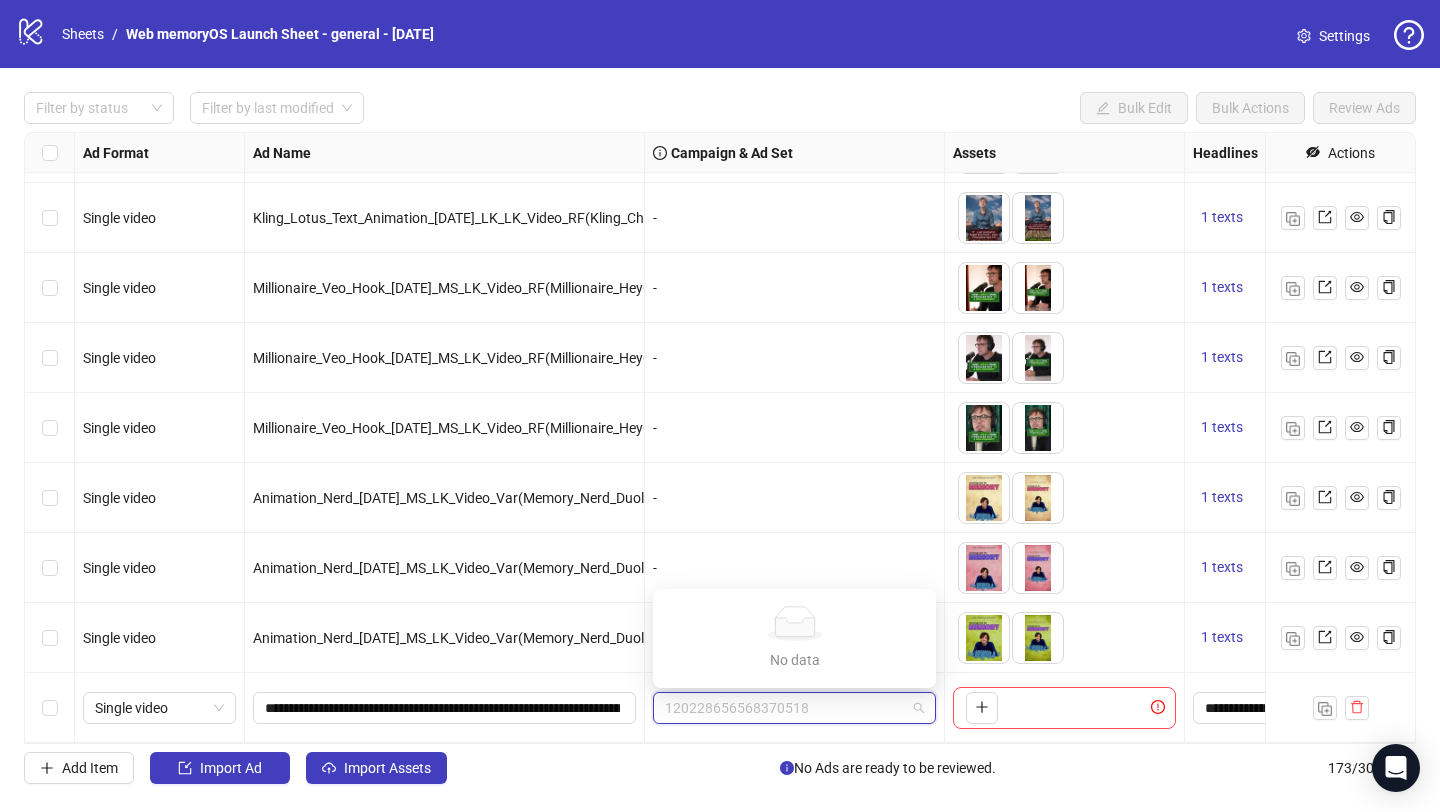 paste on "**********" 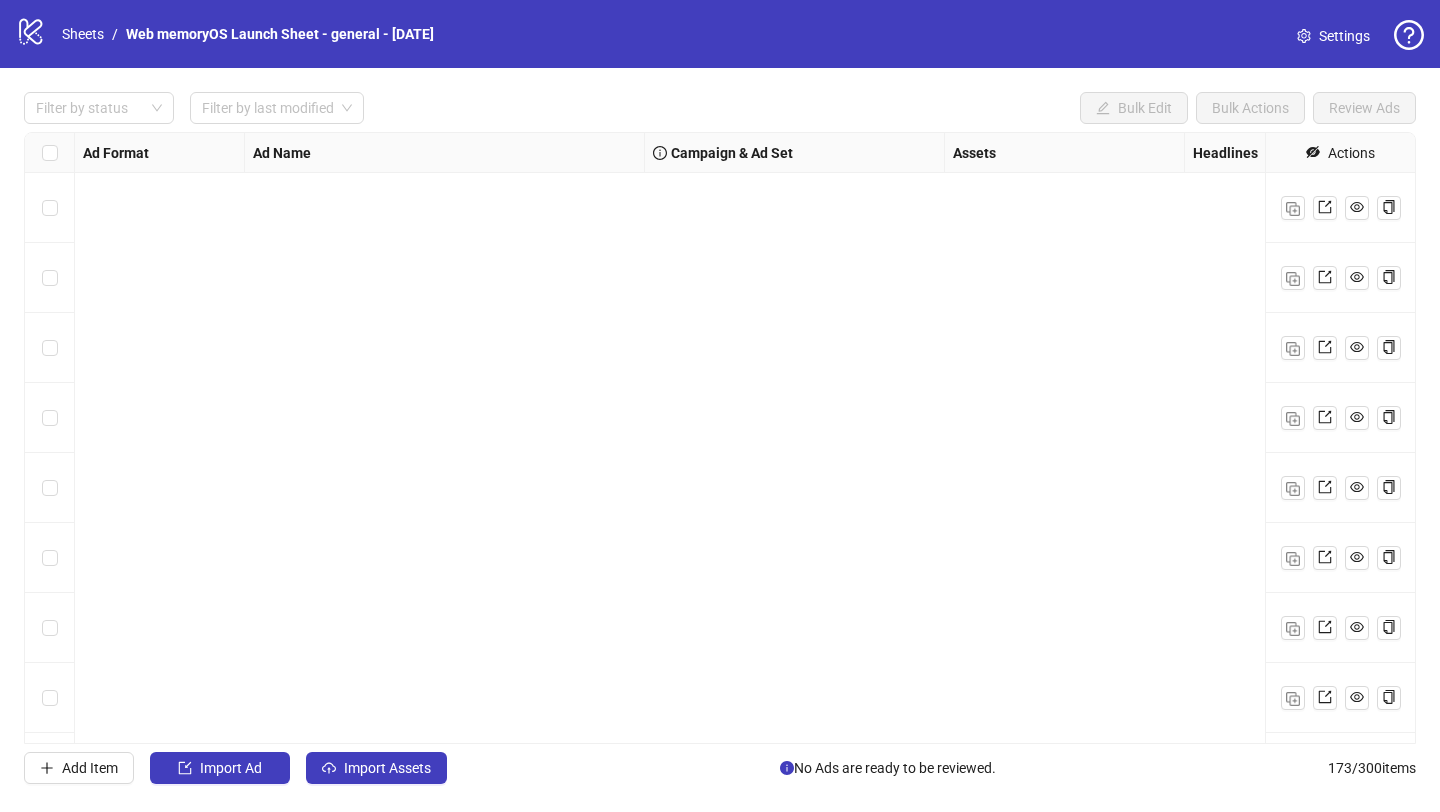 scroll, scrollTop: 0, scrollLeft: 0, axis: both 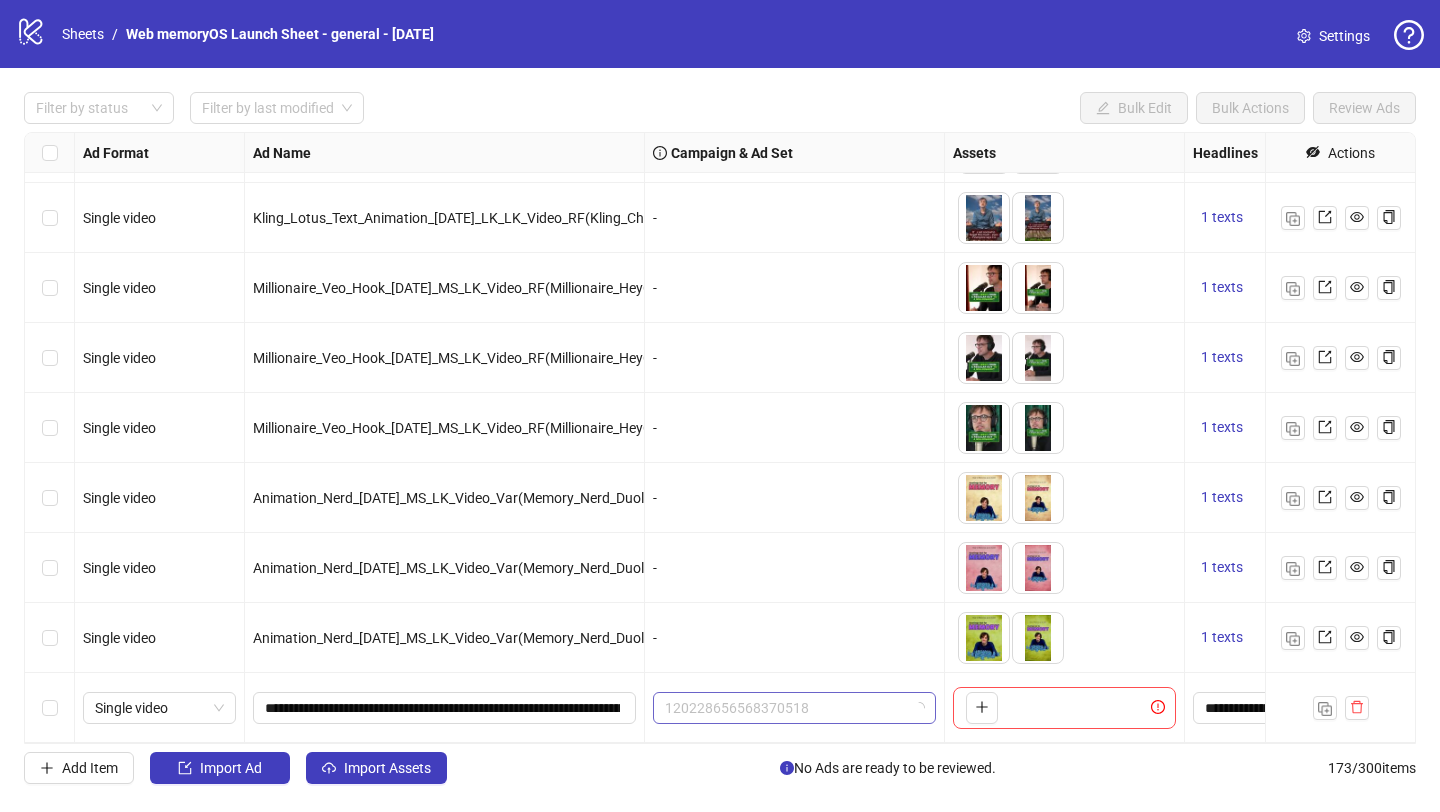 click on "120228656568370518" at bounding box center [794, 708] 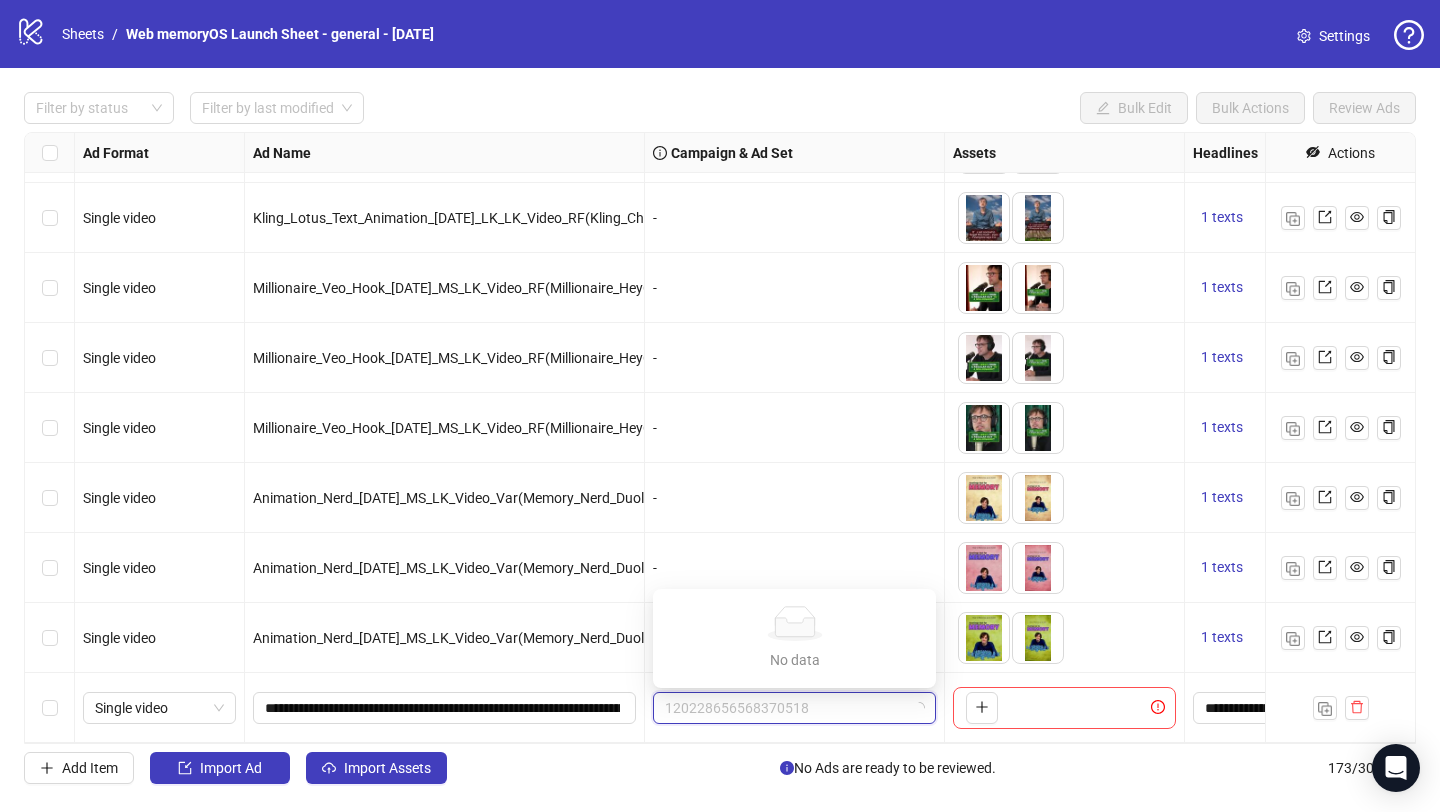 paste on "**********" 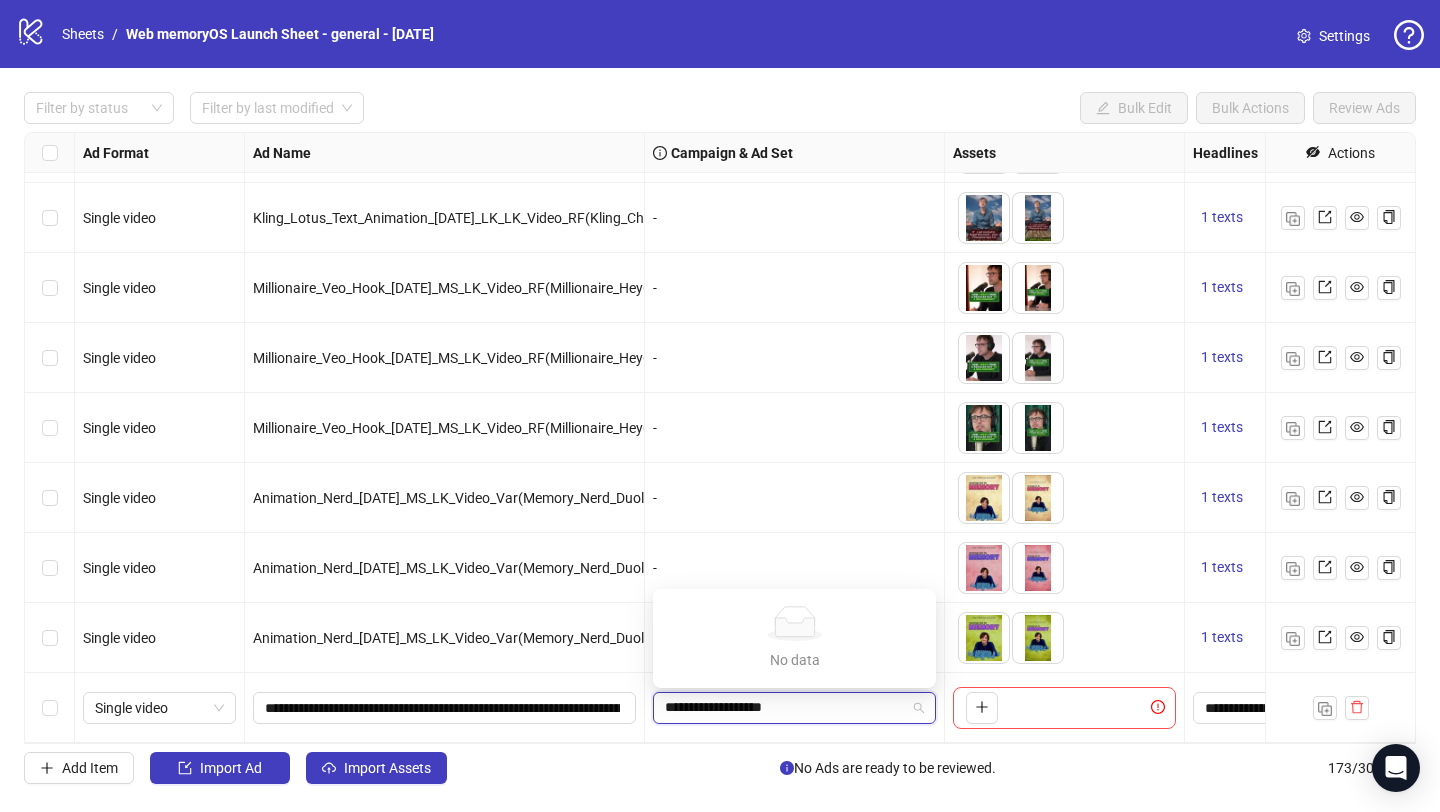 type on "**********" 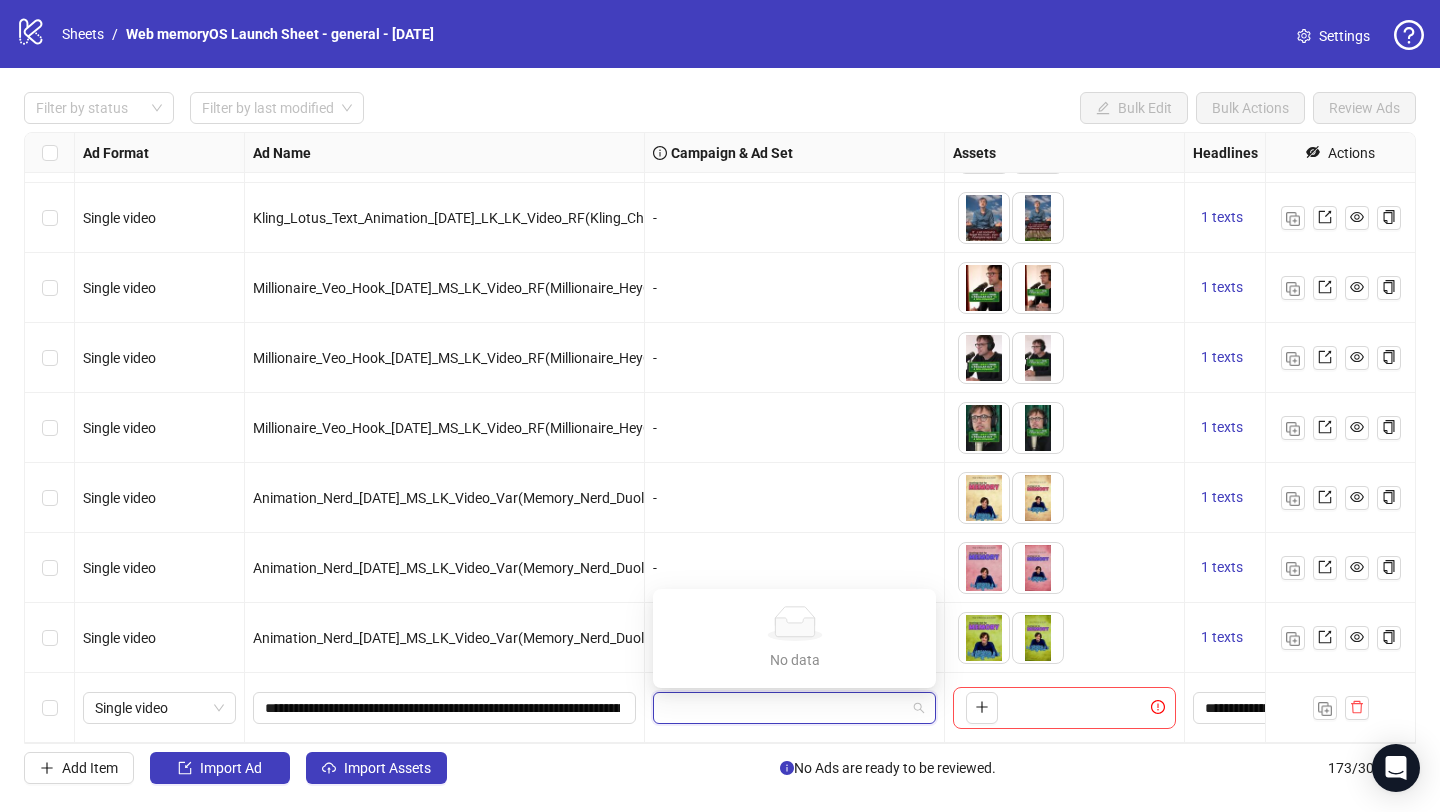 click on "logo/logo-mobile" 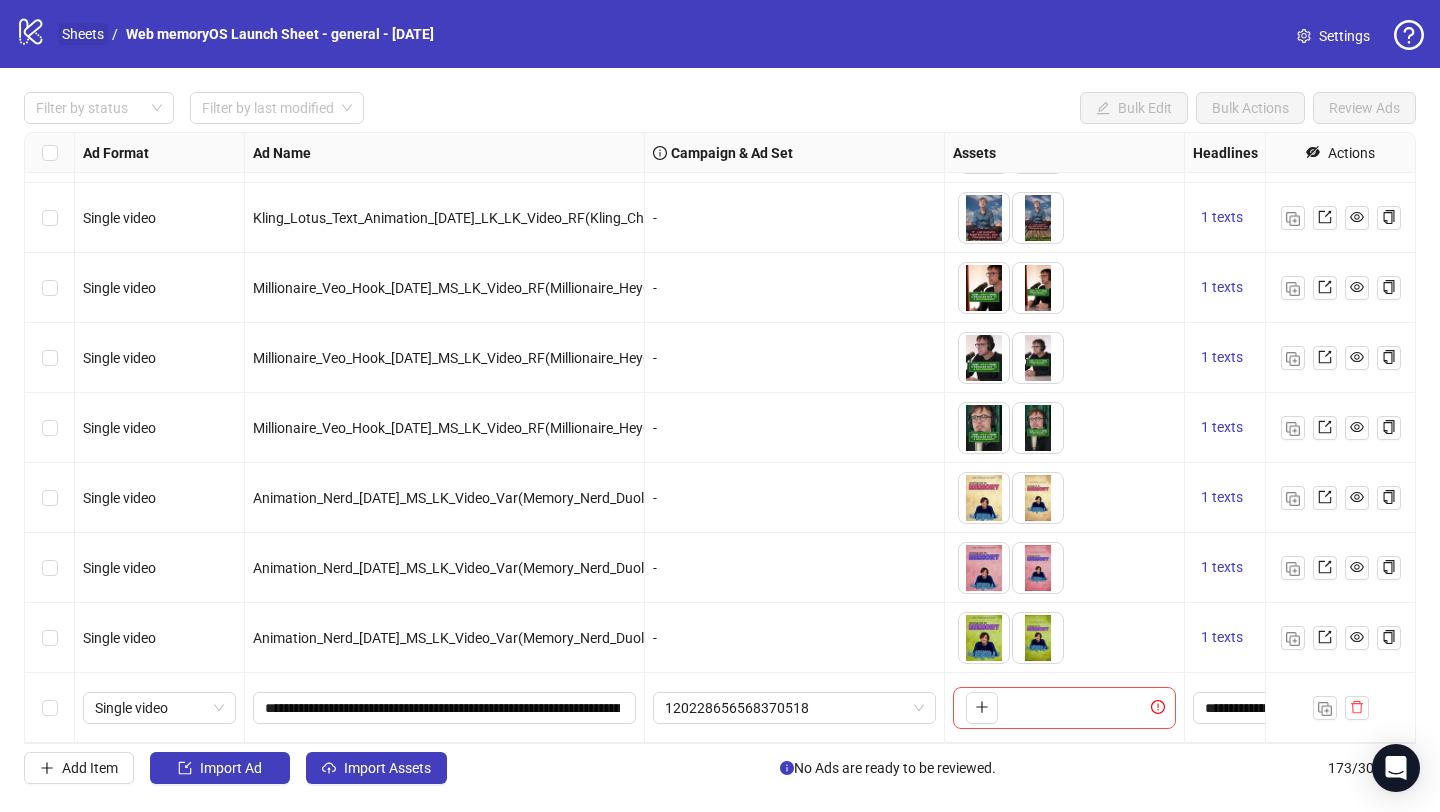 click on "Sheets" at bounding box center [83, 34] 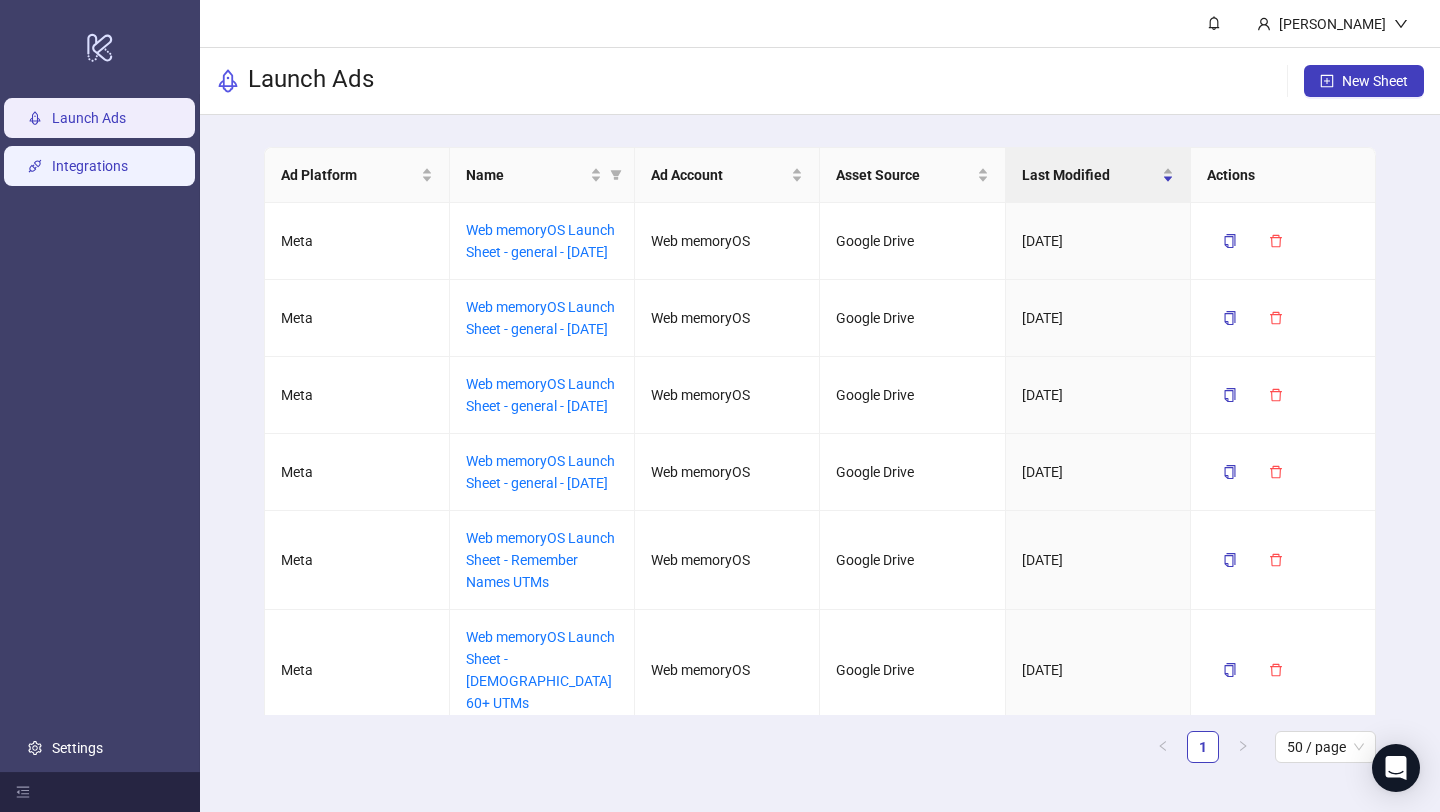 click on "Integrations" at bounding box center [90, 166] 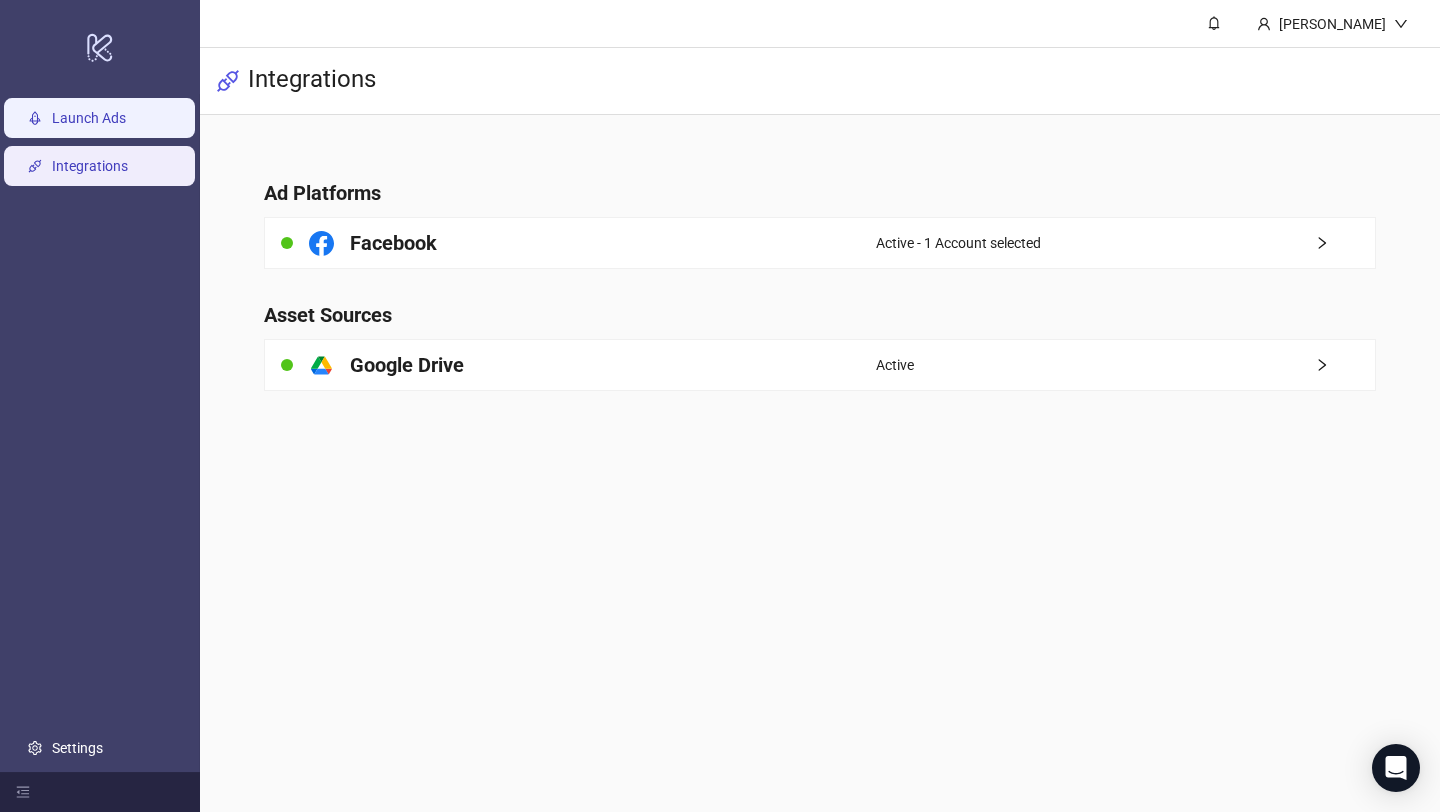 click on "Launch Ads" at bounding box center [89, 118] 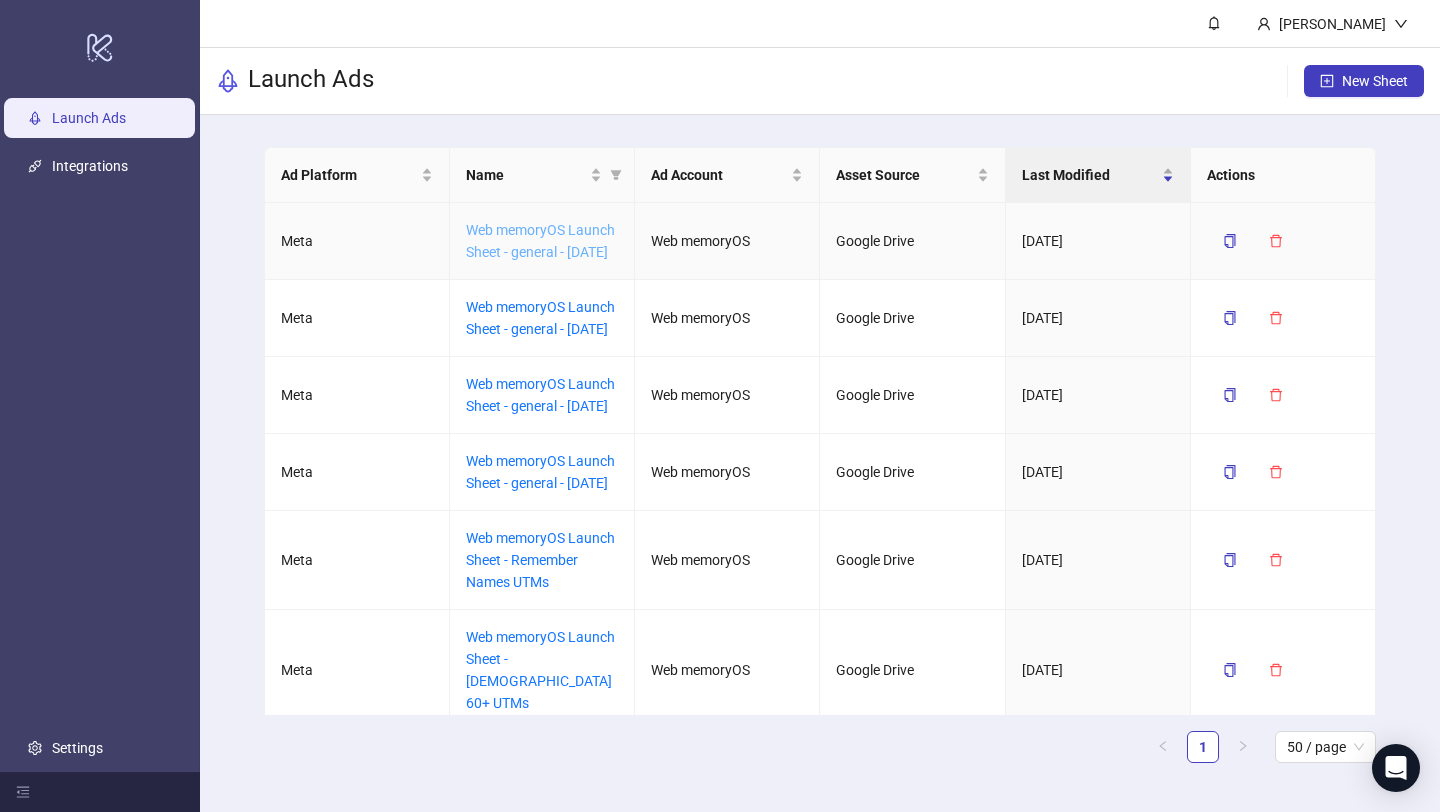 click on "Web memoryOS Launch Sheet - general - [DATE]" at bounding box center [540, 241] 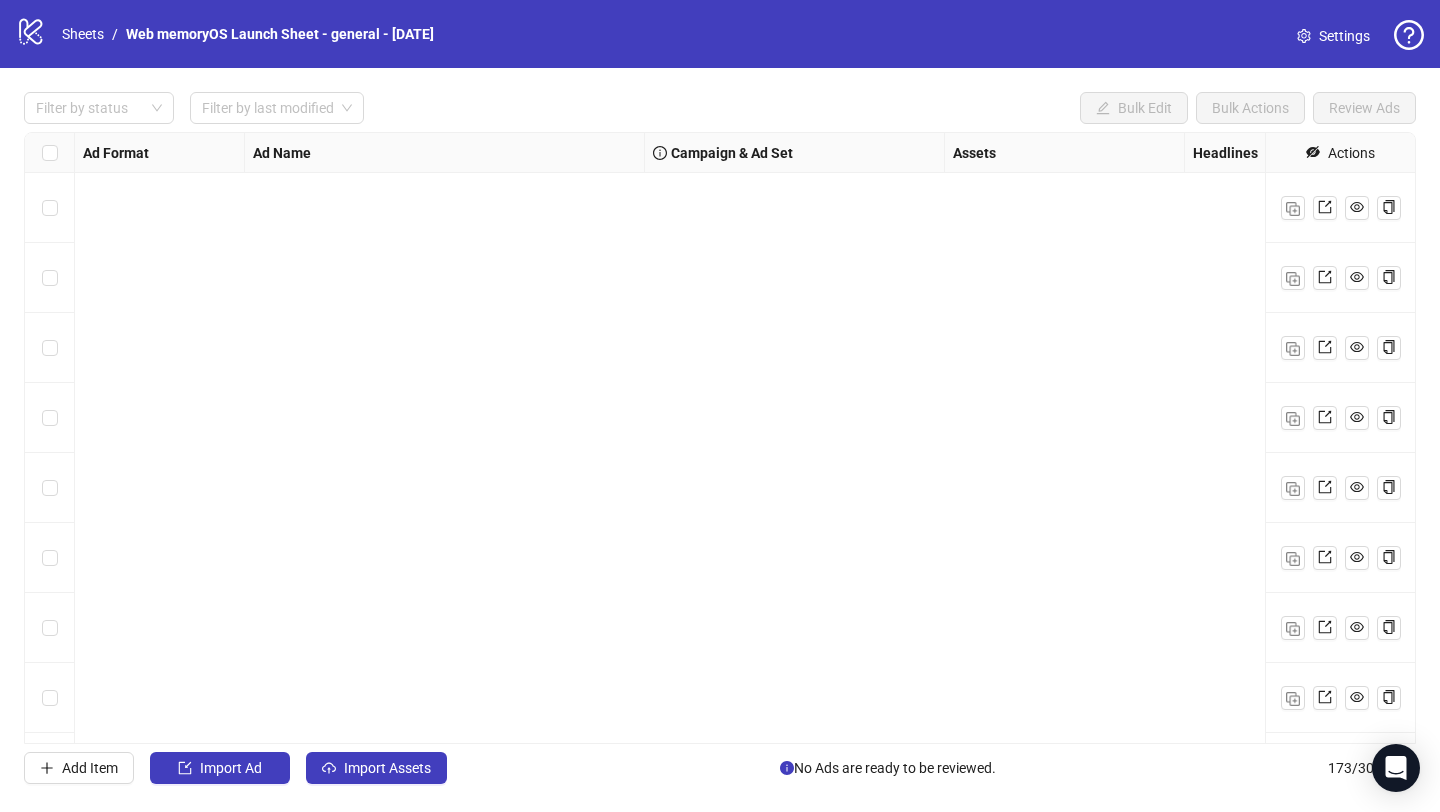 scroll, scrollTop: 1853, scrollLeft: 0, axis: vertical 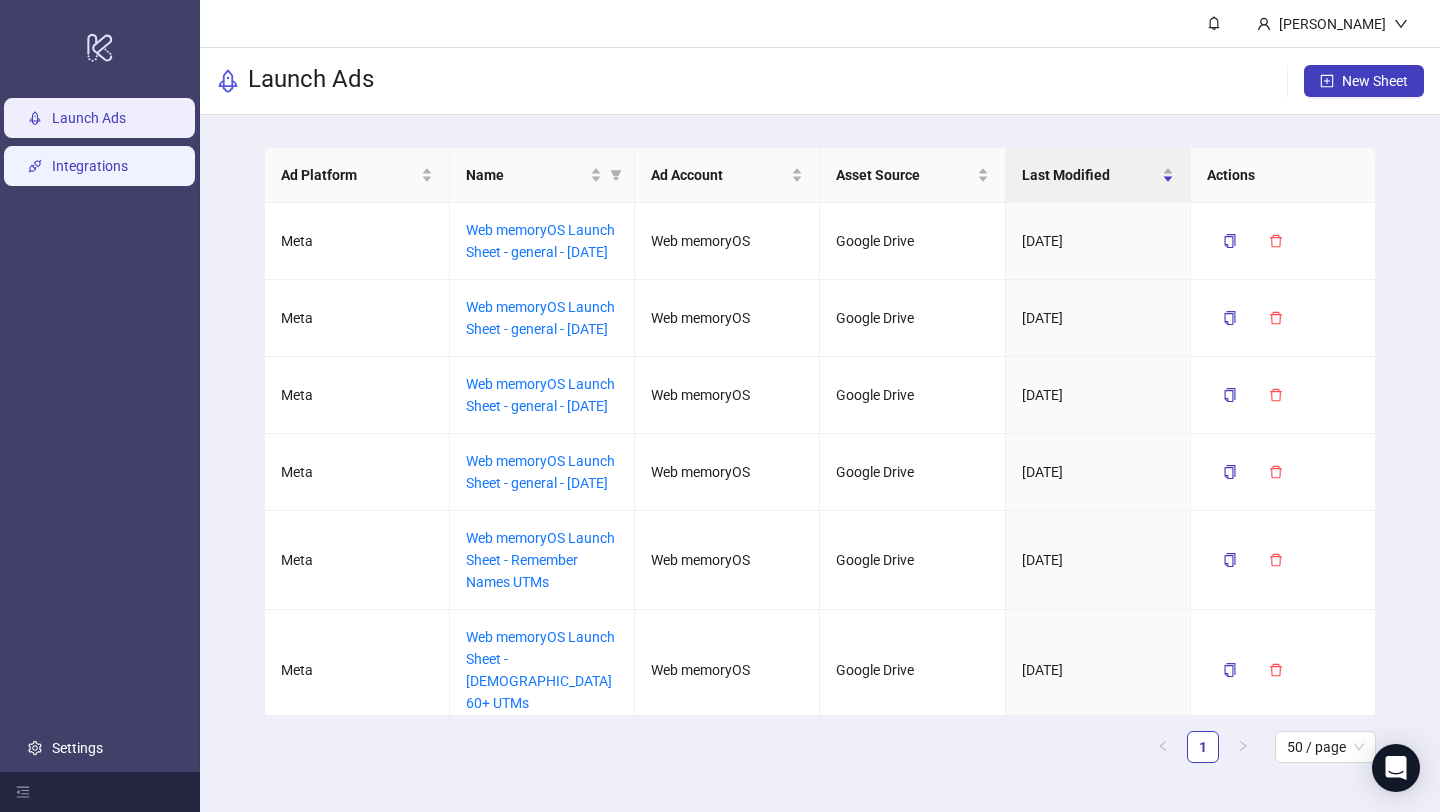 click on "Integrations" at bounding box center (90, 166) 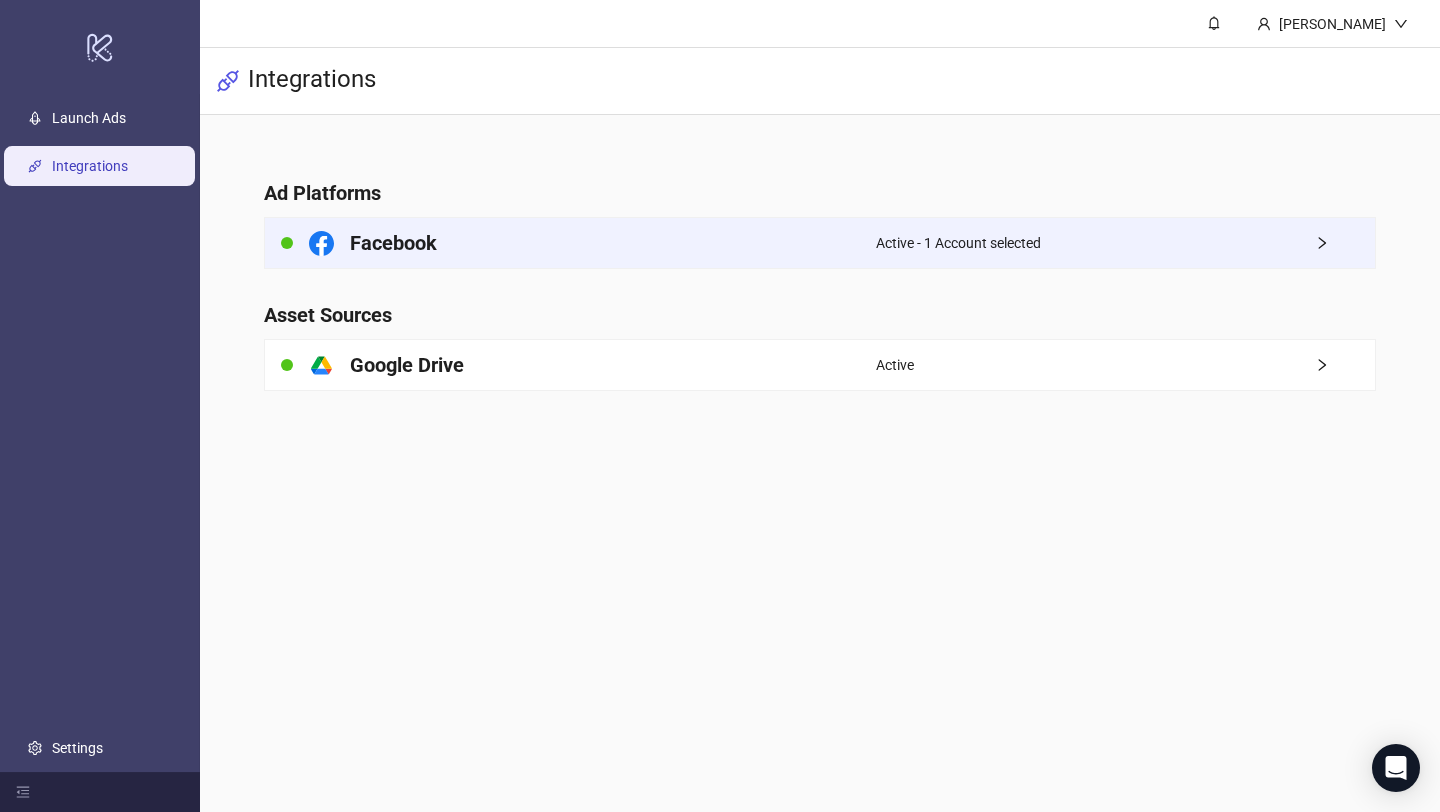 click on "Facebook" at bounding box center [570, 243] 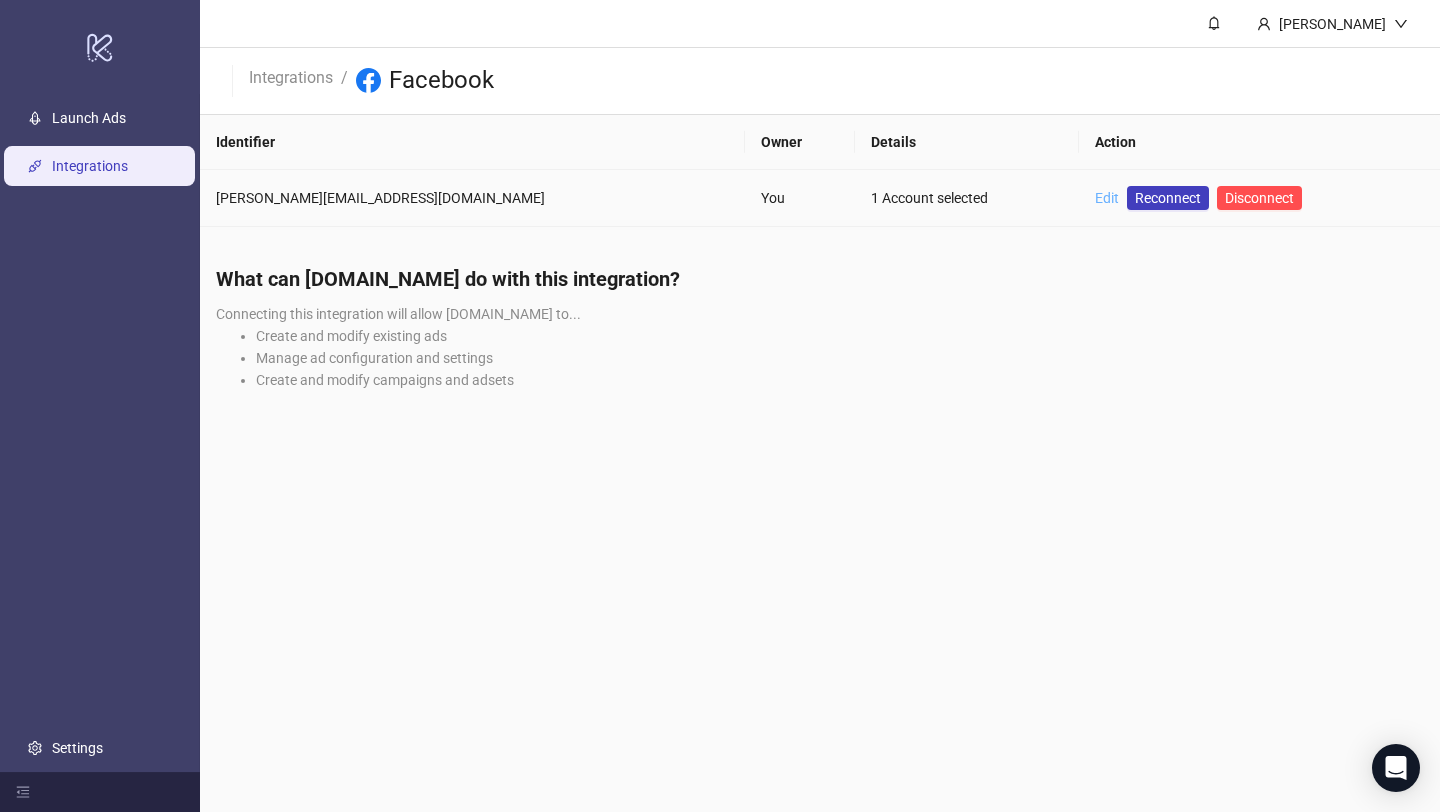 click on "Edit" at bounding box center (1107, 198) 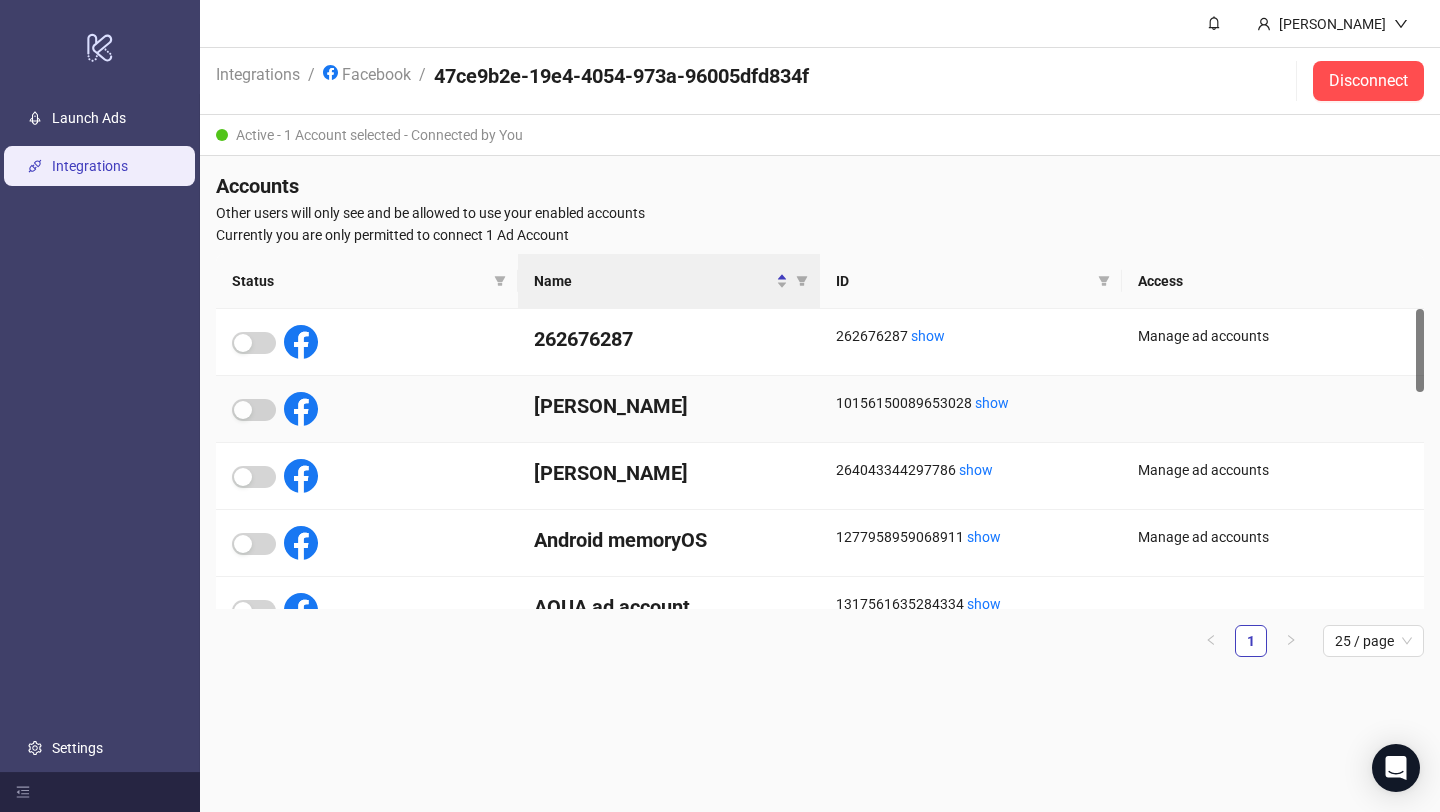 scroll, scrollTop: 772, scrollLeft: 0, axis: vertical 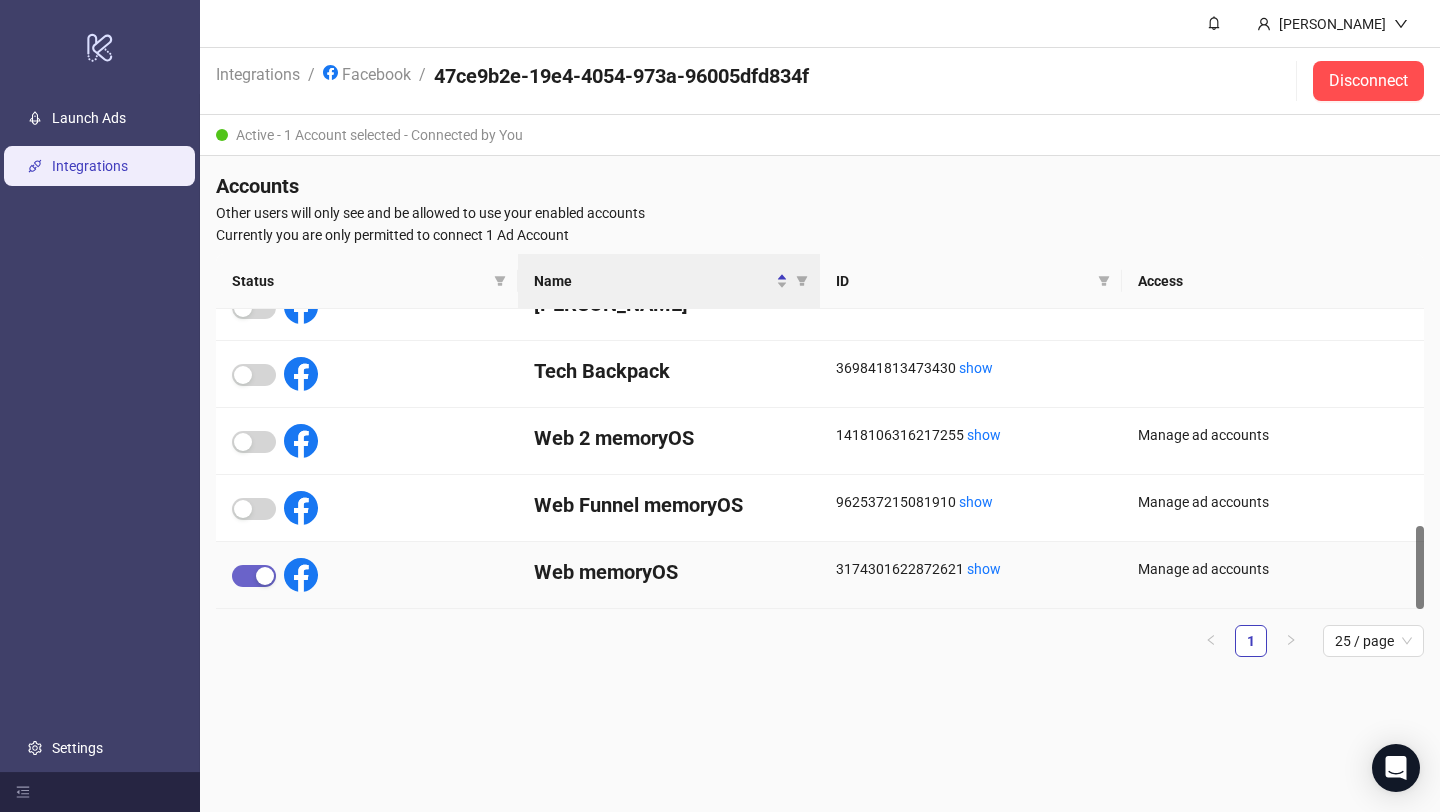 click at bounding box center (265, 576) 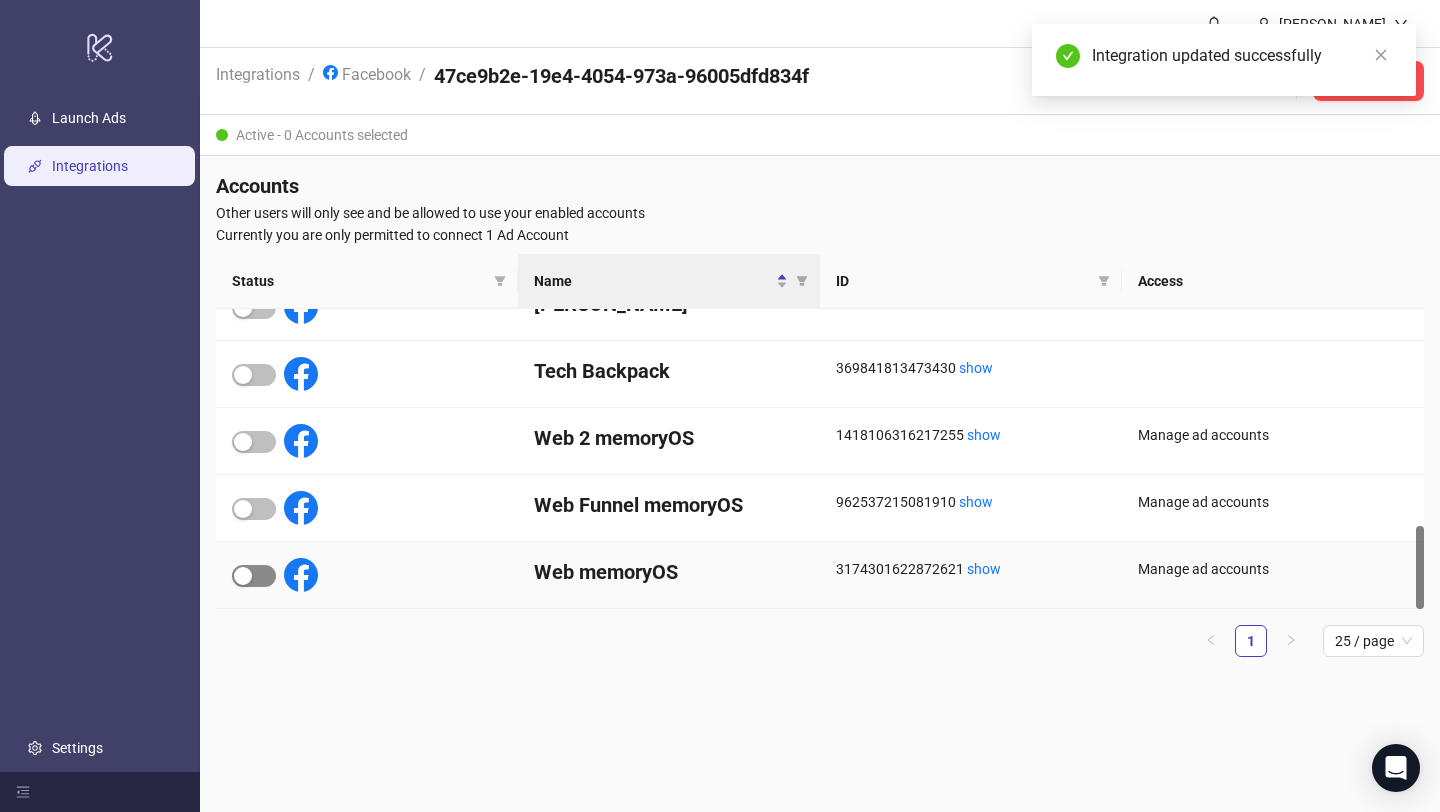 click at bounding box center [254, 576] 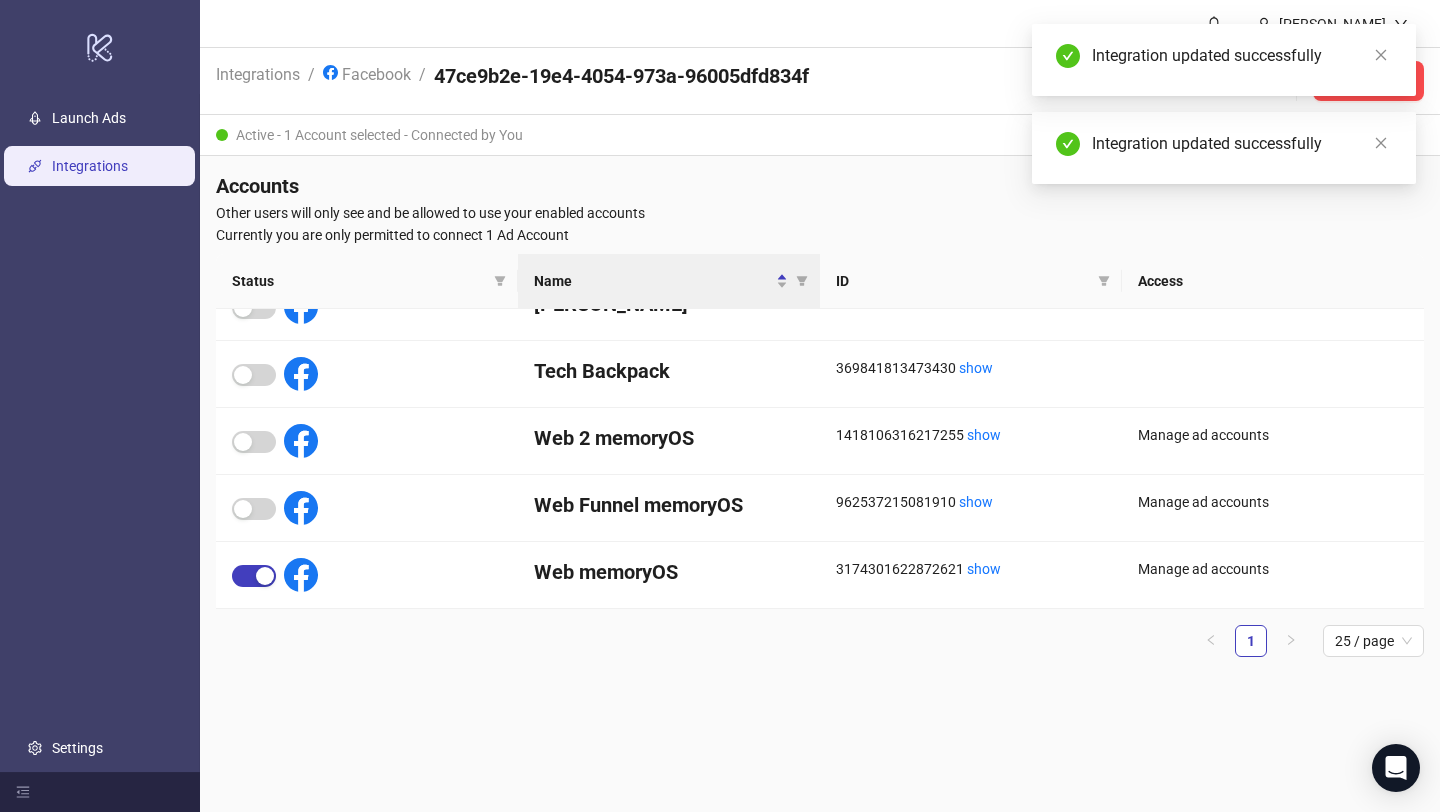 click on "Alex Ruzh Integrations /   Facebook / 47ce9b2e-19e4-4054-973a-96005dfd834f Disconnect Active - 1 Account selected - Connected by You Accounts Other users will only see and be allowed to use your enabled accounts Currently you are only permitted to connect   1   Ad Account Status Name ID Access Sun Kalpa 988726491321700   show Tech Backpack 369841813473430   show Web 2 memoryOS  1418106316217255   show Manage ad accounts Web Funnel memoryOS 962537215081910   show Manage ad accounts Web memoryOS 3174301622872621   show Manage ad accounts 1 25 / page" at bounding box center (820, 406) 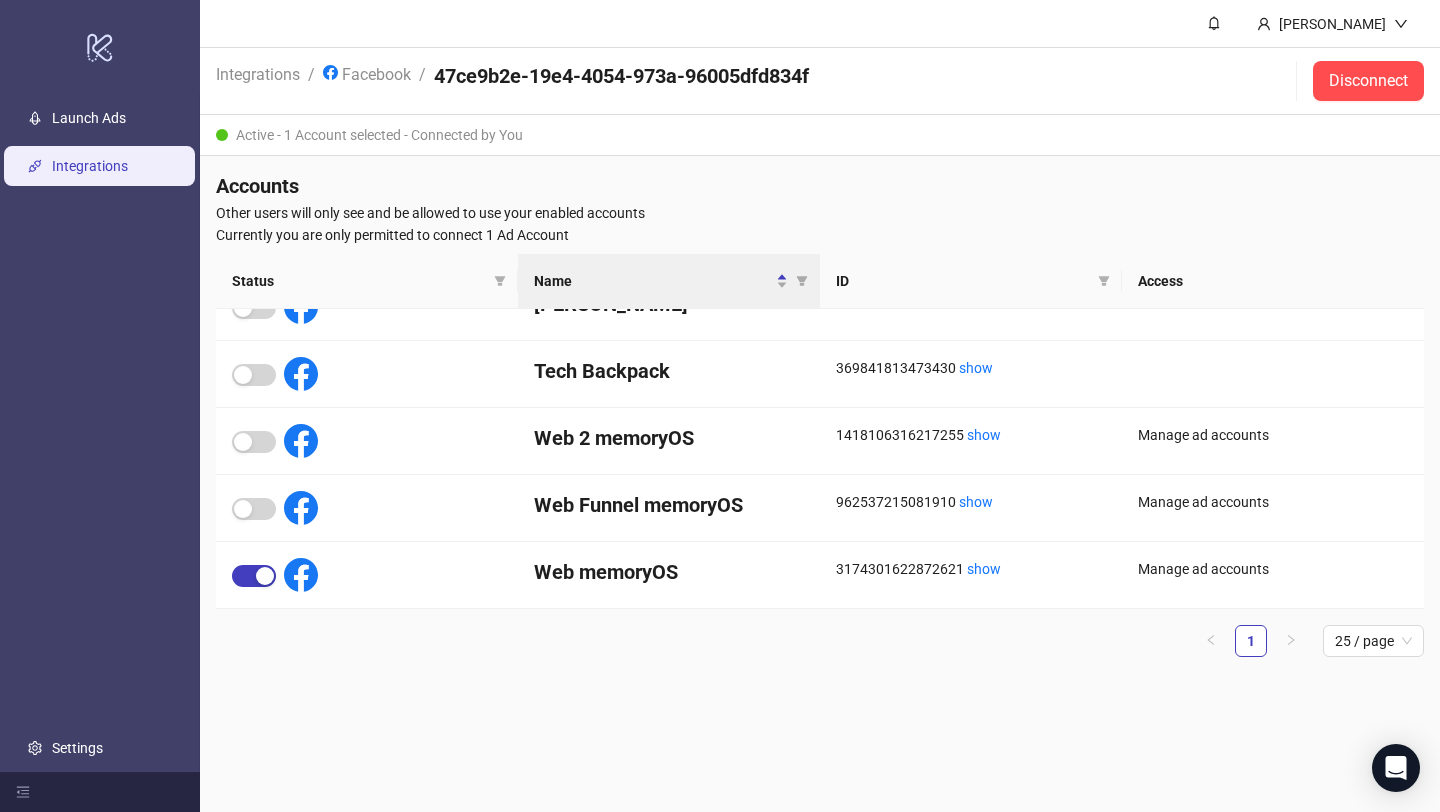 click on "1 25 / page" at bounding box center (820, 641) 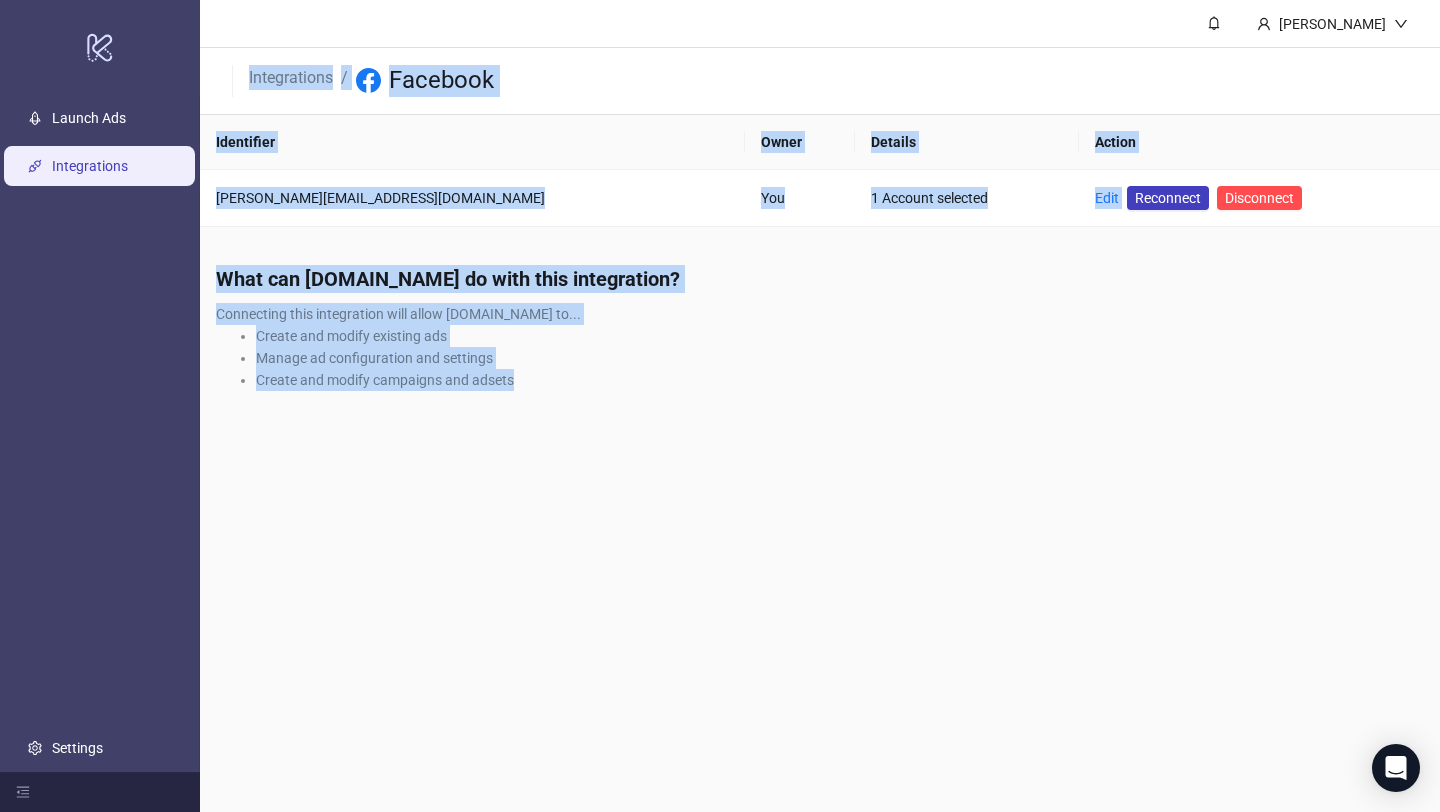 click on "Alex Ruzh Integrations / Facebook Identifier Owner Details Action alex@memoryos.com You 1 Account selected Edit Reconnect Disconnect What can Kitchn.io do with this integration? Connecting this integration will allow Kitchn.io to... Create and modify existing ads Manage ad configuration and settings Create and modify campaigns and adsets" at bounding box center [820, 406] 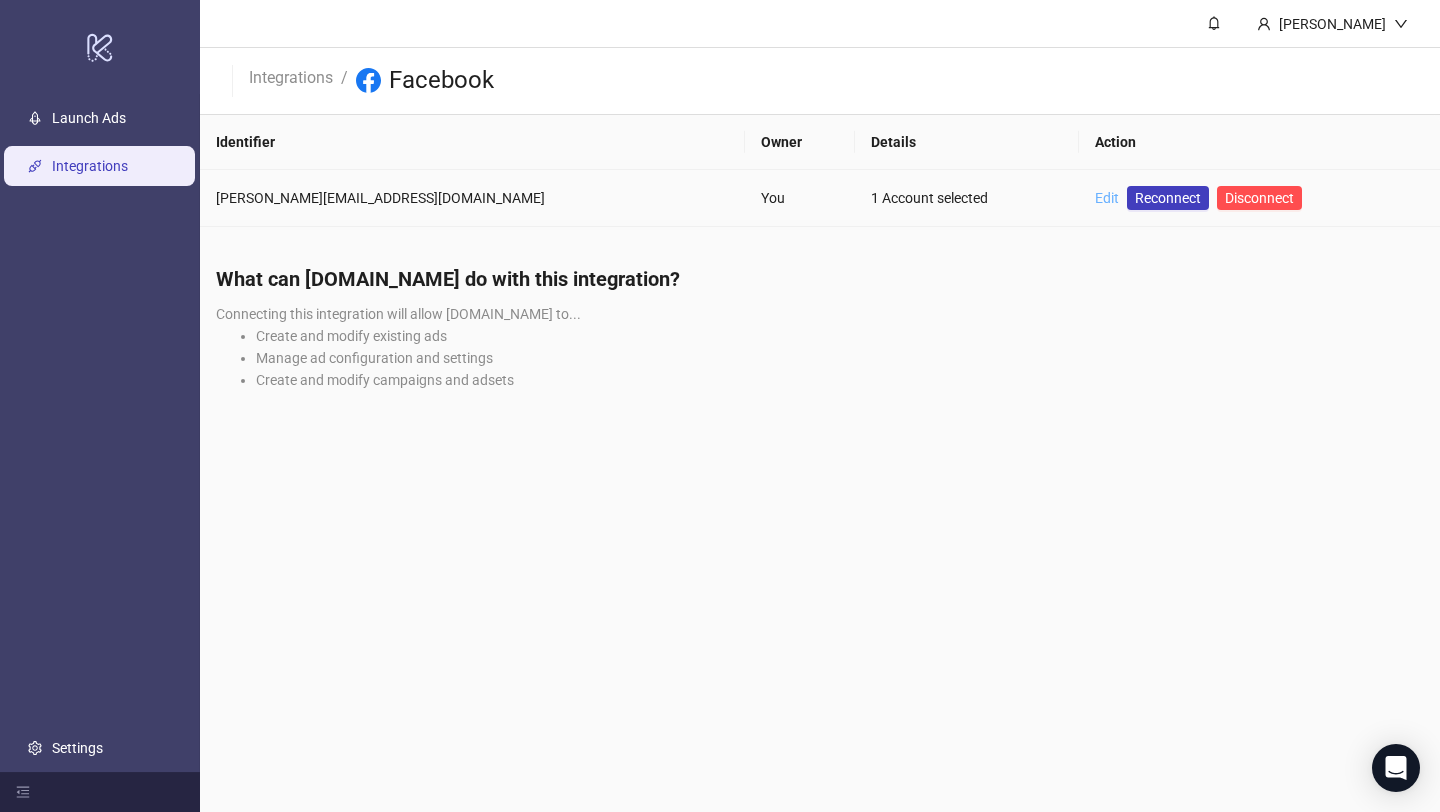 click on "Edit" at bounding box center (1107, 198) 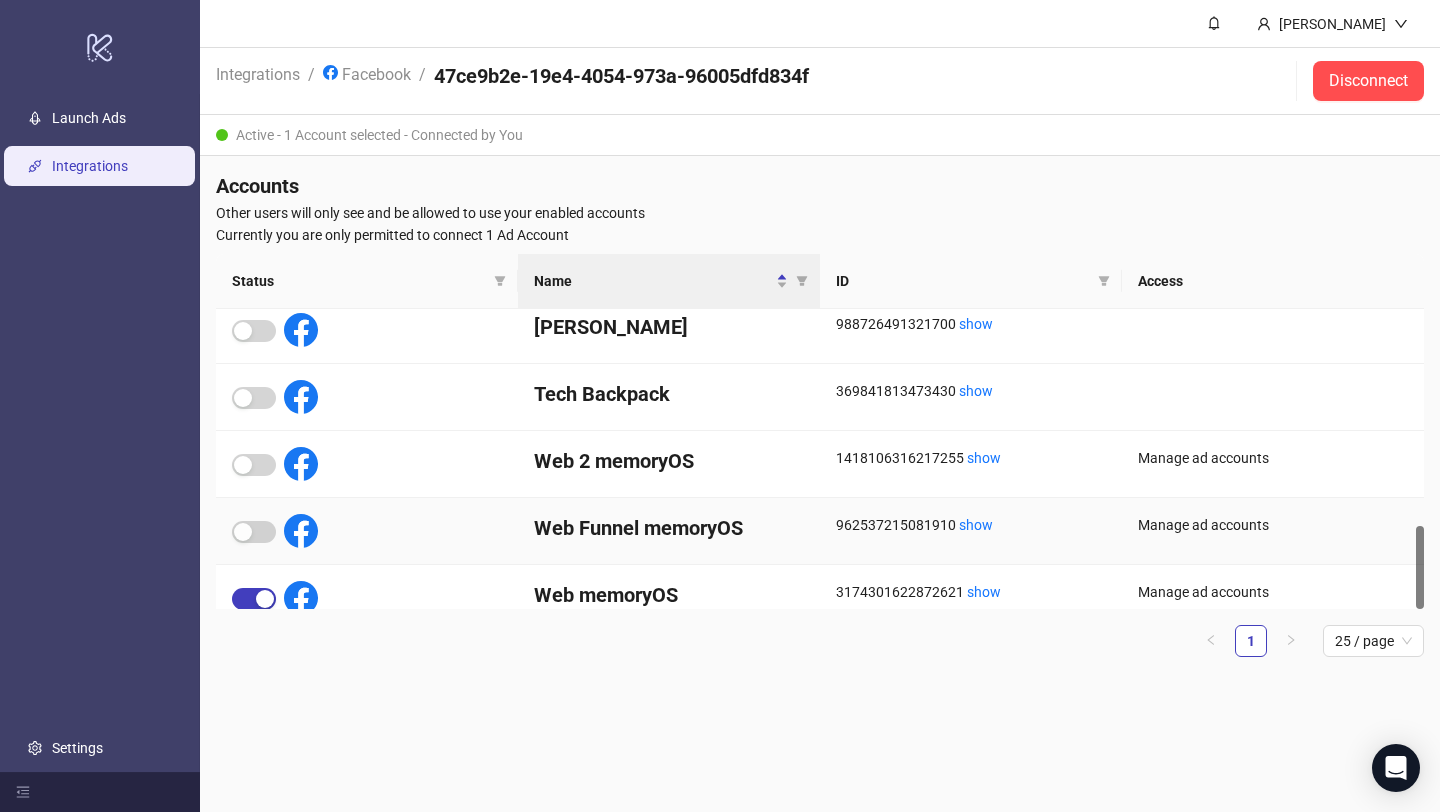 scroll, scrollTop: 772, scrollLeft: 0, axis: vertical 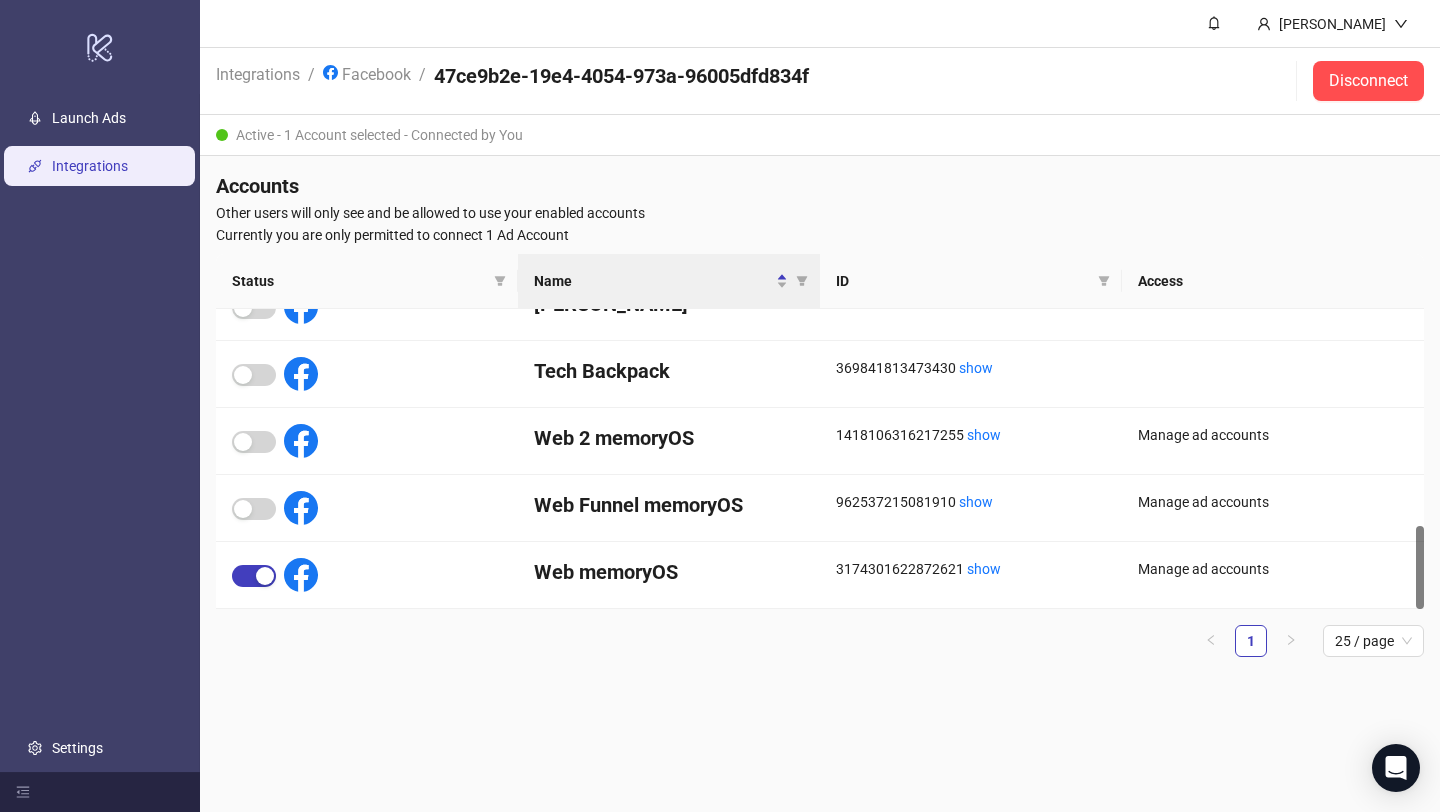 click on "Alex Ruzh Integrations /   Facebook / 47ce9b2e-19e4-4054-973a-96005dfd834f Disconnect Active - 1 Account selected - Connected by You Accounts Other users will only see and be allowed to use your enabled accounts Currently you are only permitted to connect   1   Ad Account Status Name ID Access Sun Kalpa 988726491321700   show Tech Backpack 369841813473430   show Web 2 memoryOS  1418106316217255   show Manage ad accounts Web Funnel memoryOS 962537215081910   show Manage ad accounts Web memoryOS 3174301622872621   show Manage ad accounts 1 25 / page" at bounding box center (820, 406) 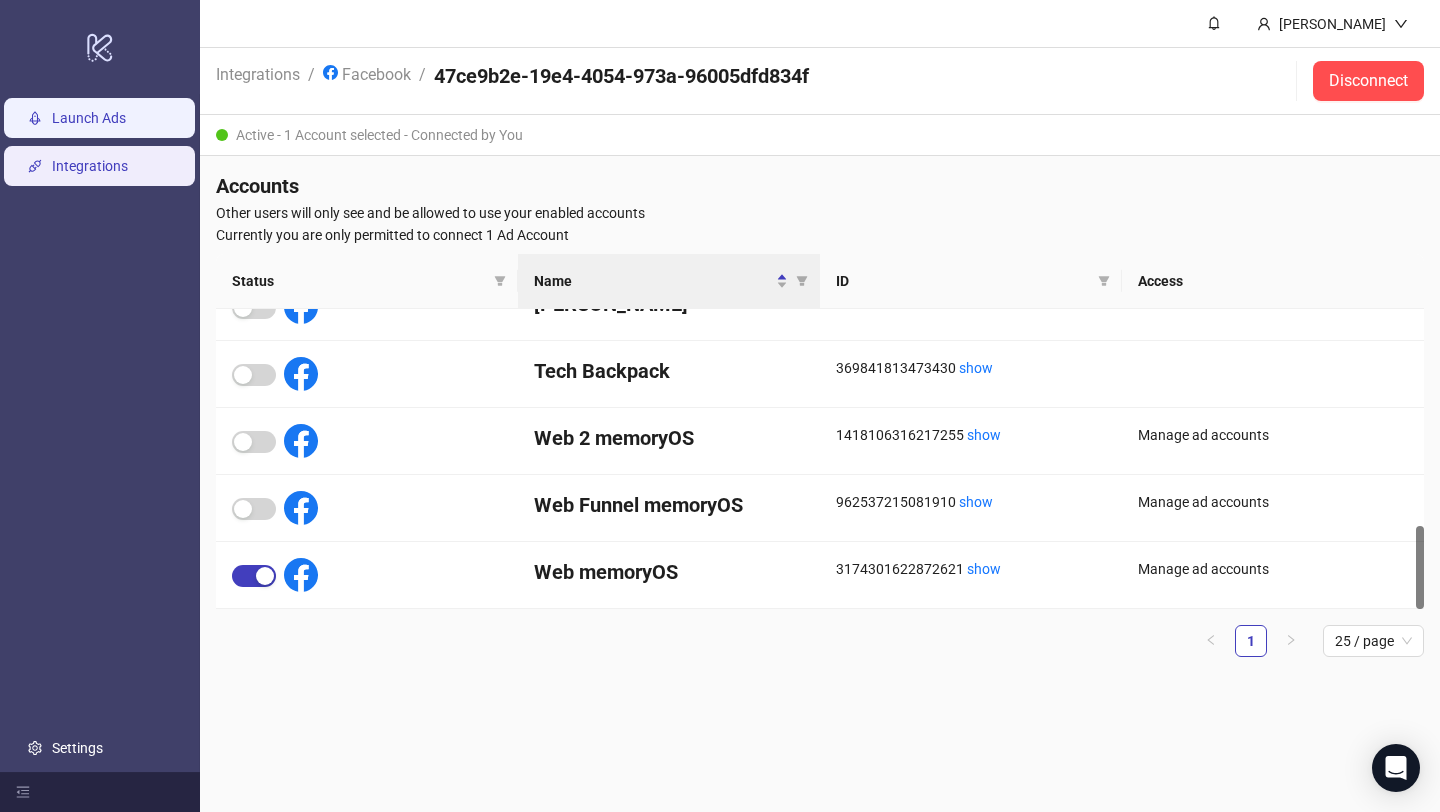 click on "Launch Ads" at bounding box center [89, 118] 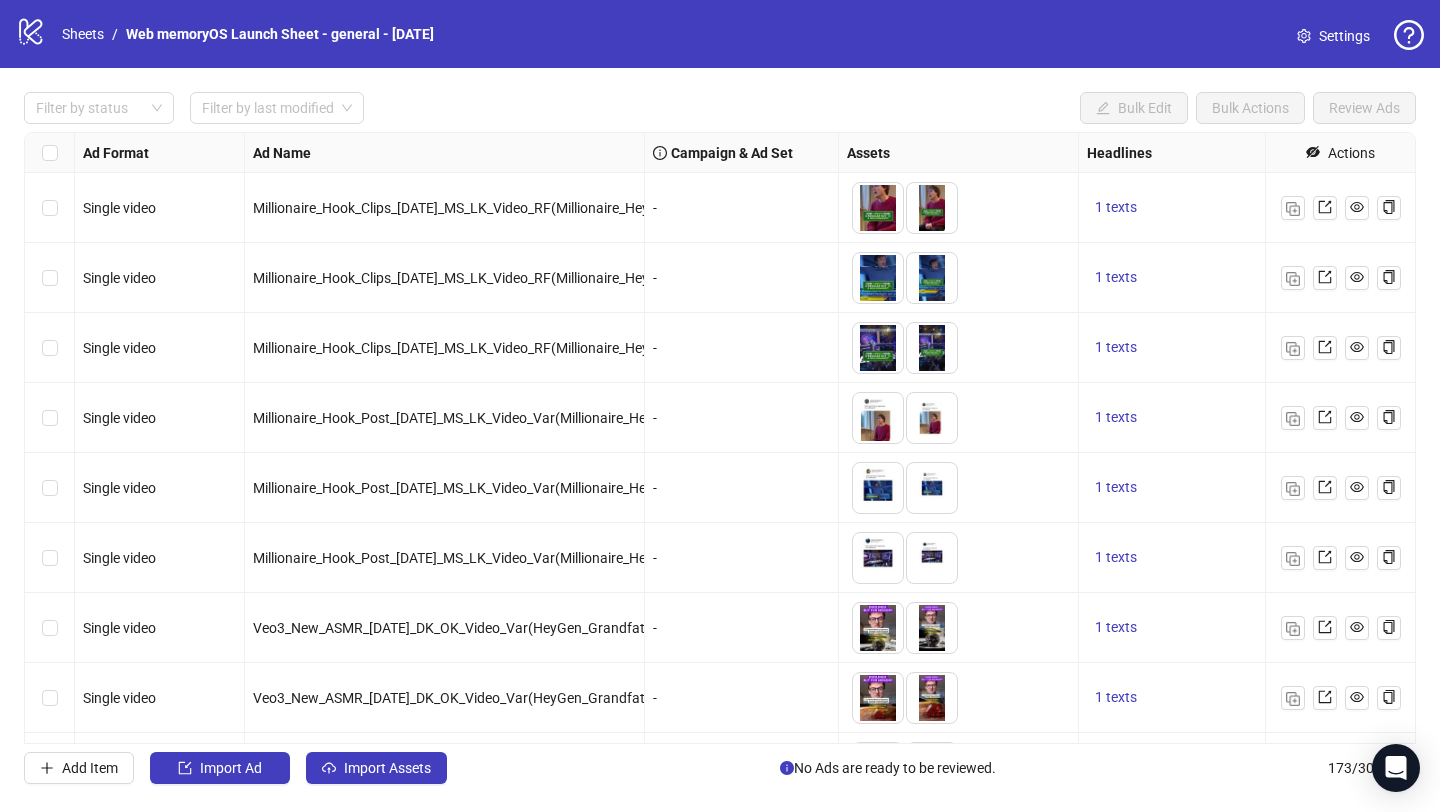 scroll, scrollTop: 0, scrollLeft: 0, axis: both 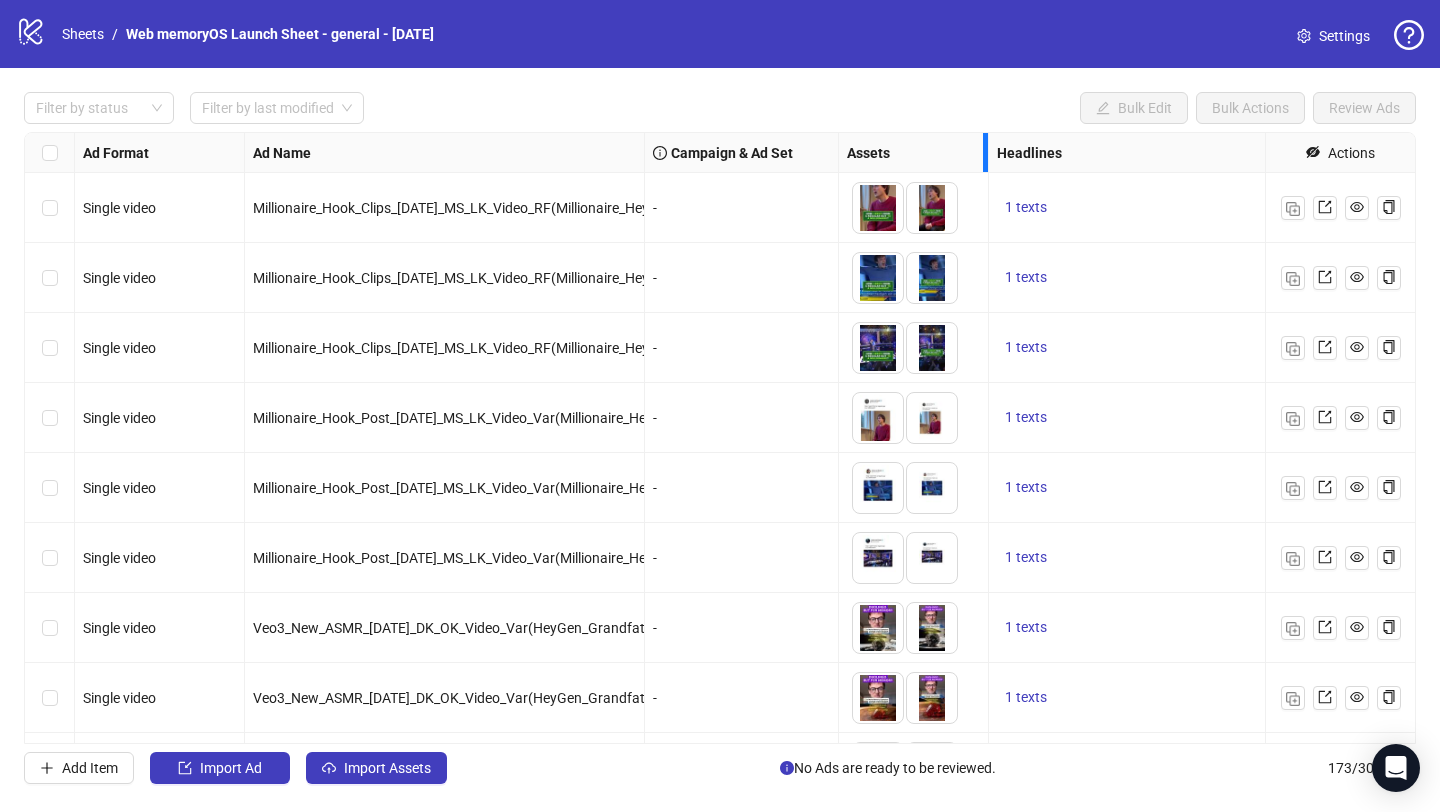drag, startPoint x: 1076, startPoint y: 149, endPoint x: 965, endPoint y: 154, distance: 111.11256 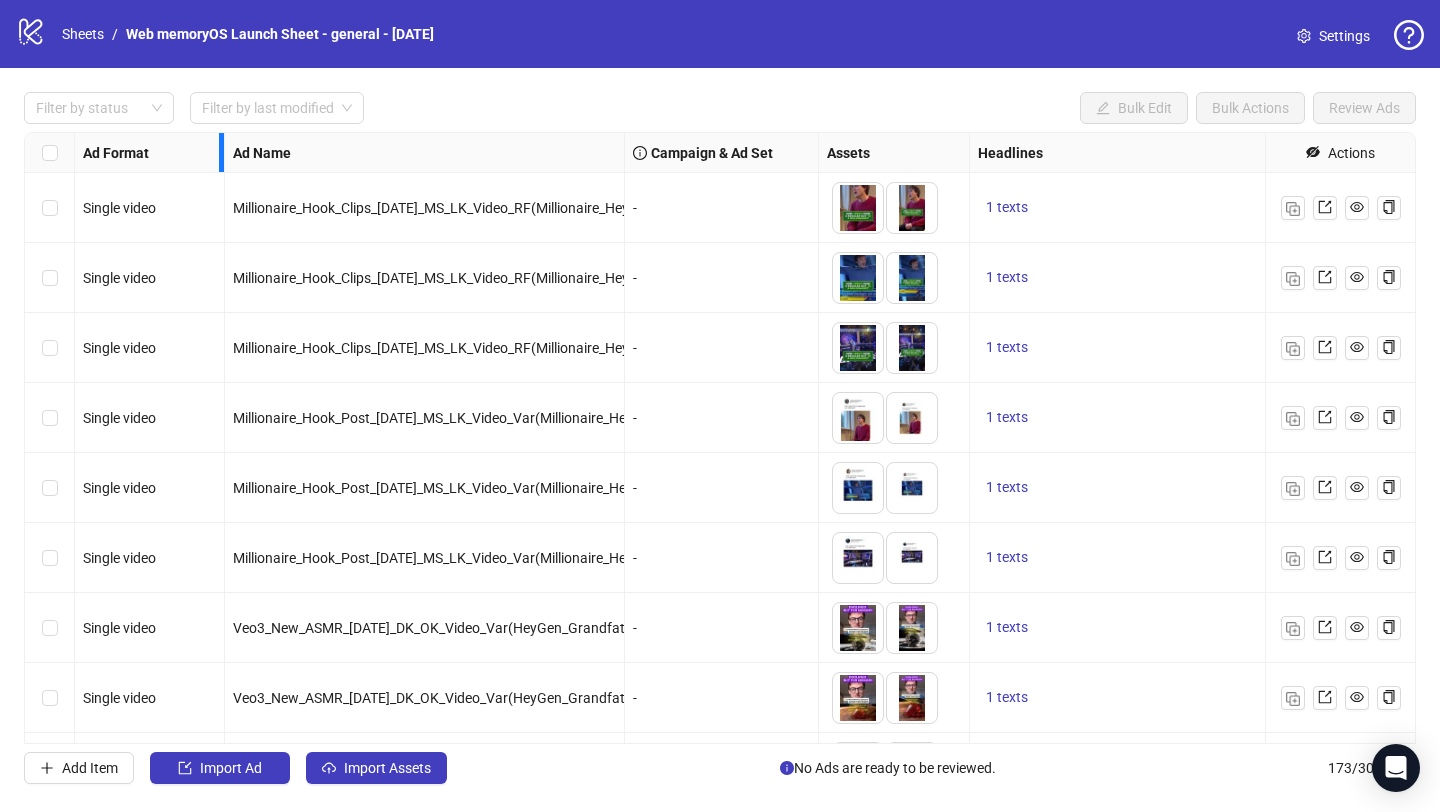 drag, startPoint x: 232, startPoint y: 157, endPoint x: 166, endPoint y: 153, distance: 66.1211 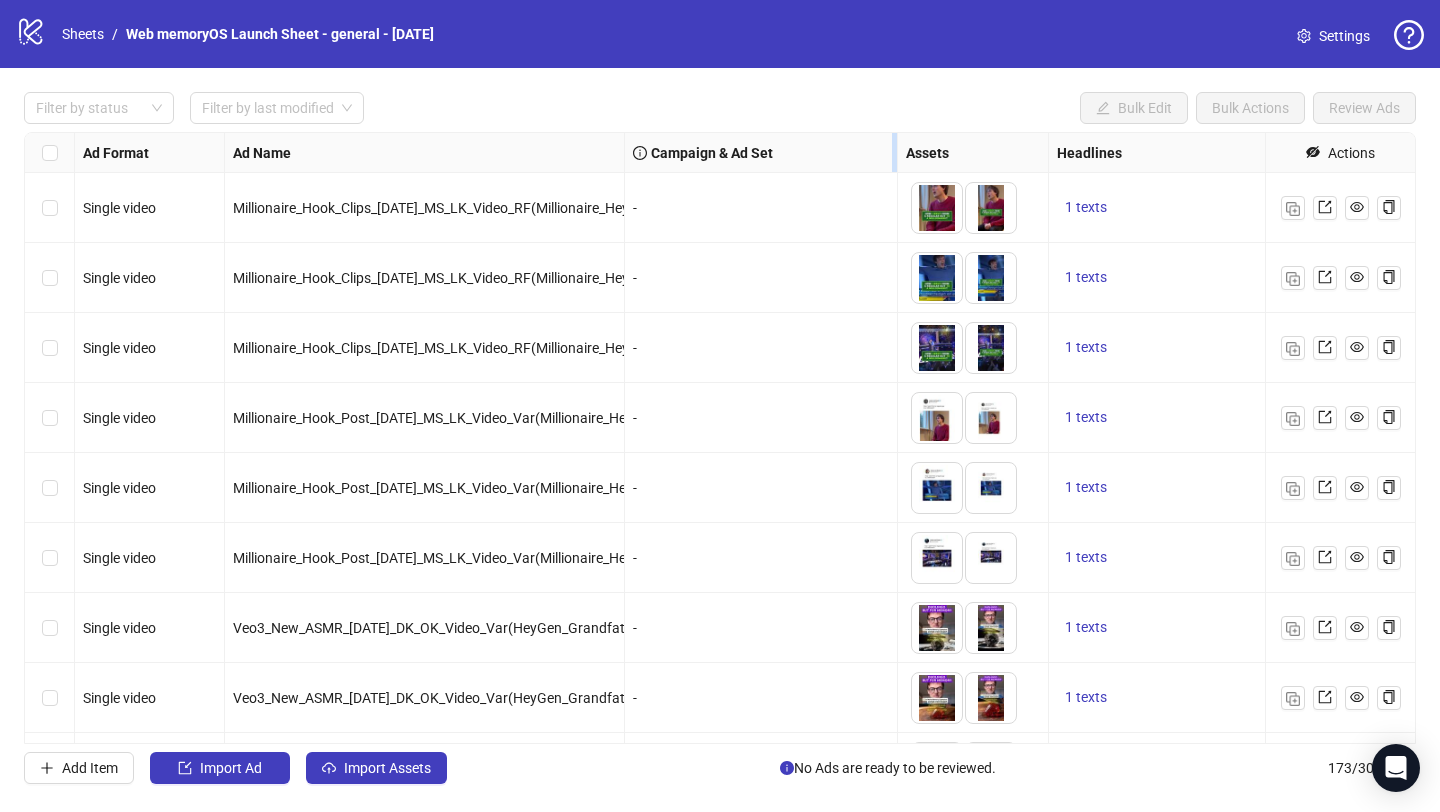 drag, startPoint x: 816, startPoint y: 149, endPoint x: 889, endPoint y: 150, distance: 73.00685 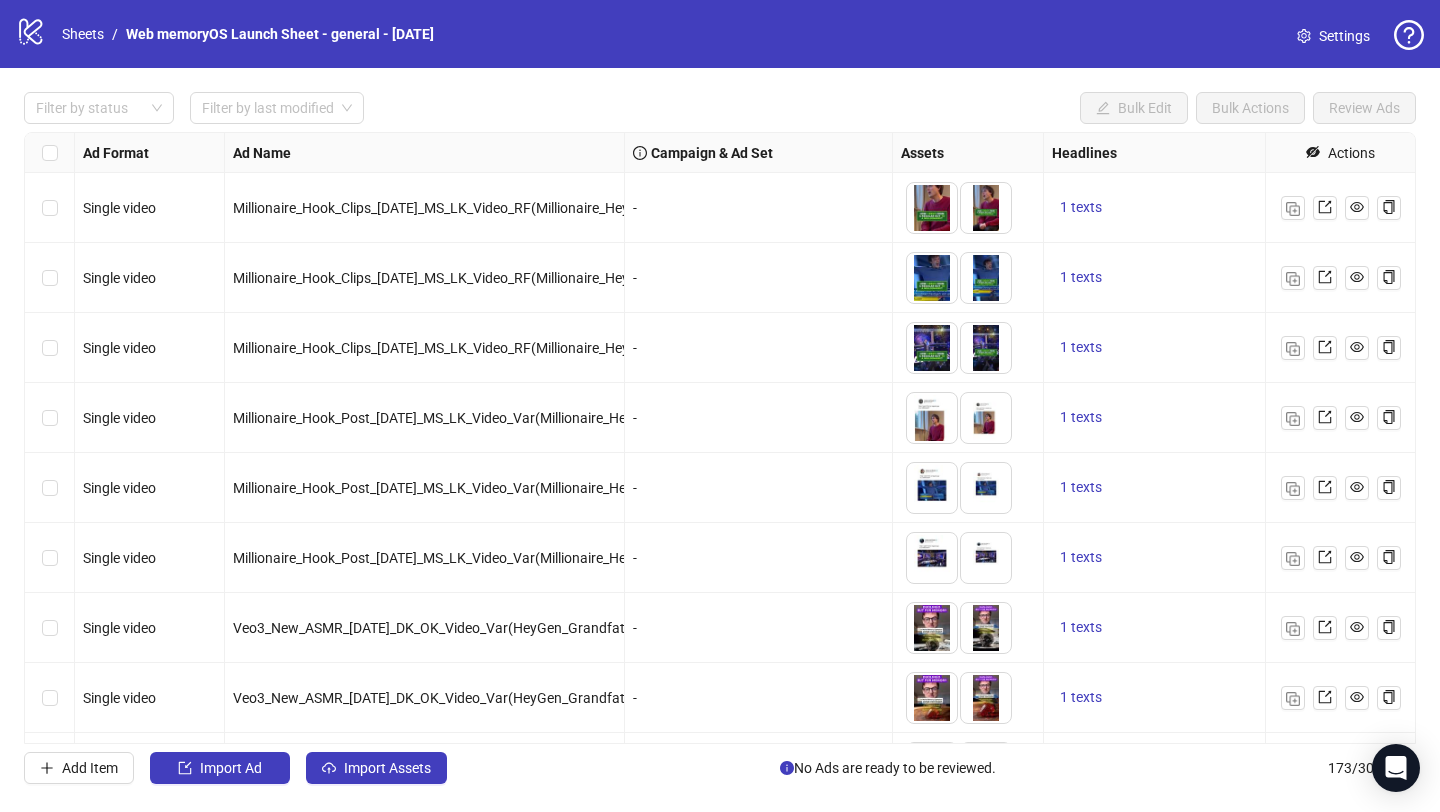 click on "Headlines" at bounding box center [1194, 153] 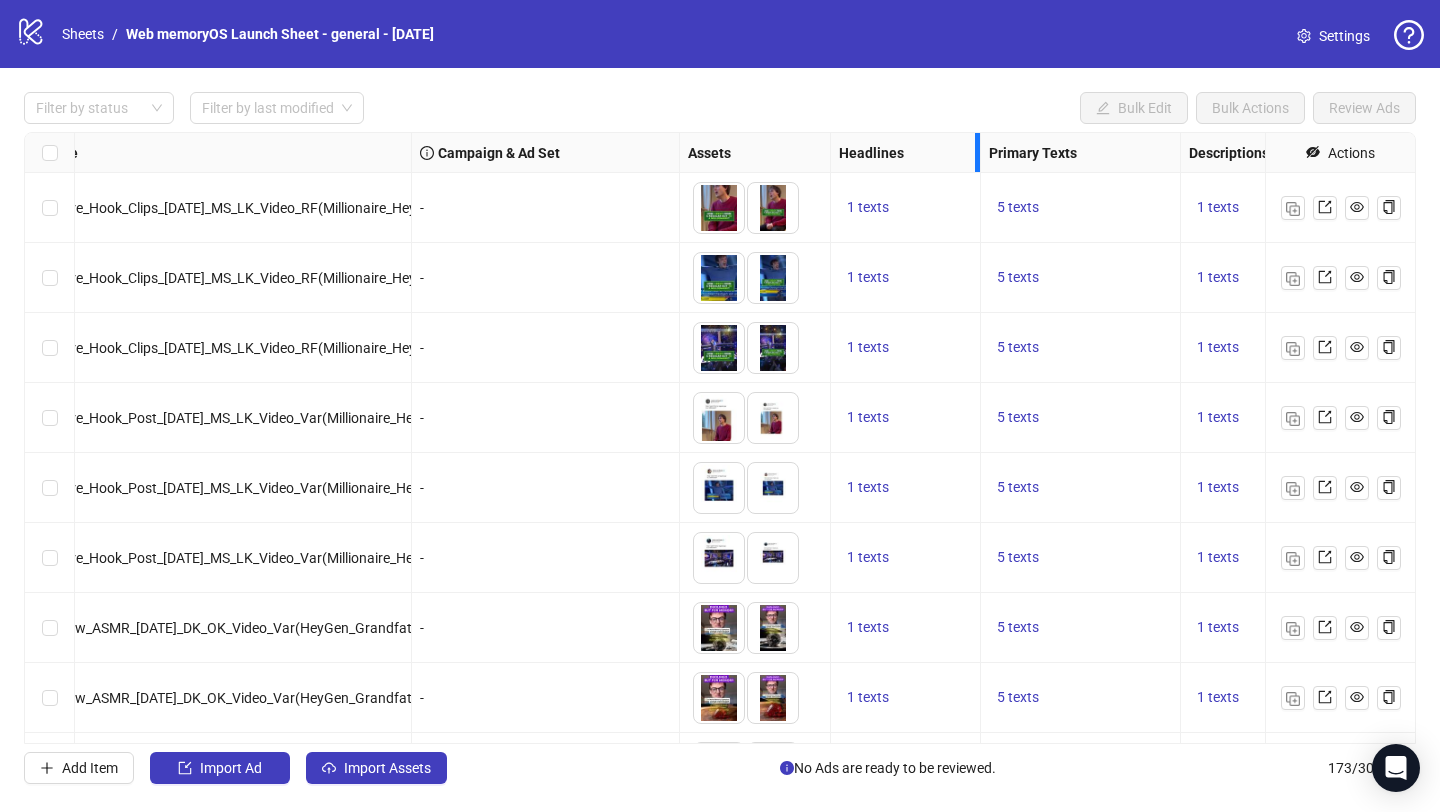 drag, startPoint x: 1129, startPoint y: 151, endPoint x: 951, endPoint y: 165, distance: 178.54971 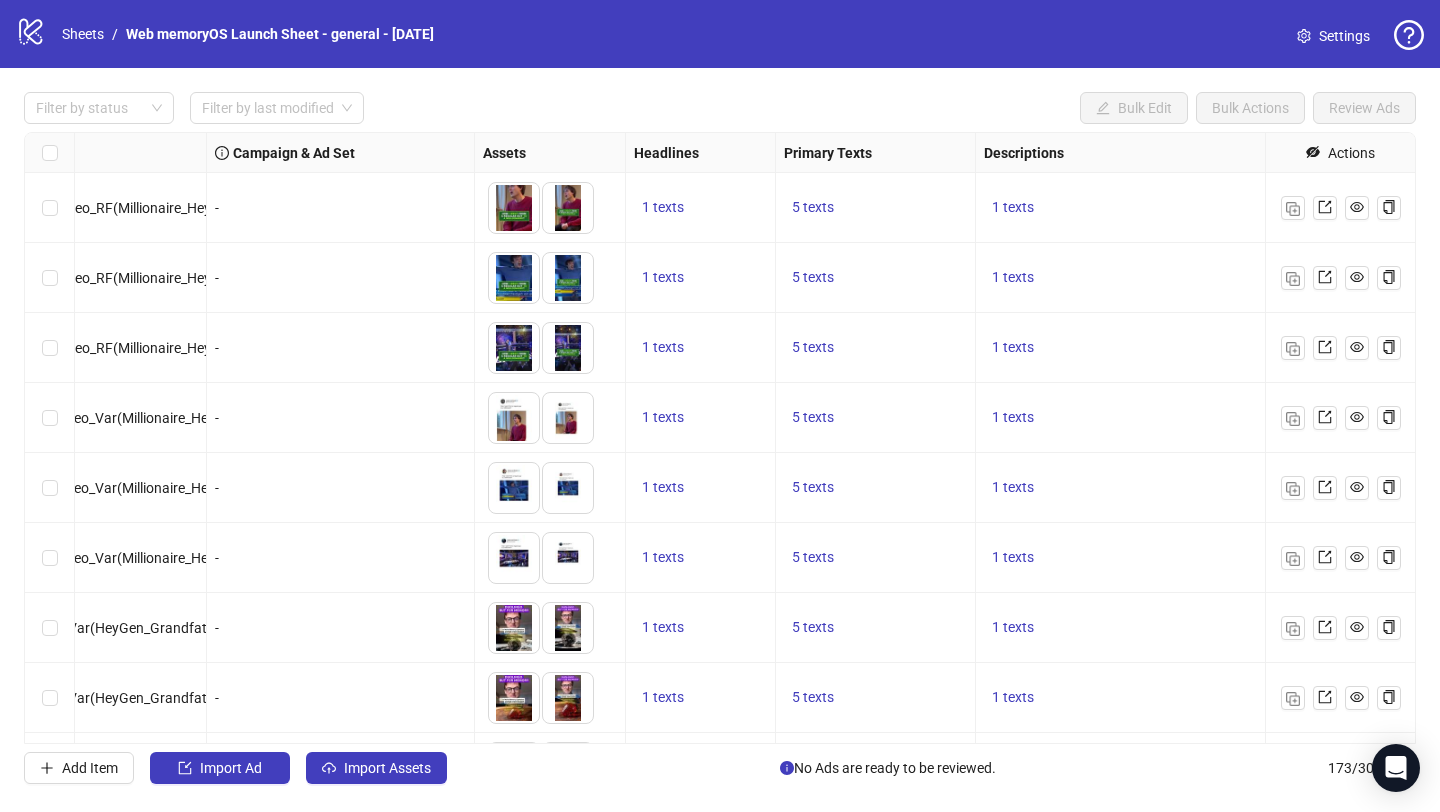scroll, scrollTop: 0, scrollLeft: 721, axis: horizontal 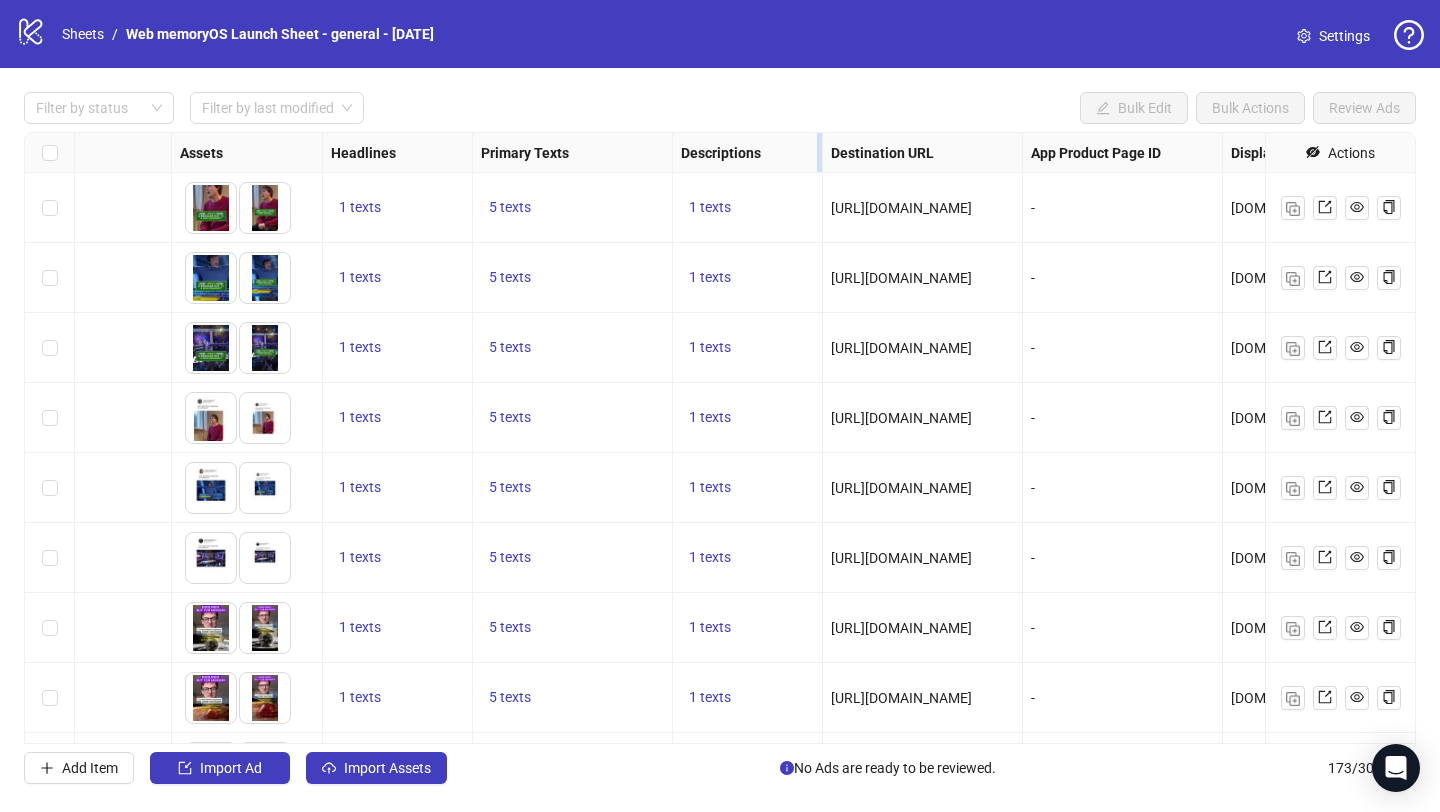 drag, startPoint x: 970, startPoint y: 154, endPoint x: 819, endPoint y: 154, distance: 151 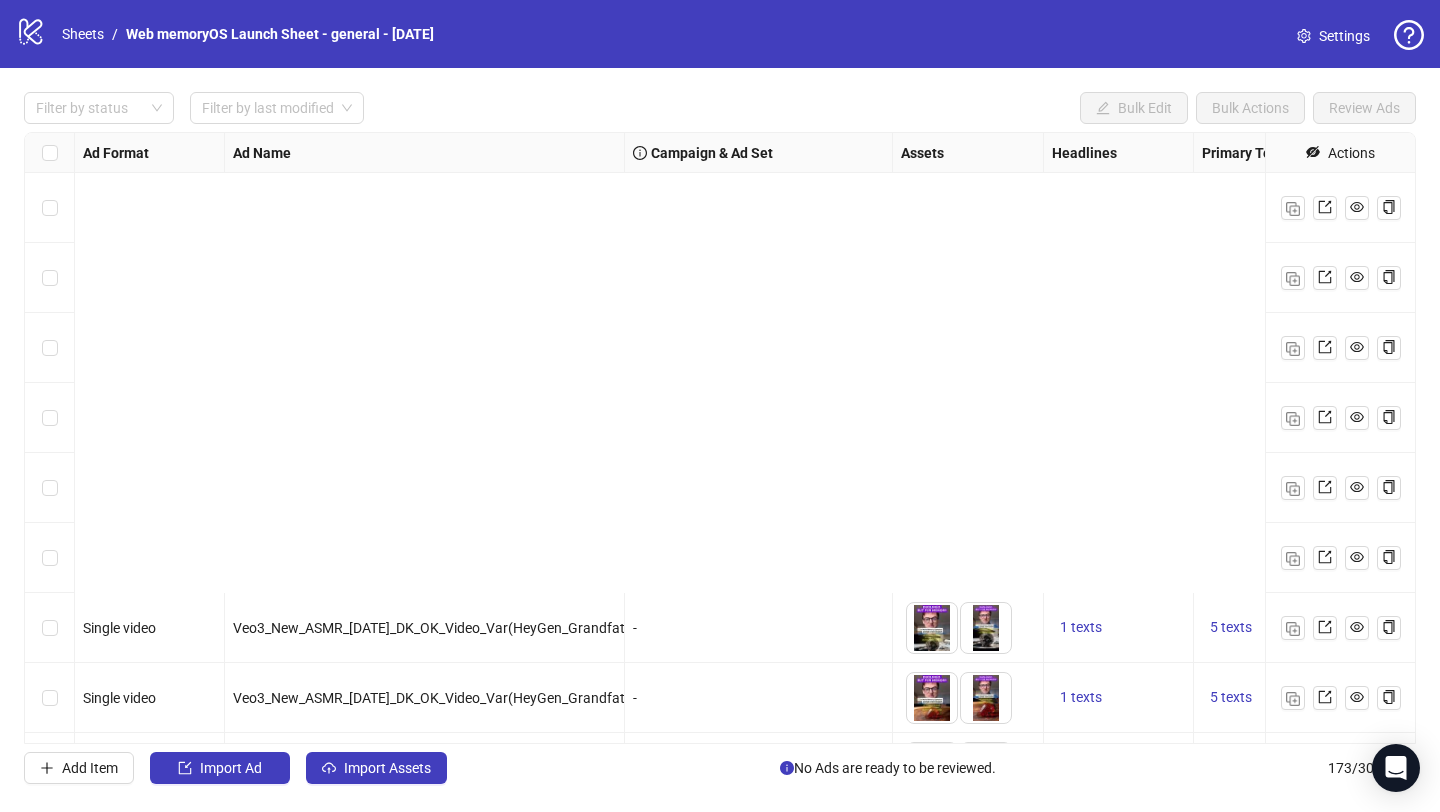 scroll, scrollTop: 0, scrollLeft: 0, axis: both 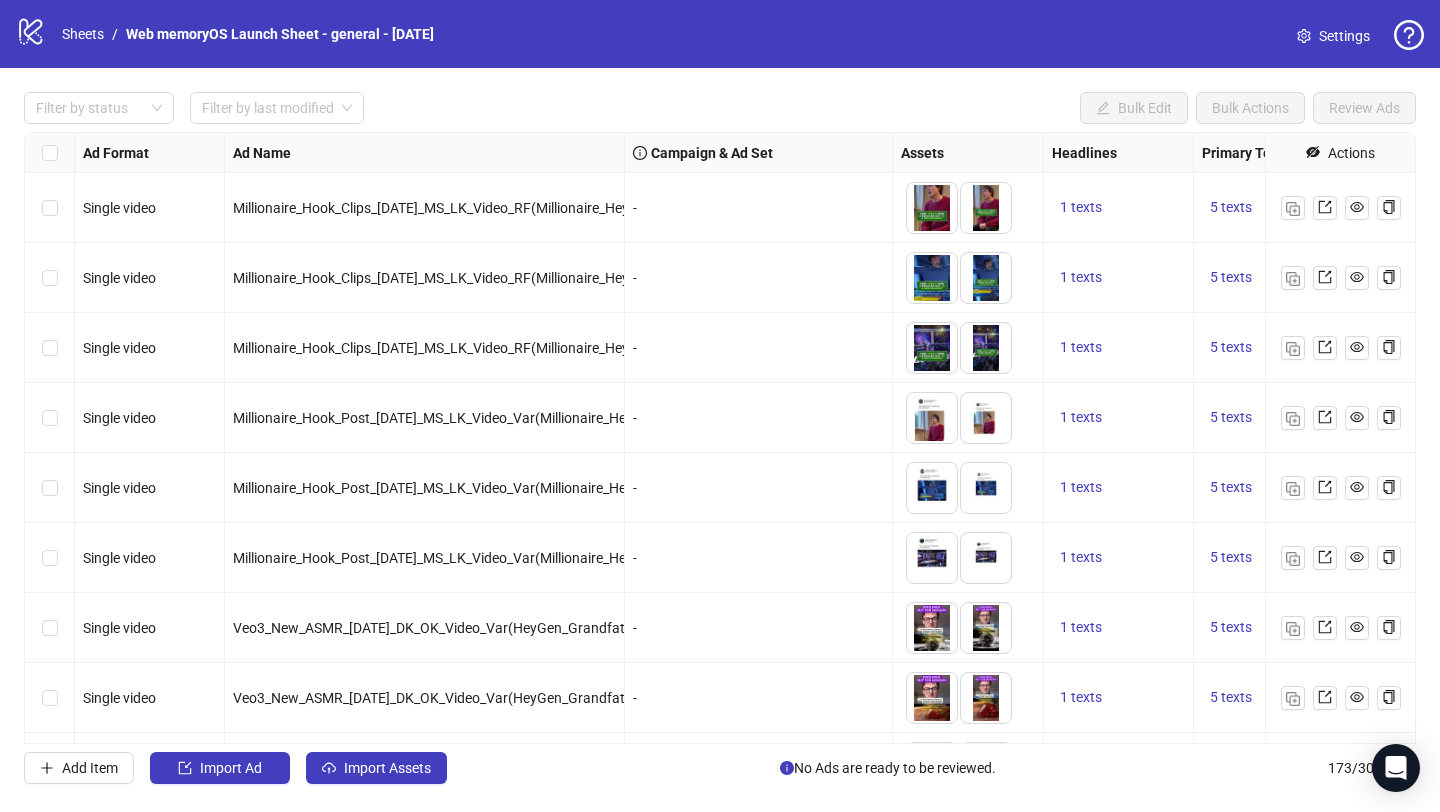 click on "-" at bounding box center [759, 348] 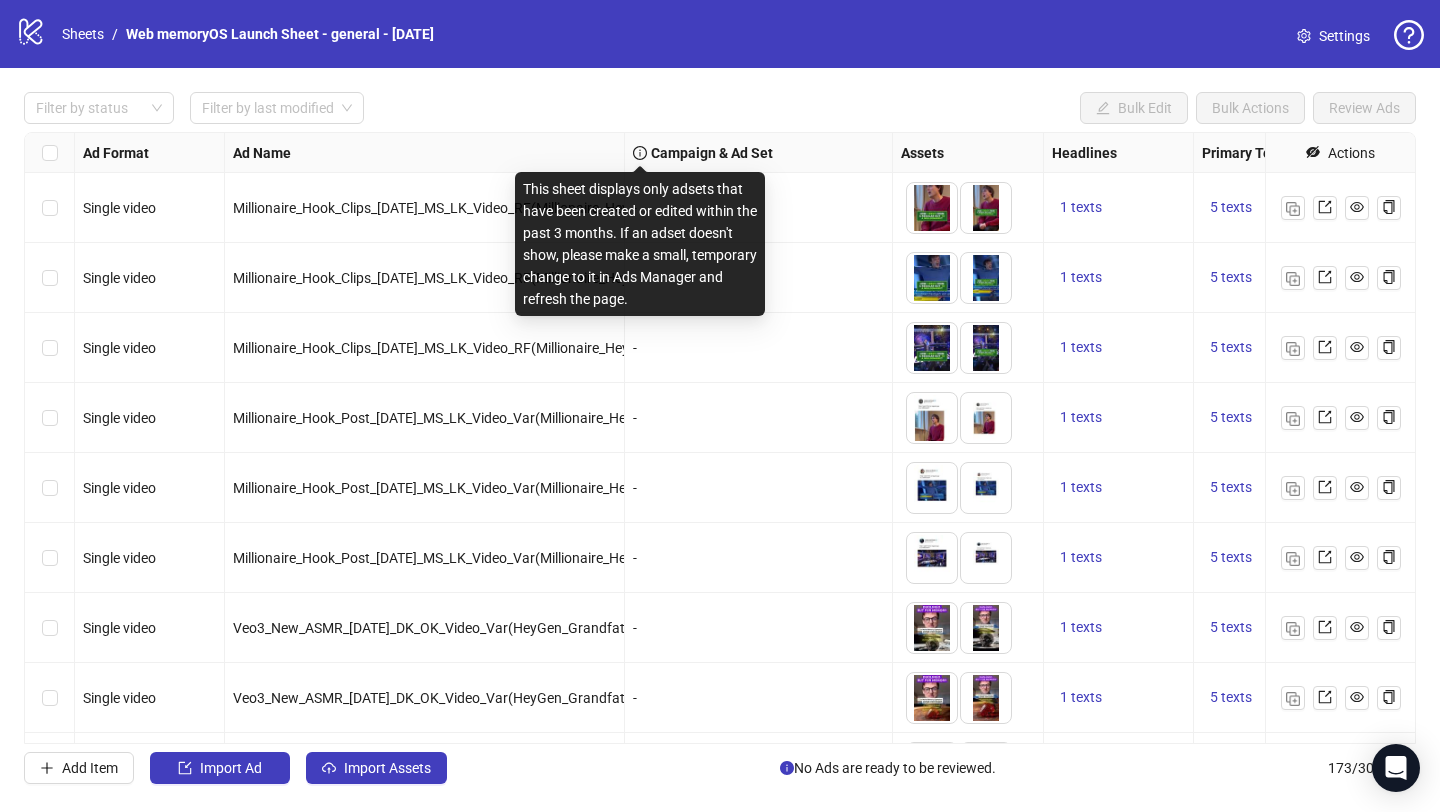 click 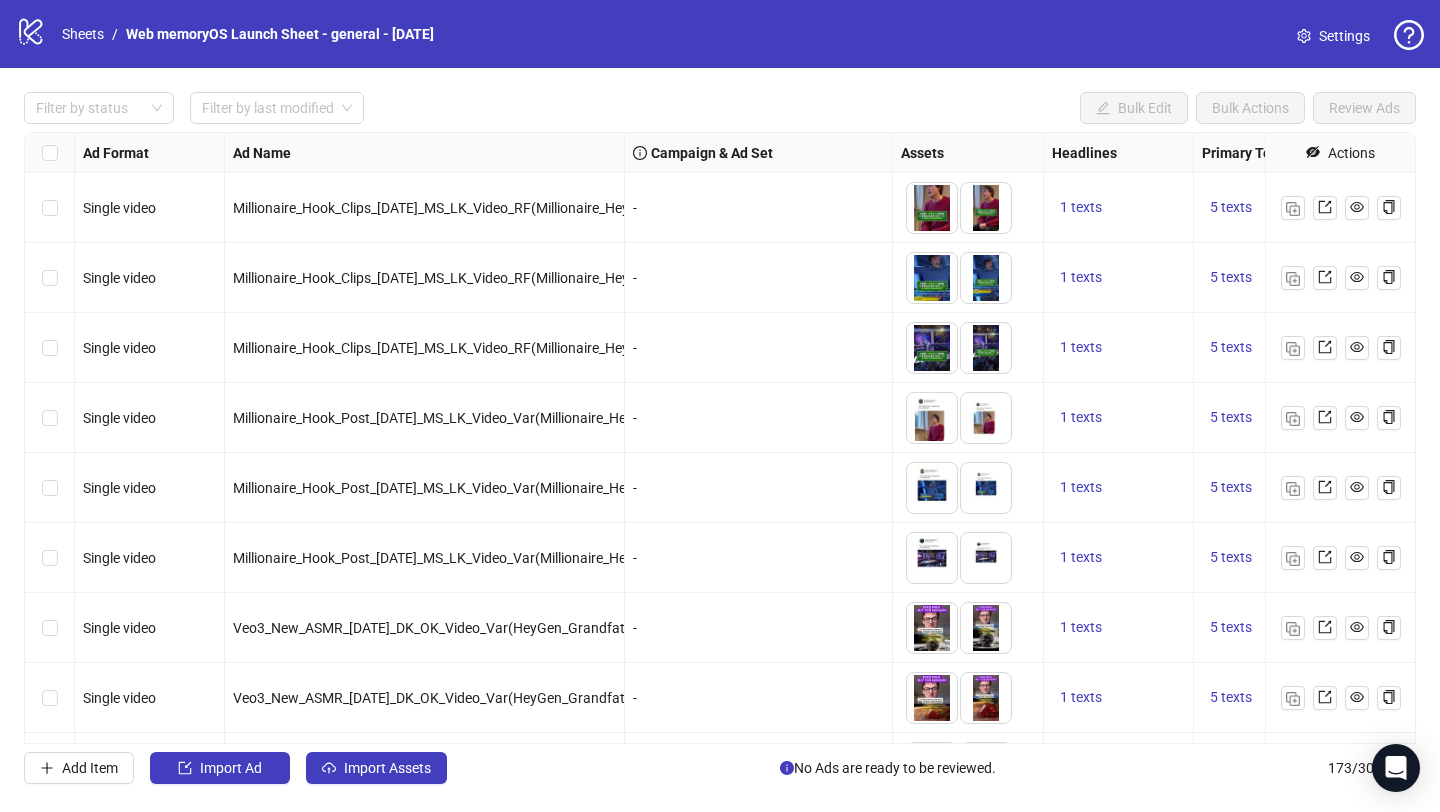 click on "-" at bounding box center [758, 418] 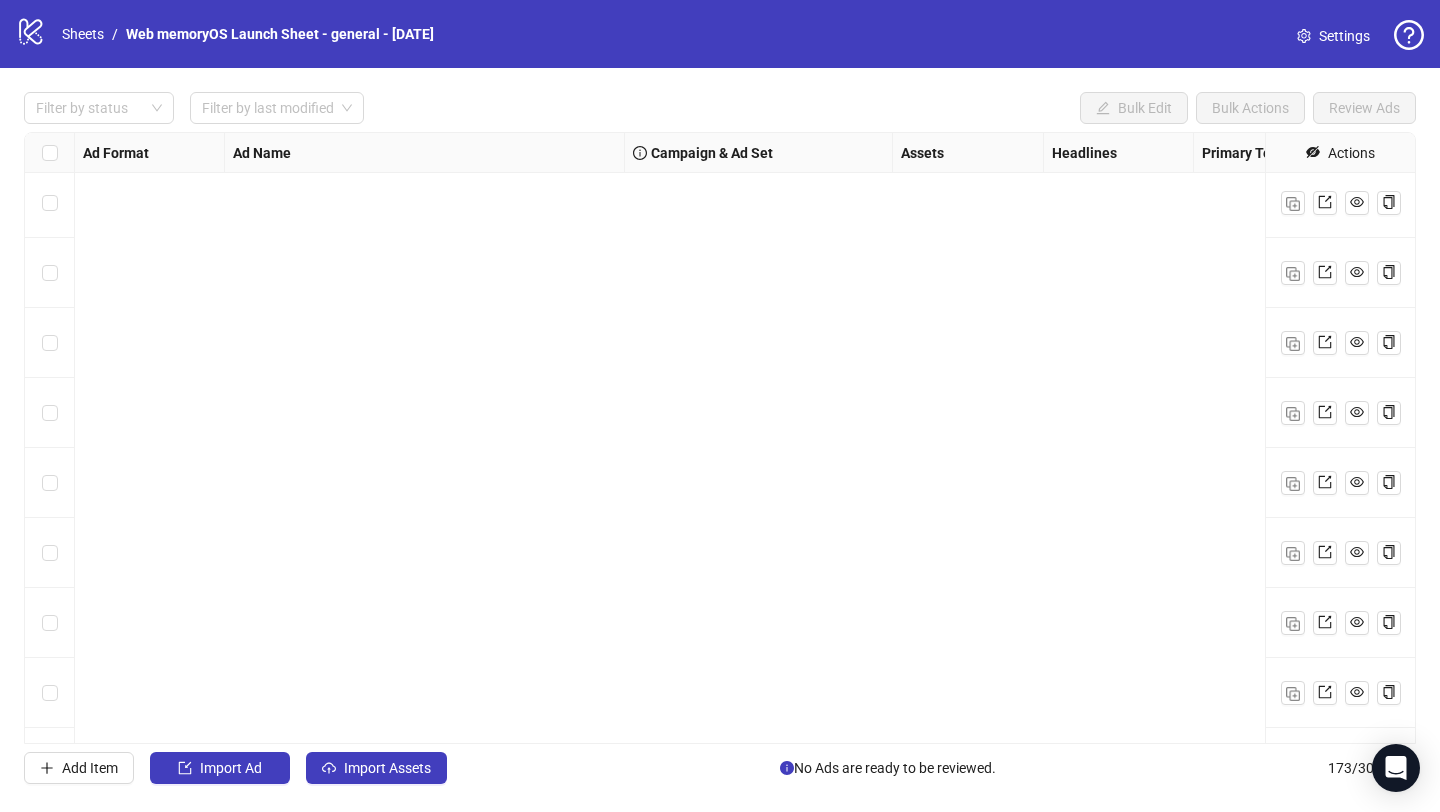 scroll, scrollTop: 11540, scrollLeft: 0, axis: vertical 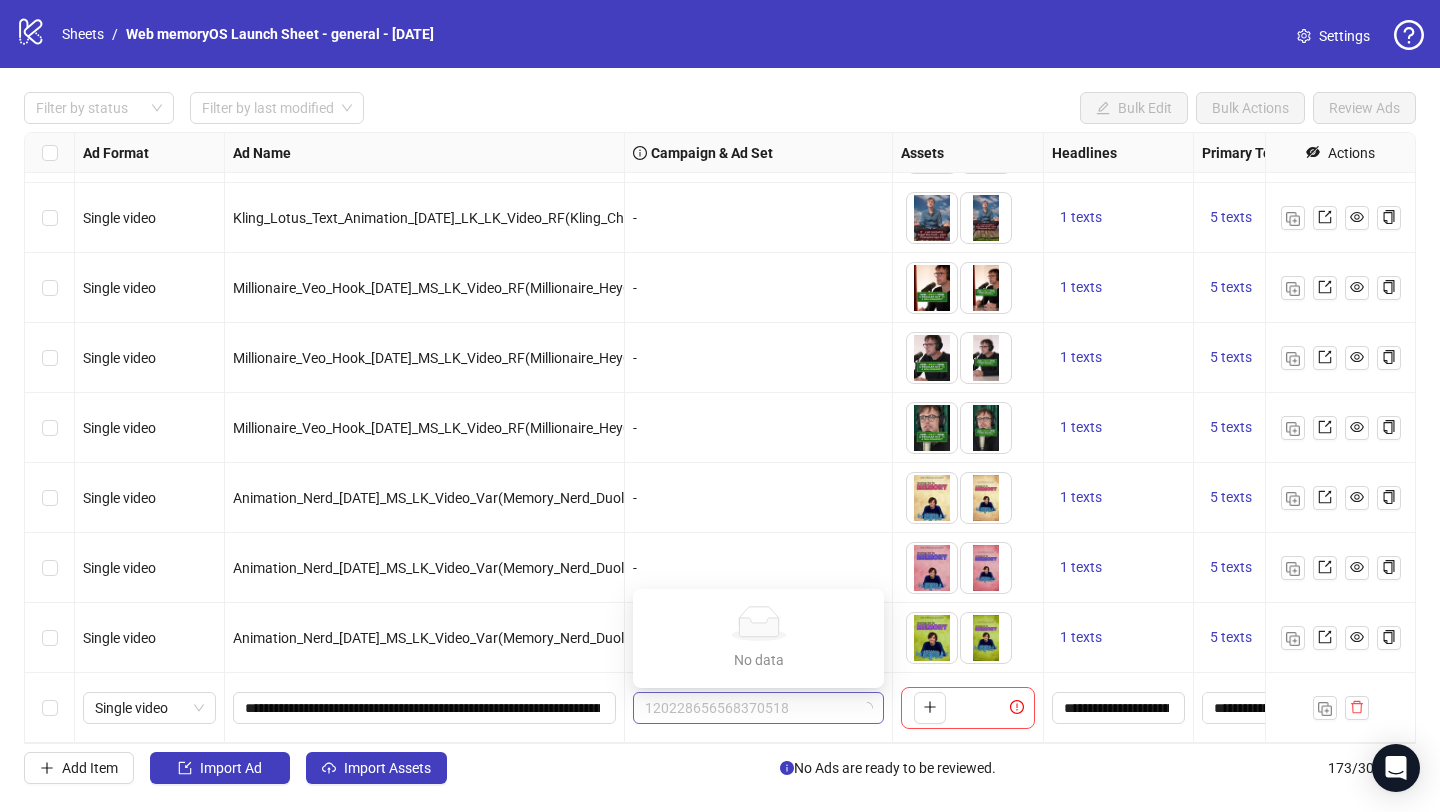click on "120228656568370518" at bounding box center [758, 708] 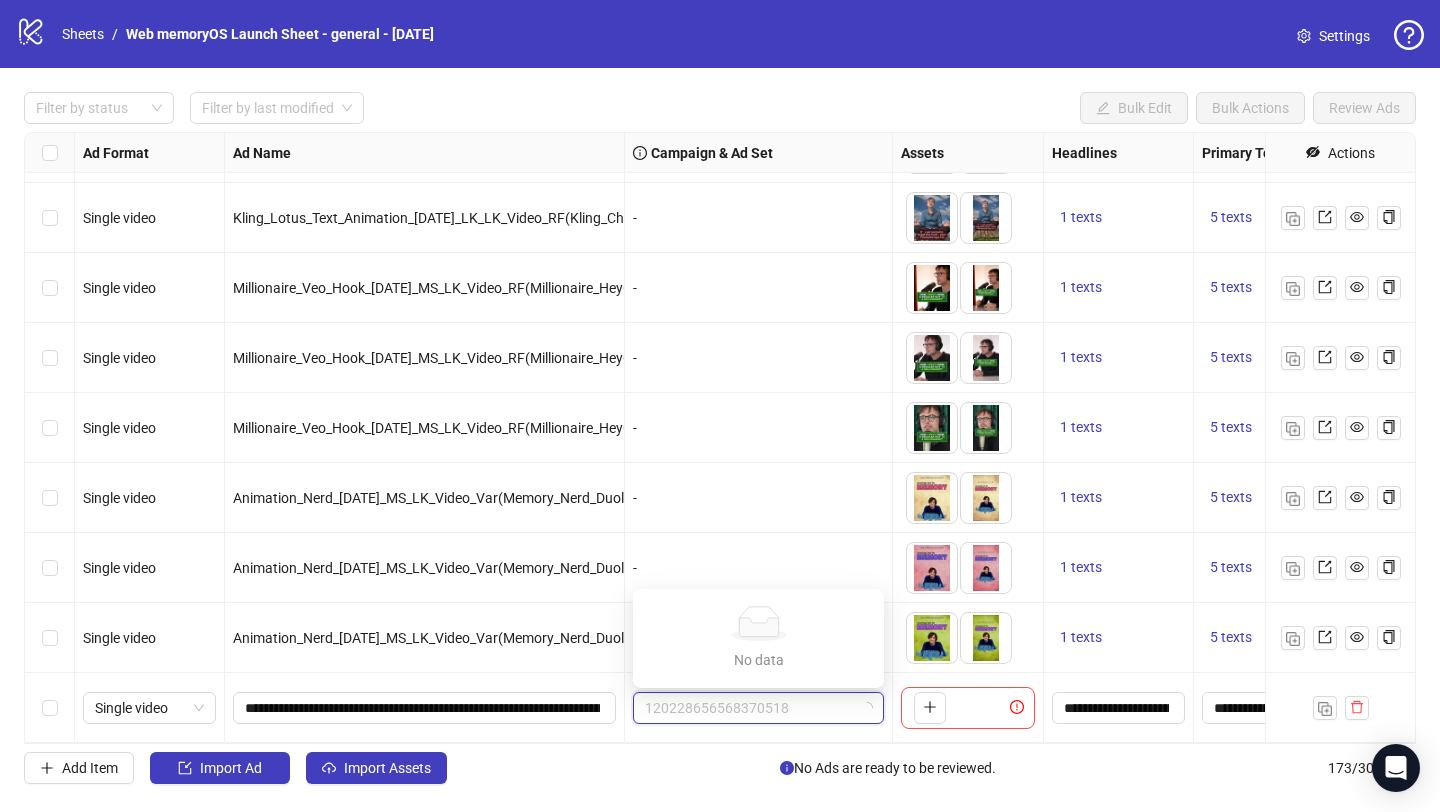 paste on "**********" 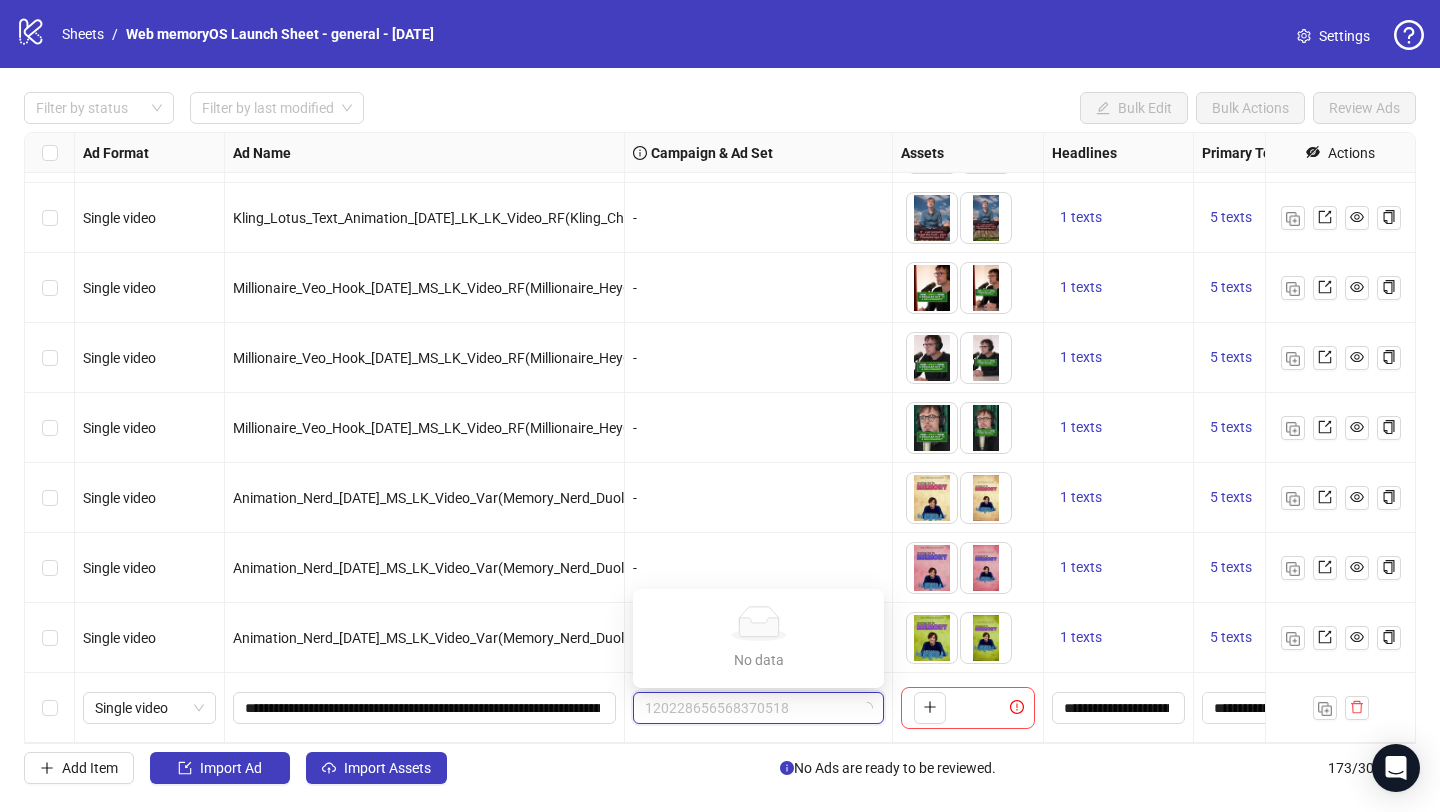 type on "**********" 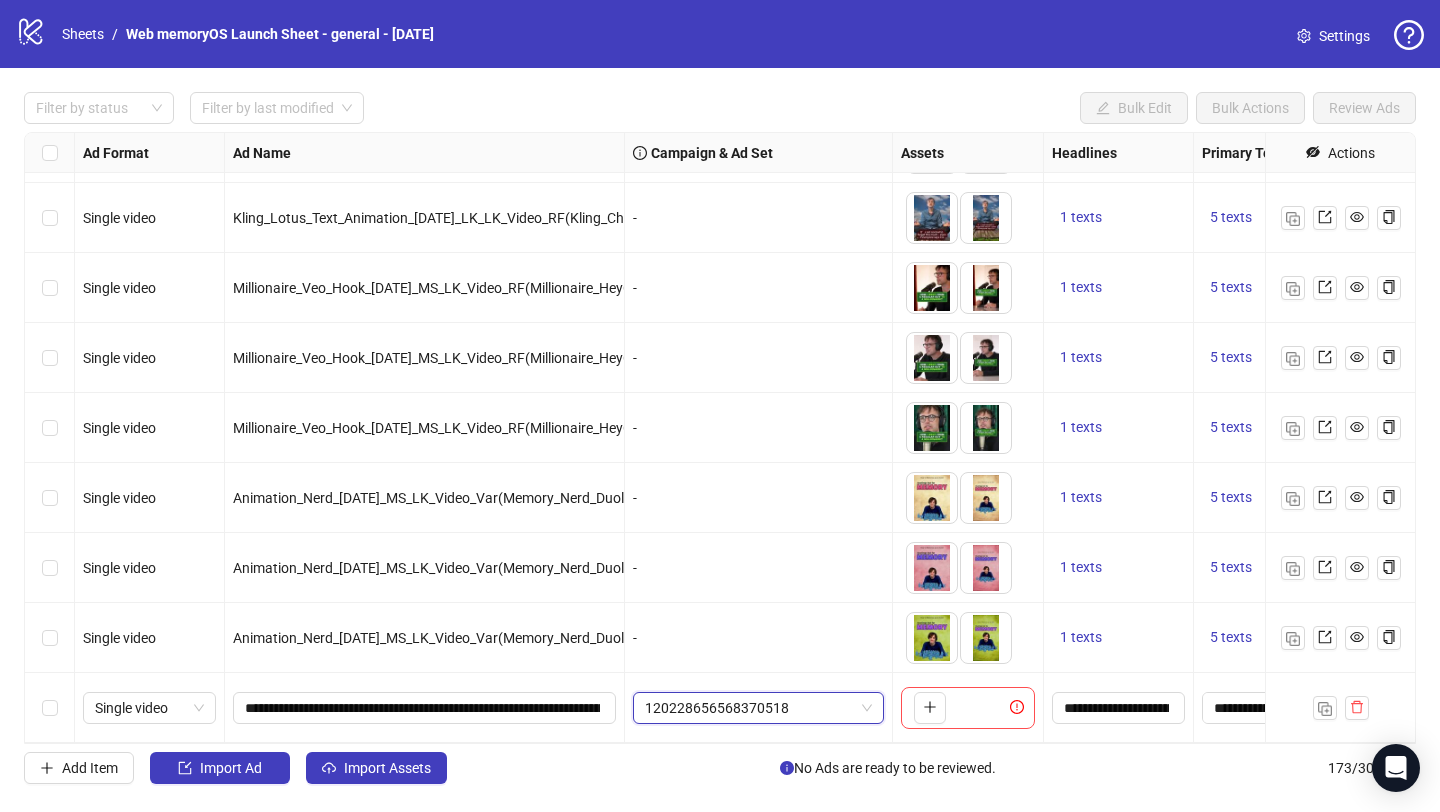 paste on "**********" 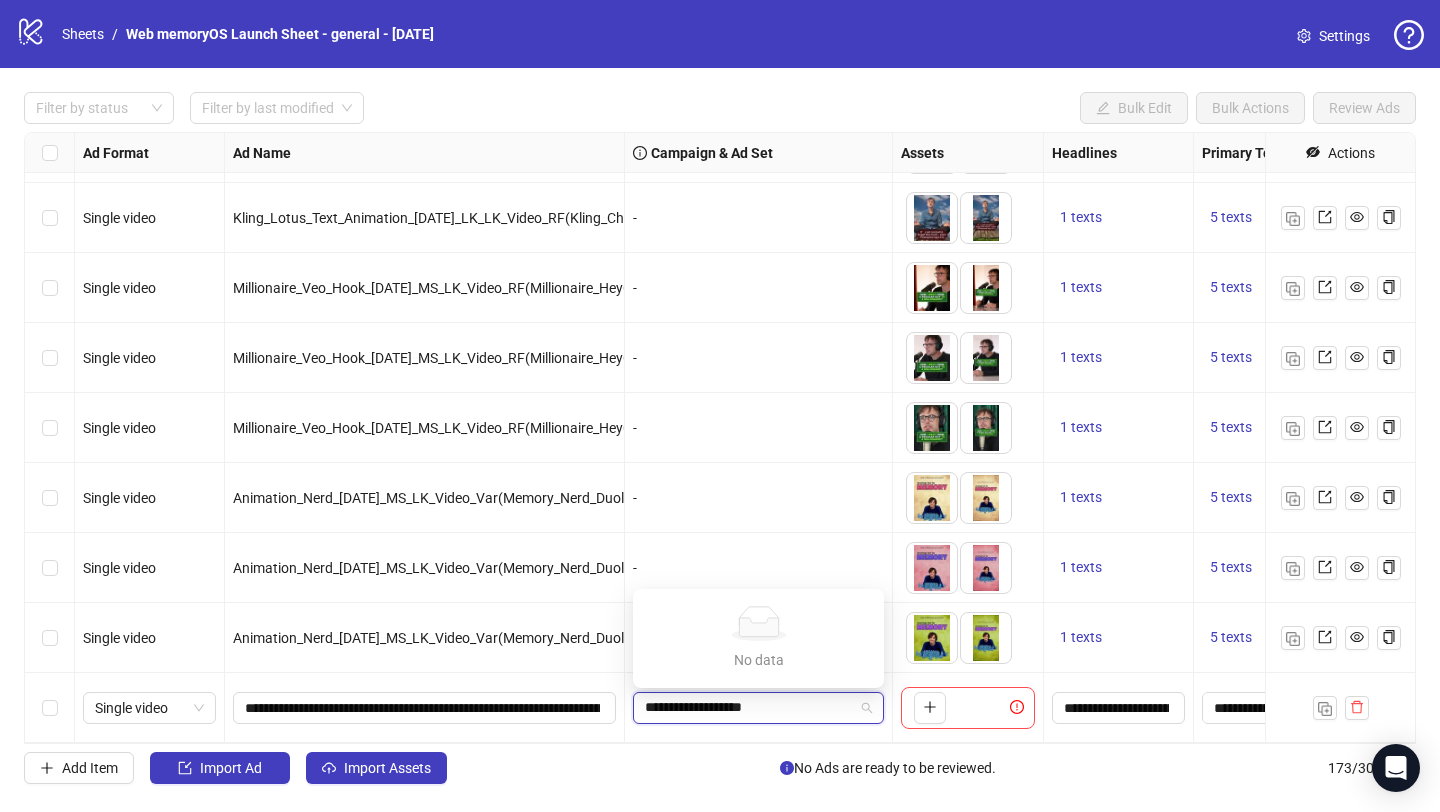 type on "**********" 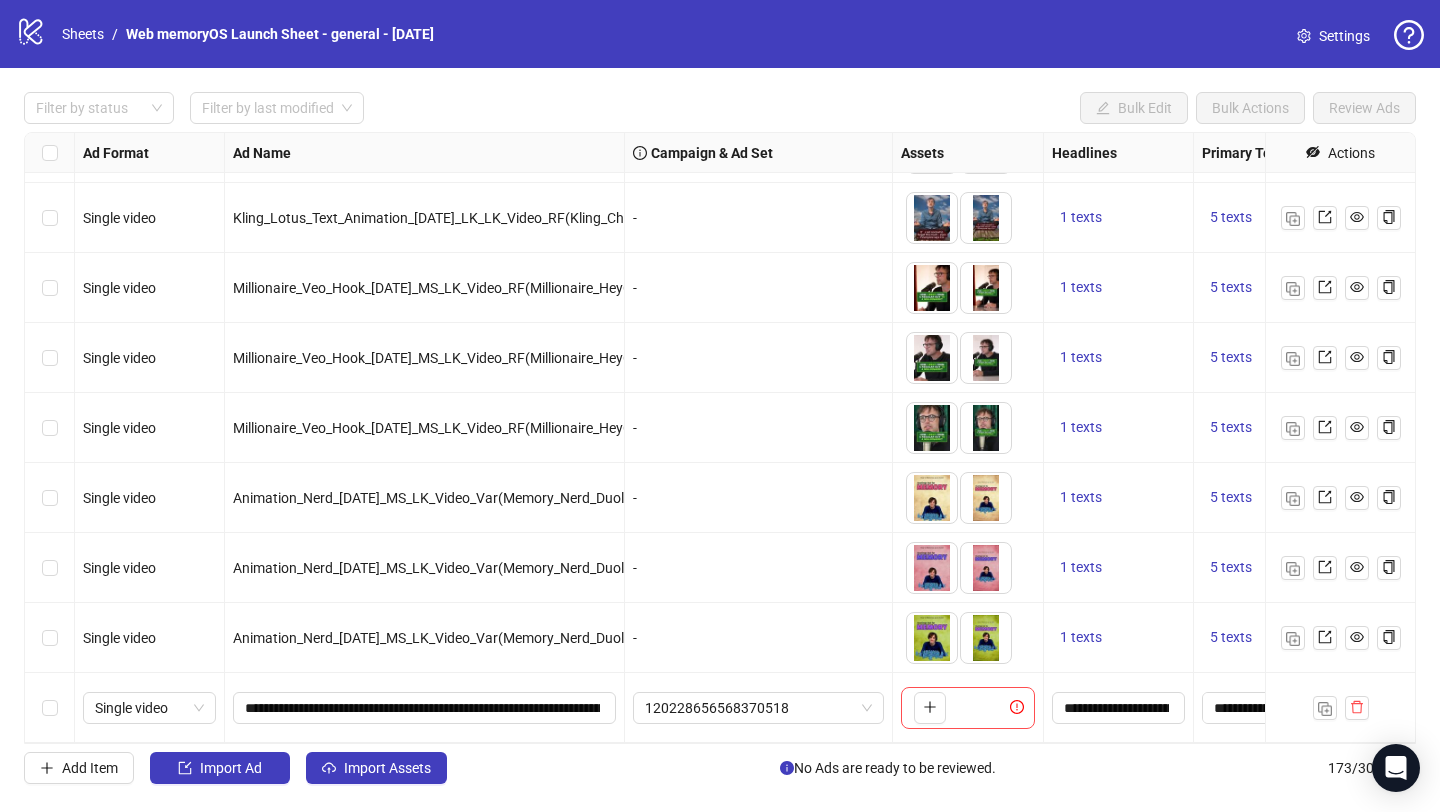 click on "Filter by status Filter by last modified Bulk Edit Bulk Actions Review Ads Ad Format Ad Name Campaign & Ad Set Assets Headlines Primary Texts Descriptions Destination URL App Product Page ID Display URL Leadgen Form Product Set ID Call to Action Actions Single video Kling_Lotus_Text_Animation_25.06.2025_LK_LK_Video_RF(Kling_Character_Text_Animation)_1 -
To pick up a draggable item, press the space bar.
While dragging, use the arrow keys to move the item.
Press space again to drop the item in its new position, or press escape to cancel.
1 texts 5 texts 1 texts https://start.memoryos.com/new Single video Kling_Lotus_Text_Animation_25.06.2025_LK_LK_Video_RF(Kling_Character_Text_Animation)_2 -
To pick up a draggable item, press the space bar.
While dragging, use the arrow keys to move the item.
Press space again to drop the item in its new position, or press escape to cancel.
1 texts 5 texts 1 texts https://start.memoryos.com/new Single video - 1 texts 5 texts 1 texts - 1 texts" at bounding box center [720, 438] 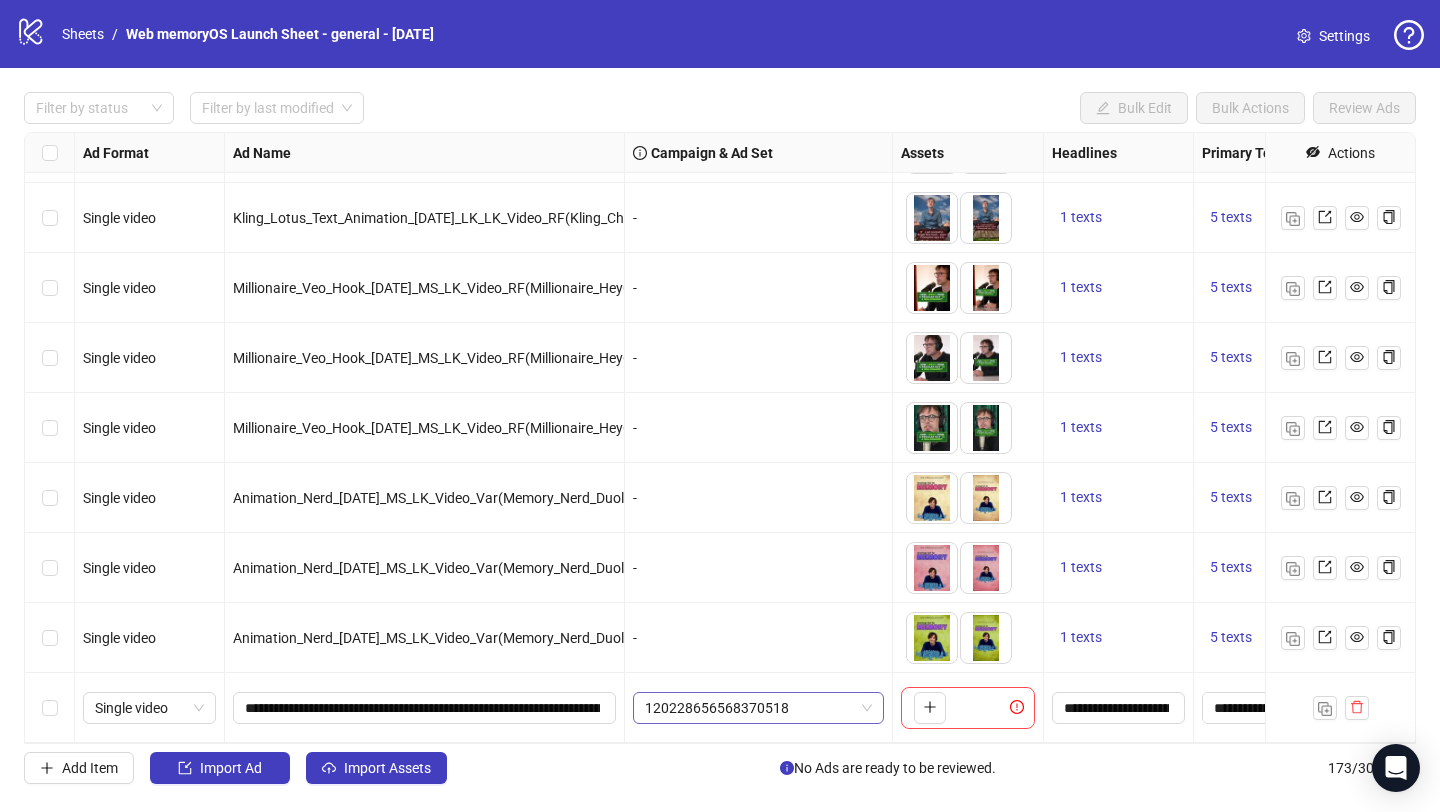 click on "120228656568370518" at bounding box center (758, 708) 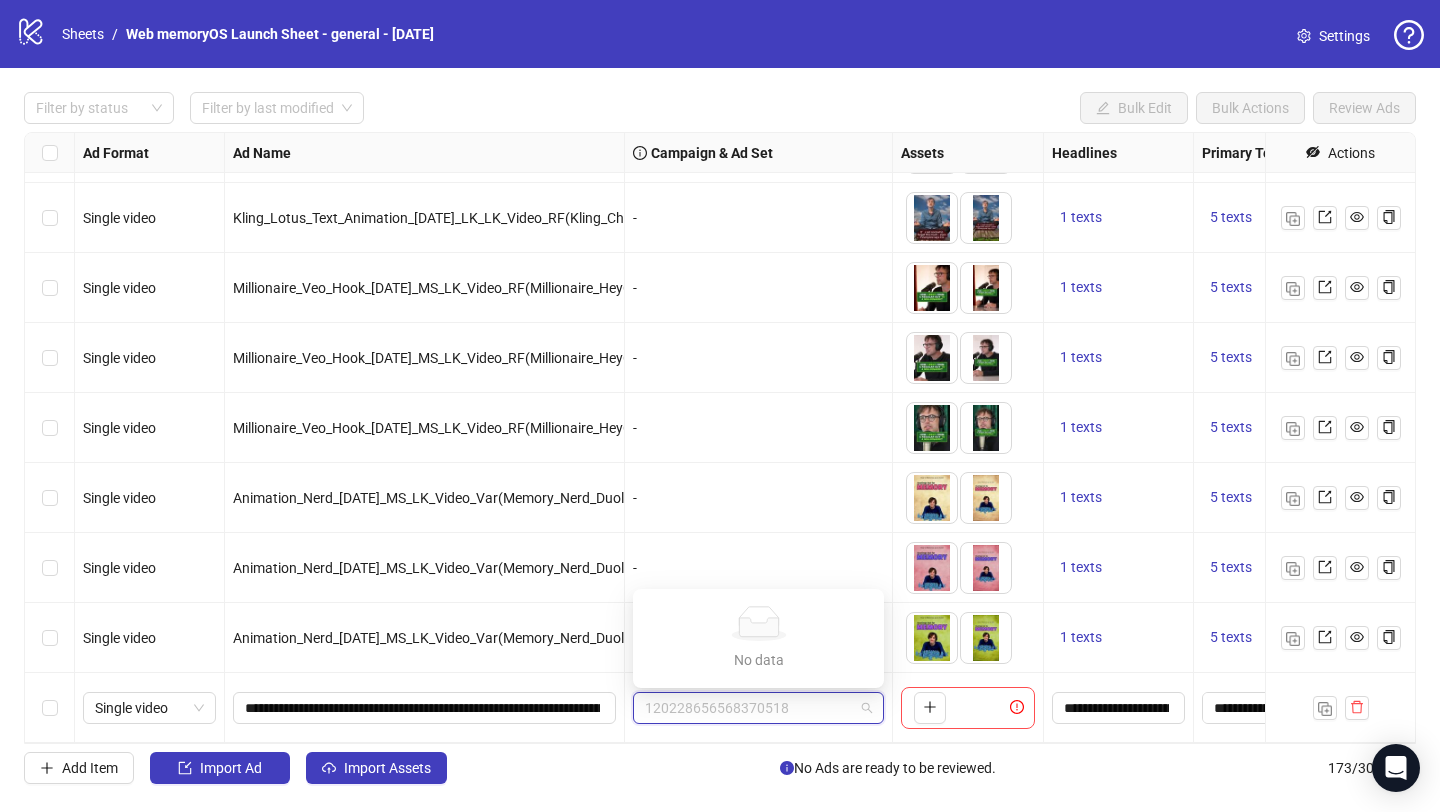 paste on "**********" 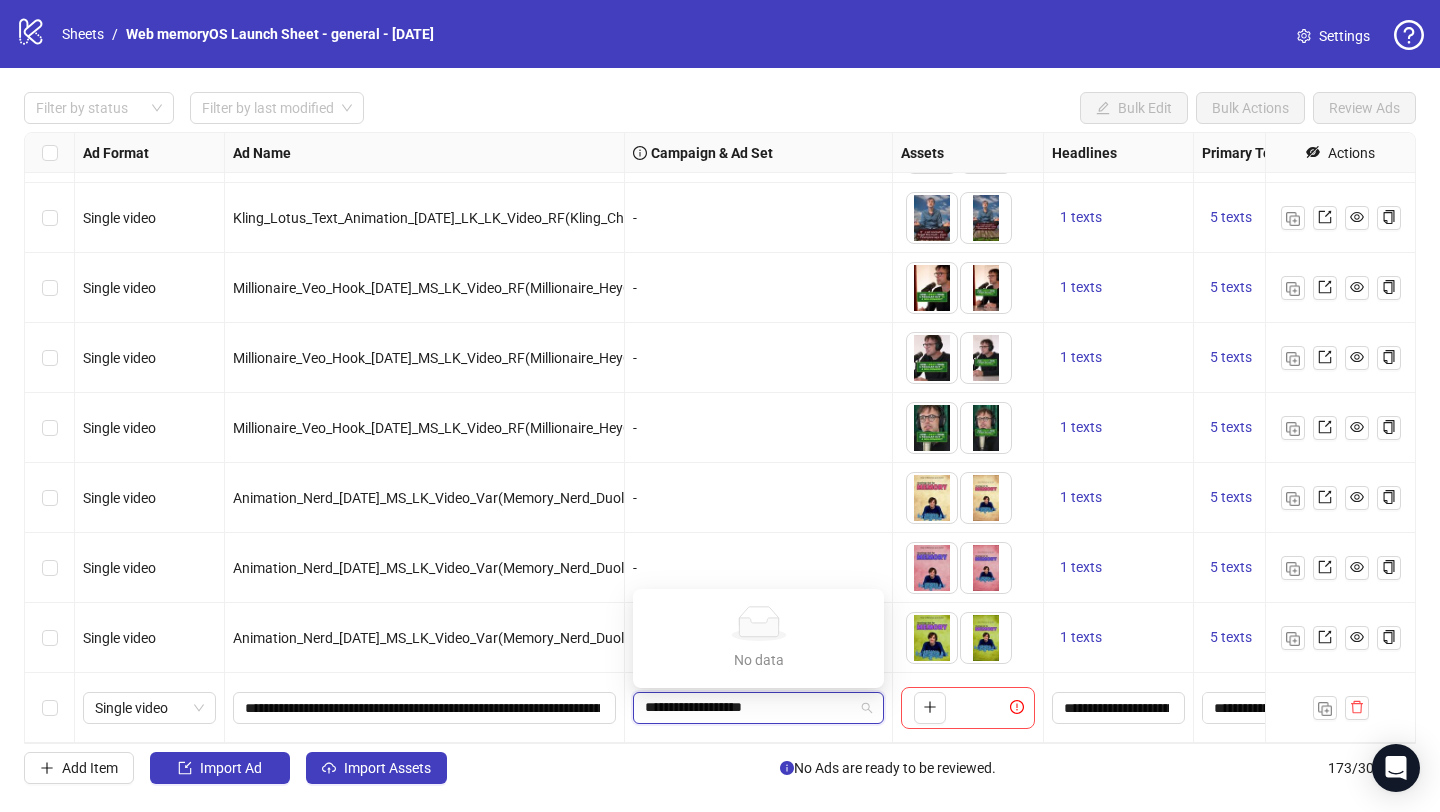 type 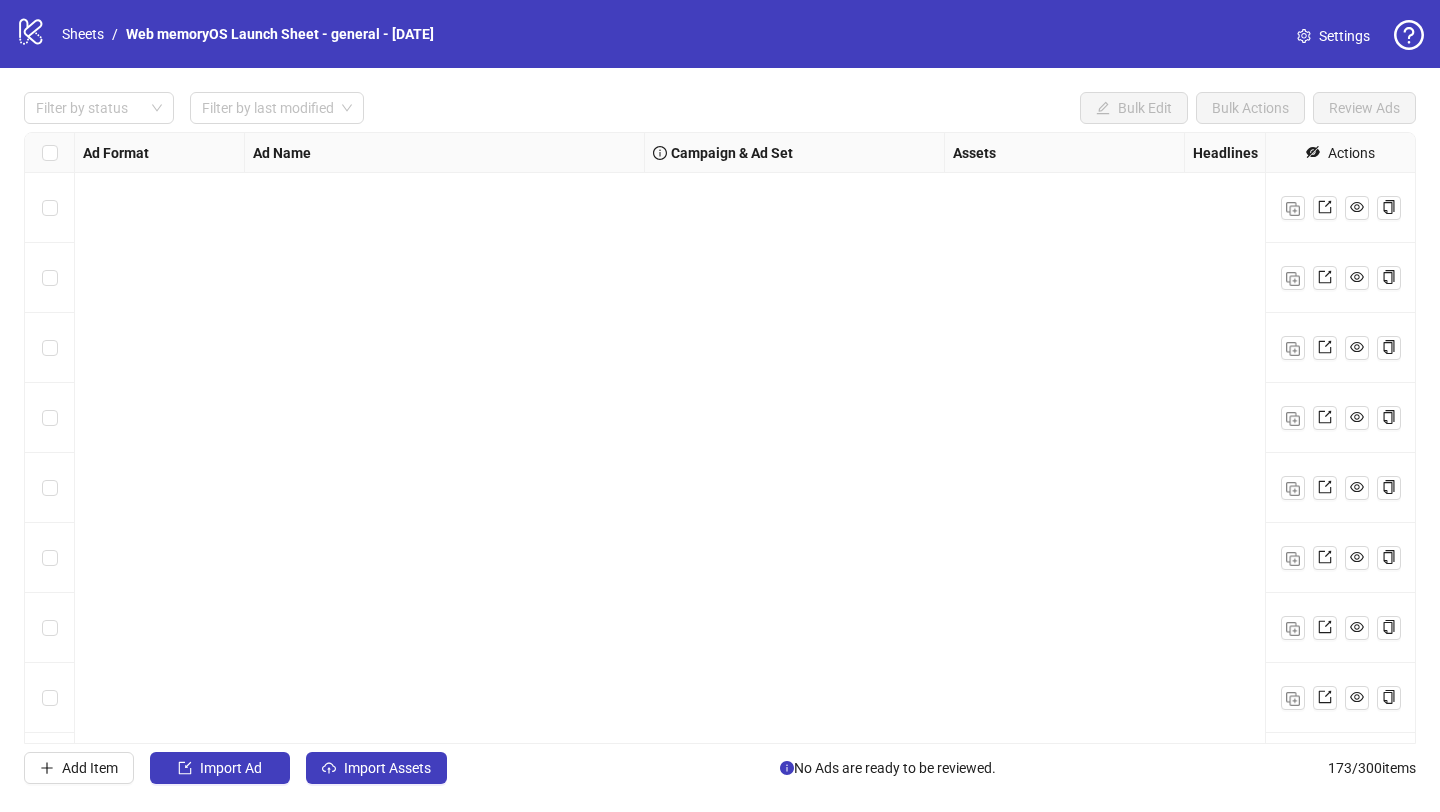 scroll, scrollTop: 0, scrollLeft: 0, axis: both 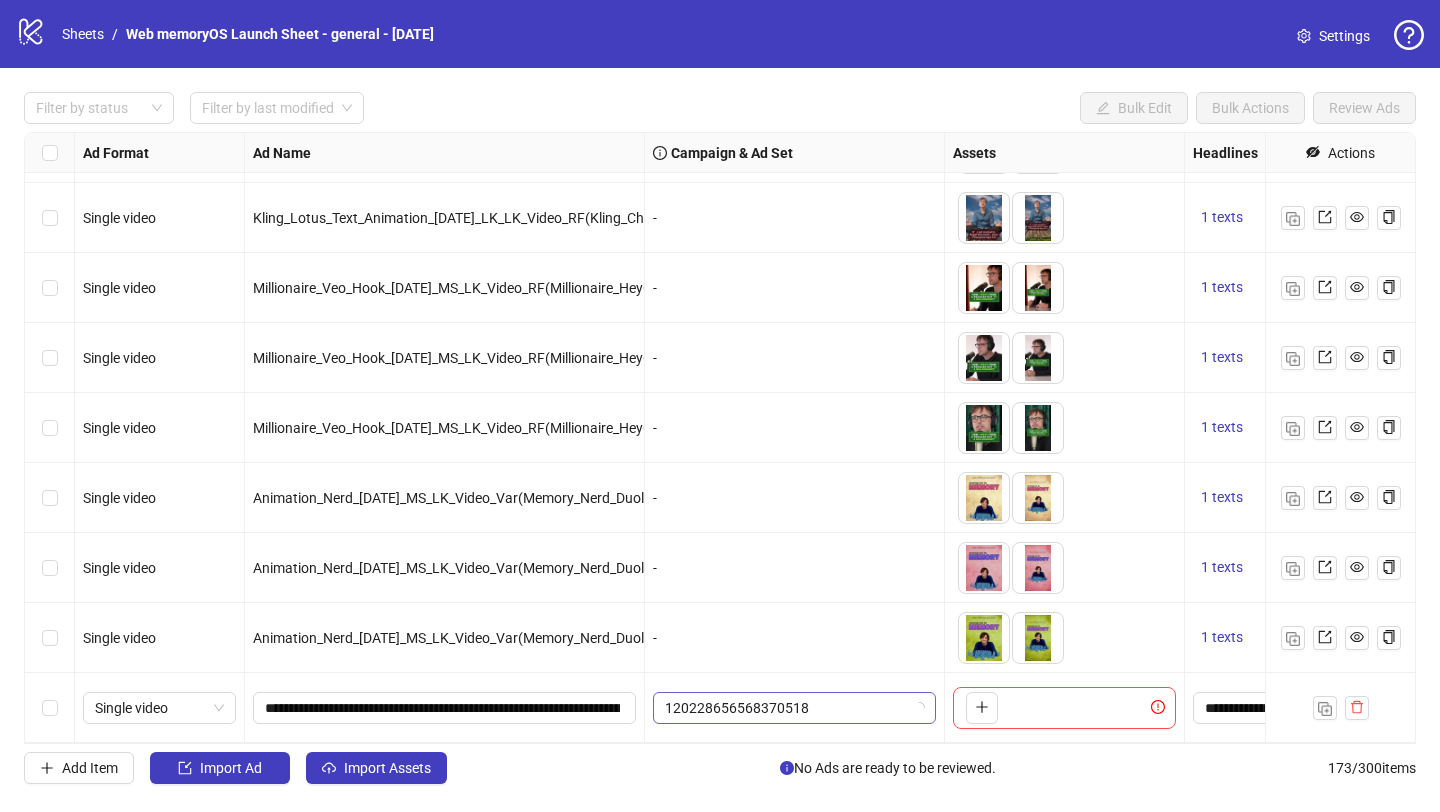 click on "120228656568370518" at bounding box center (794, 708) 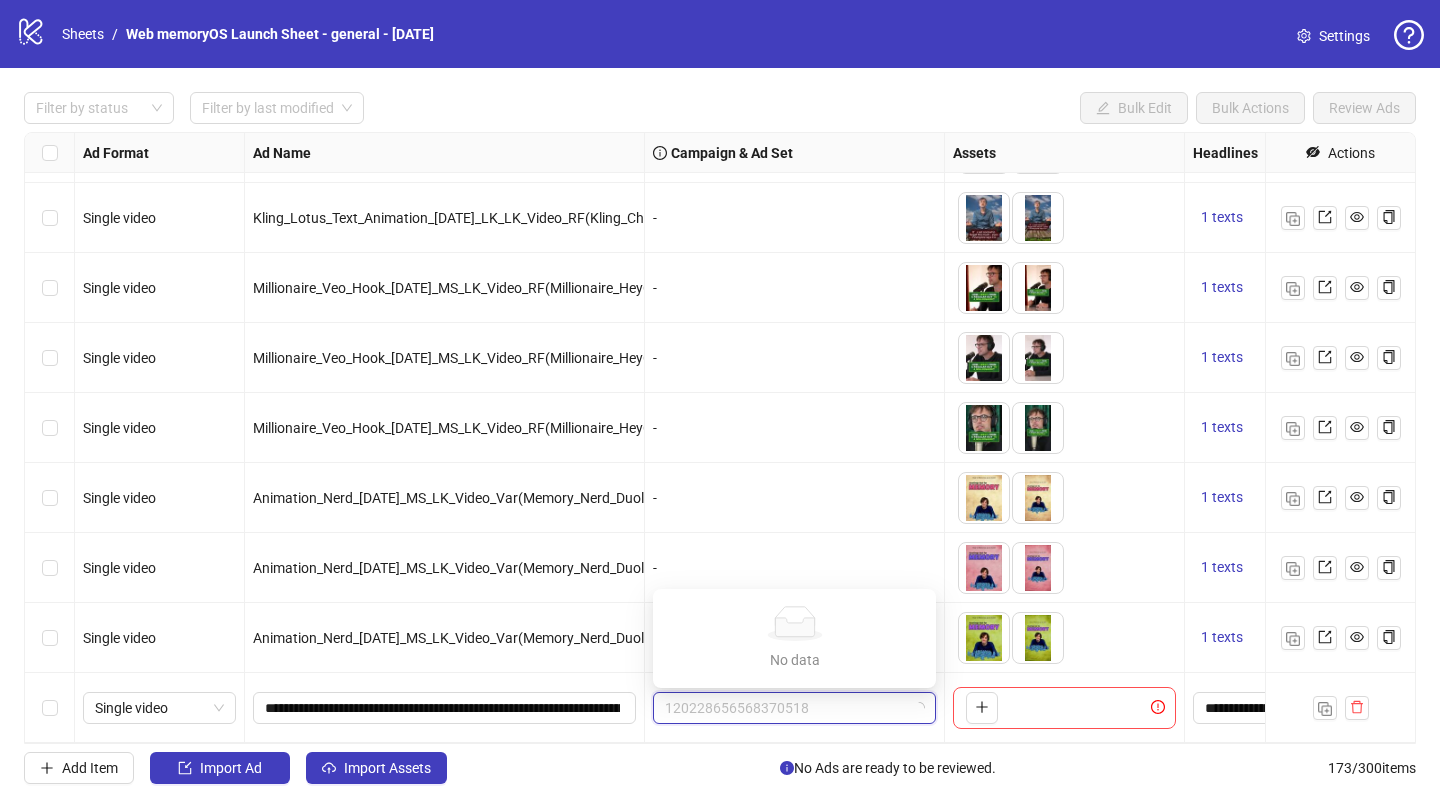 paste on "**********" 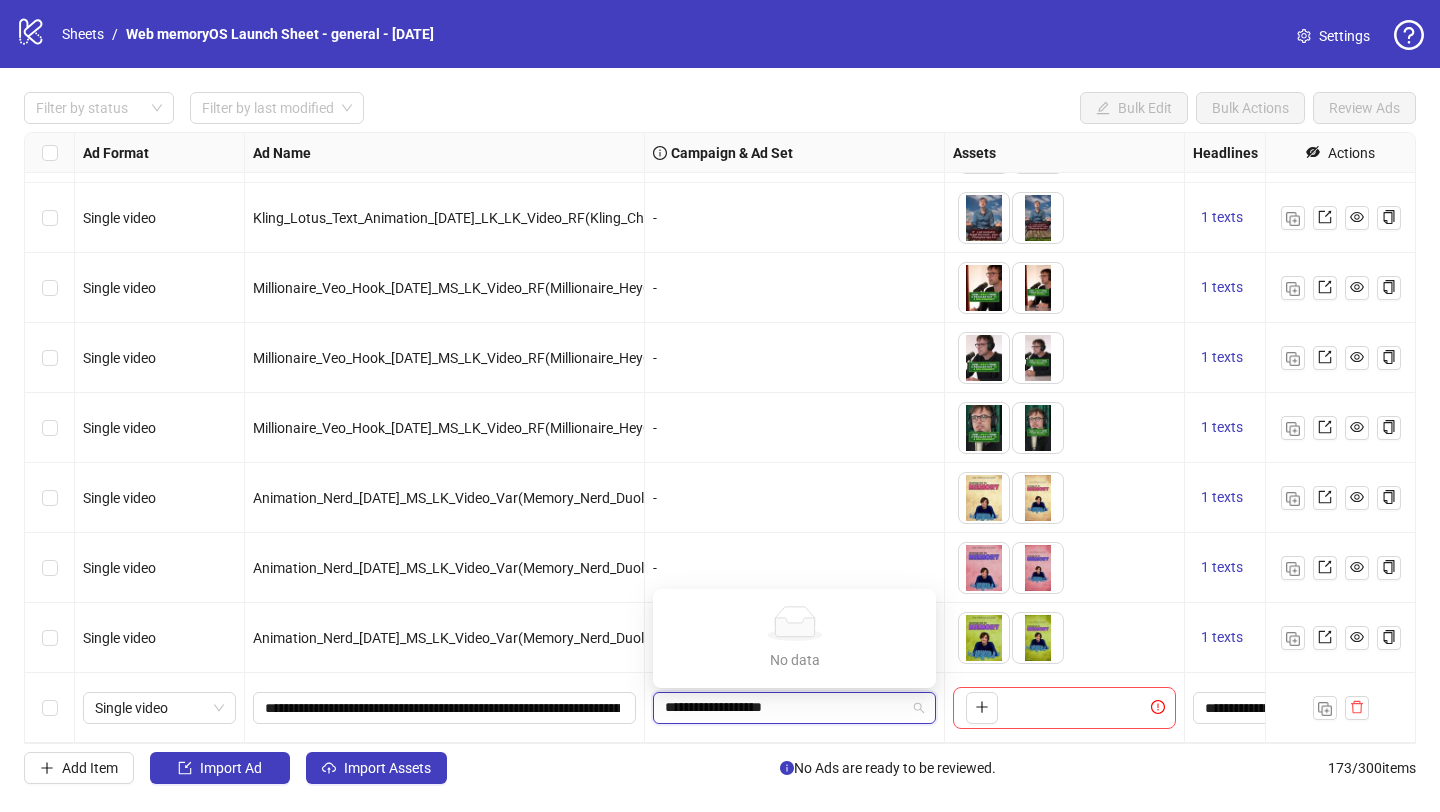type 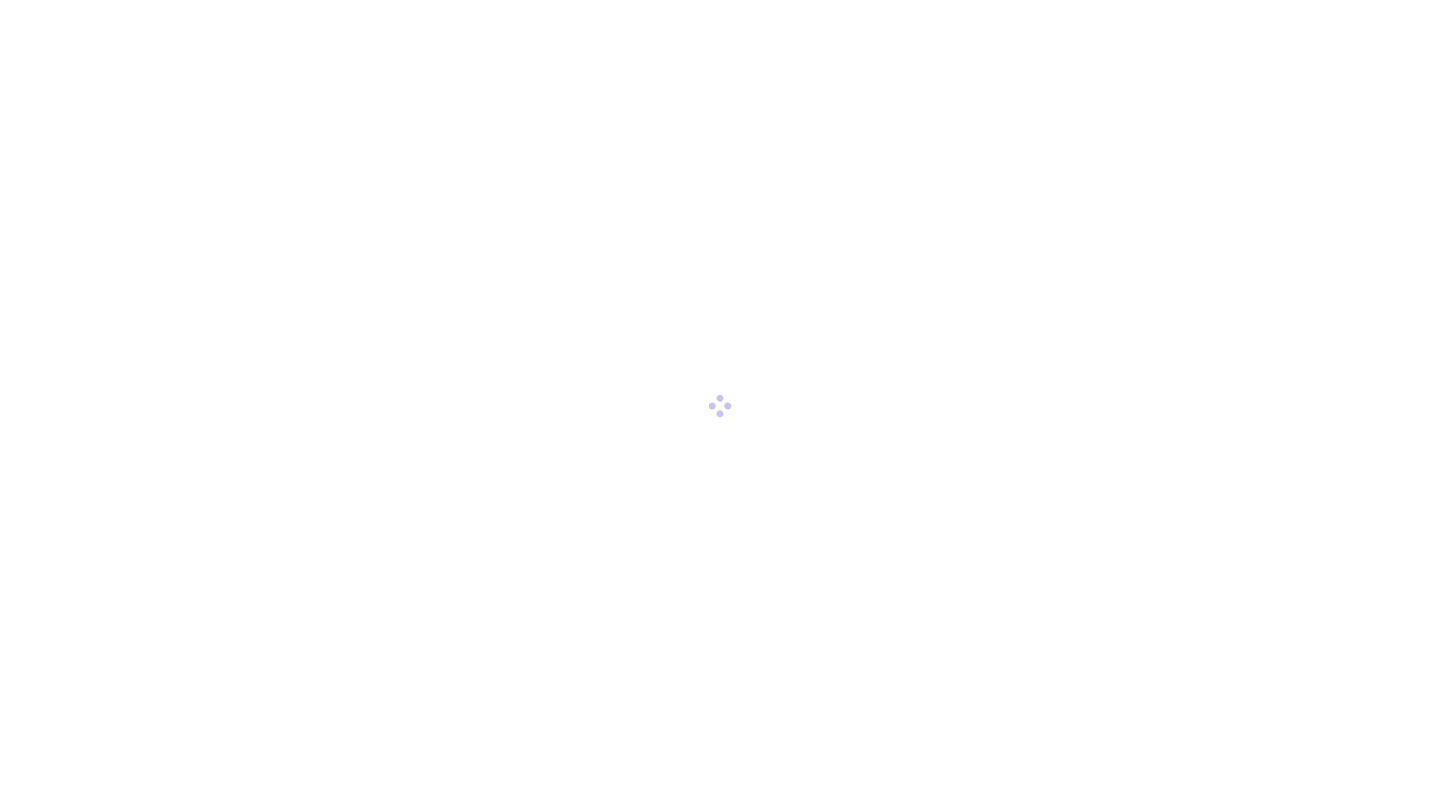 scroll, scrollTop: 0, scrollLeft: 0, axis: both 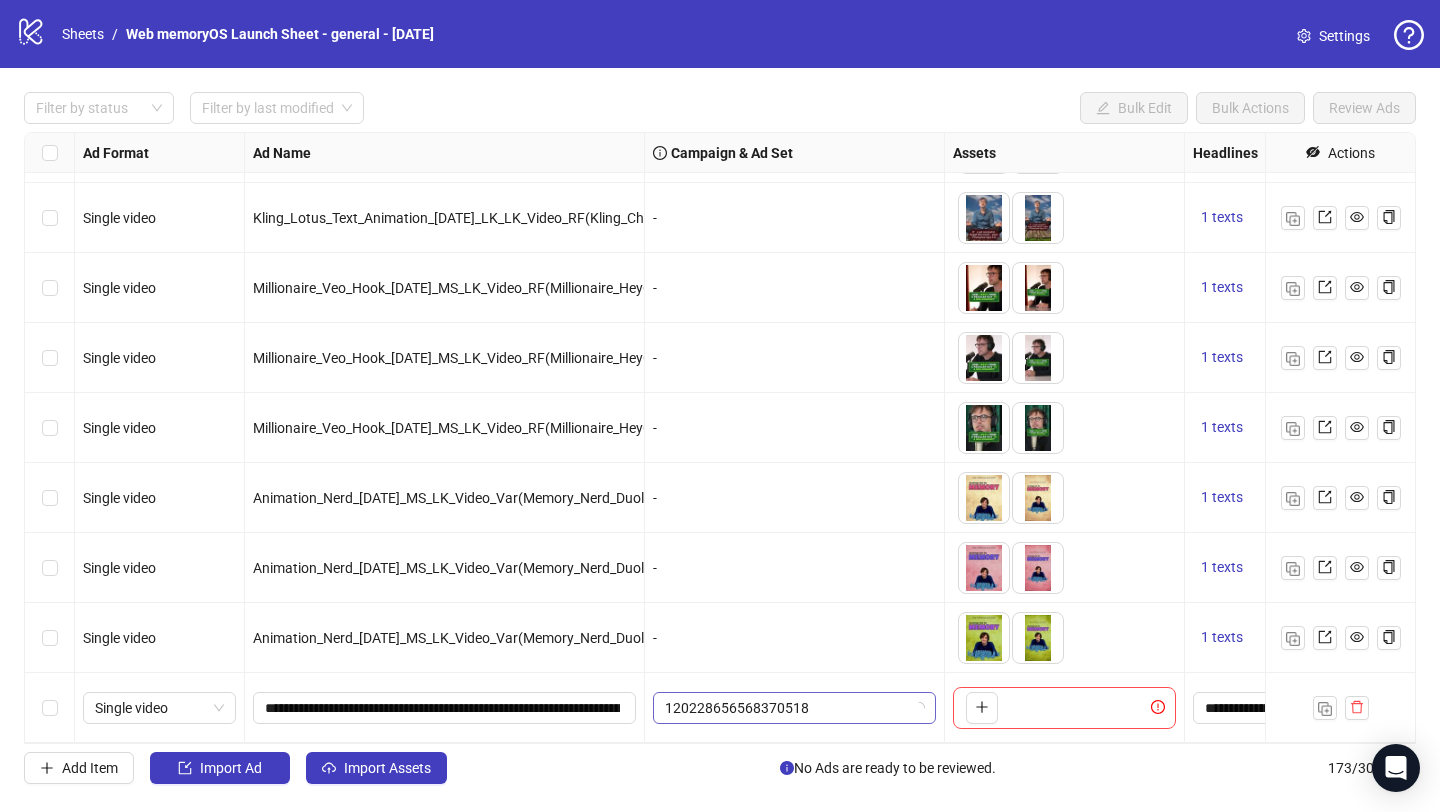 click on "120228656568370518" at bounding box center [794, 708] 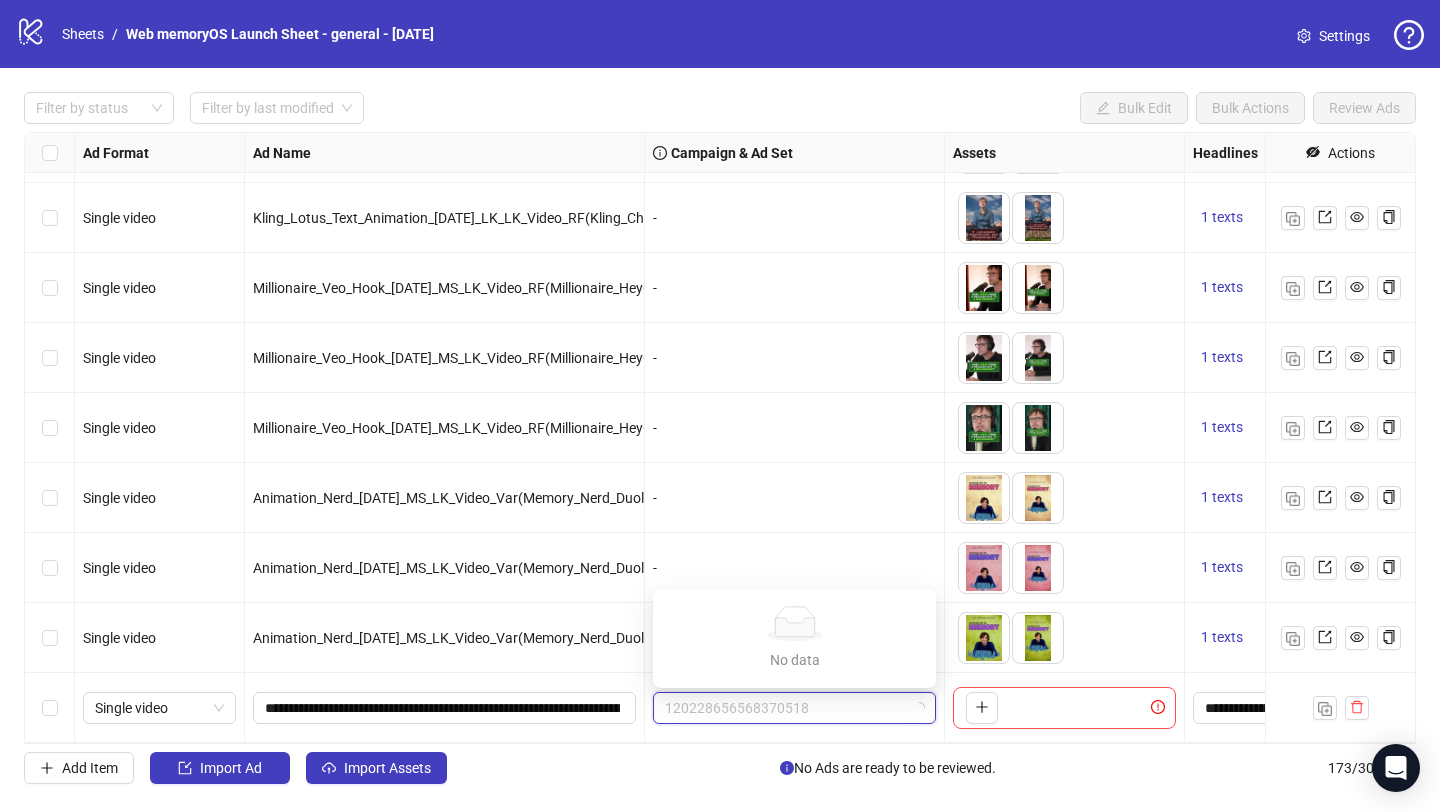 paste on "**********" 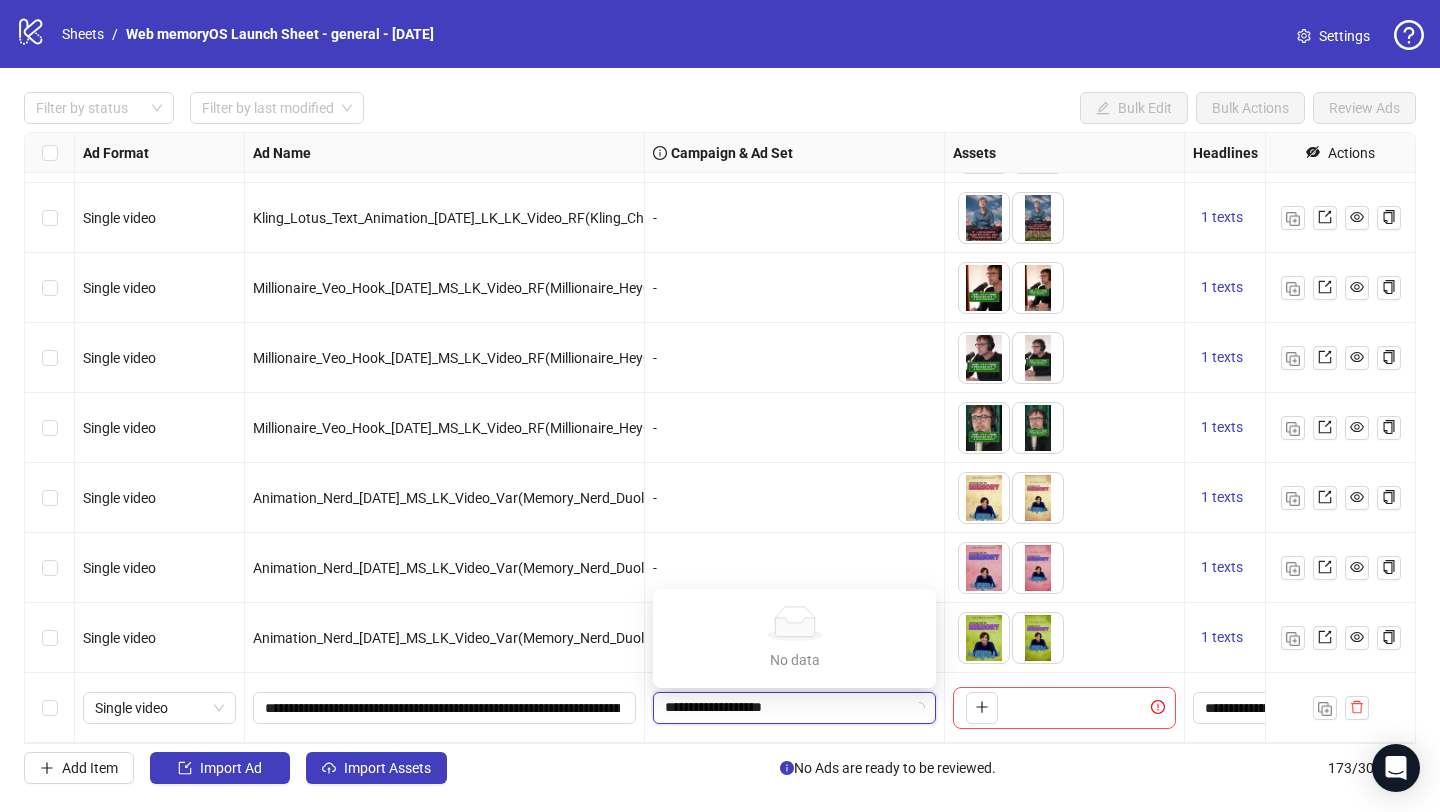 type on "**********" 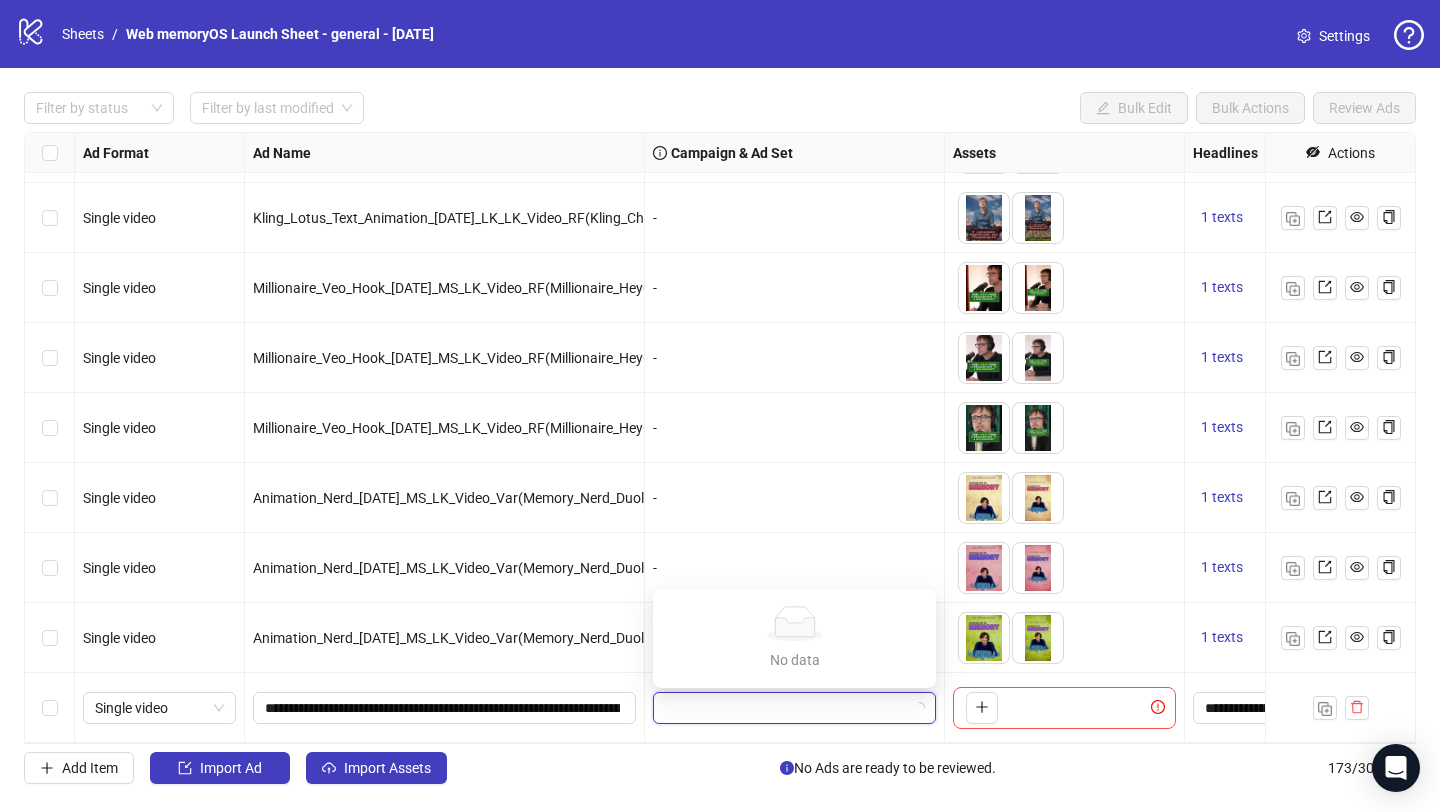 click on "Add Item Import Ad Import Assets  No Ads are ready to be reviewed. 173 / 300  items" at bounding box center [720, 768] 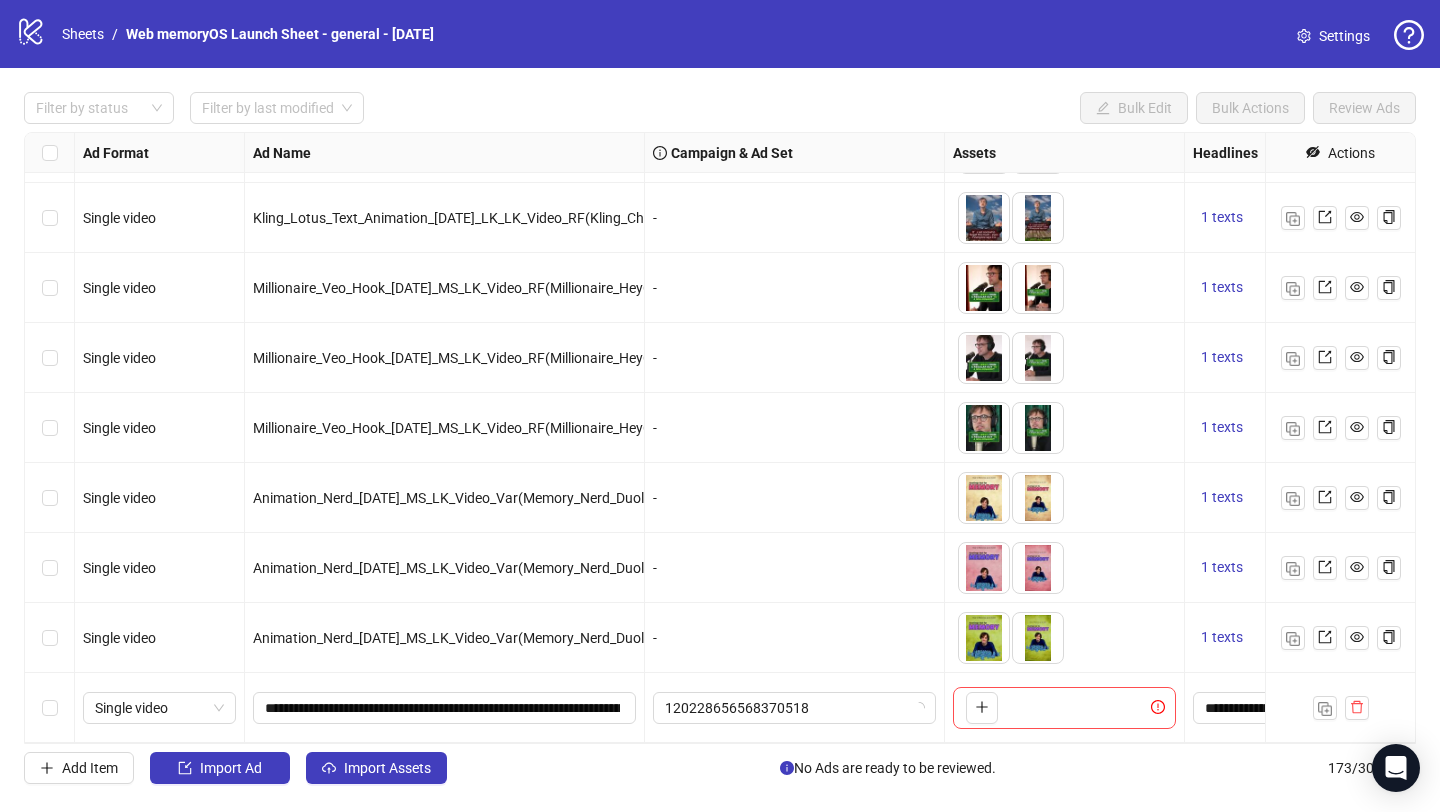 click on "Campaign & Ad Set" at bounding box center [732, 153] 